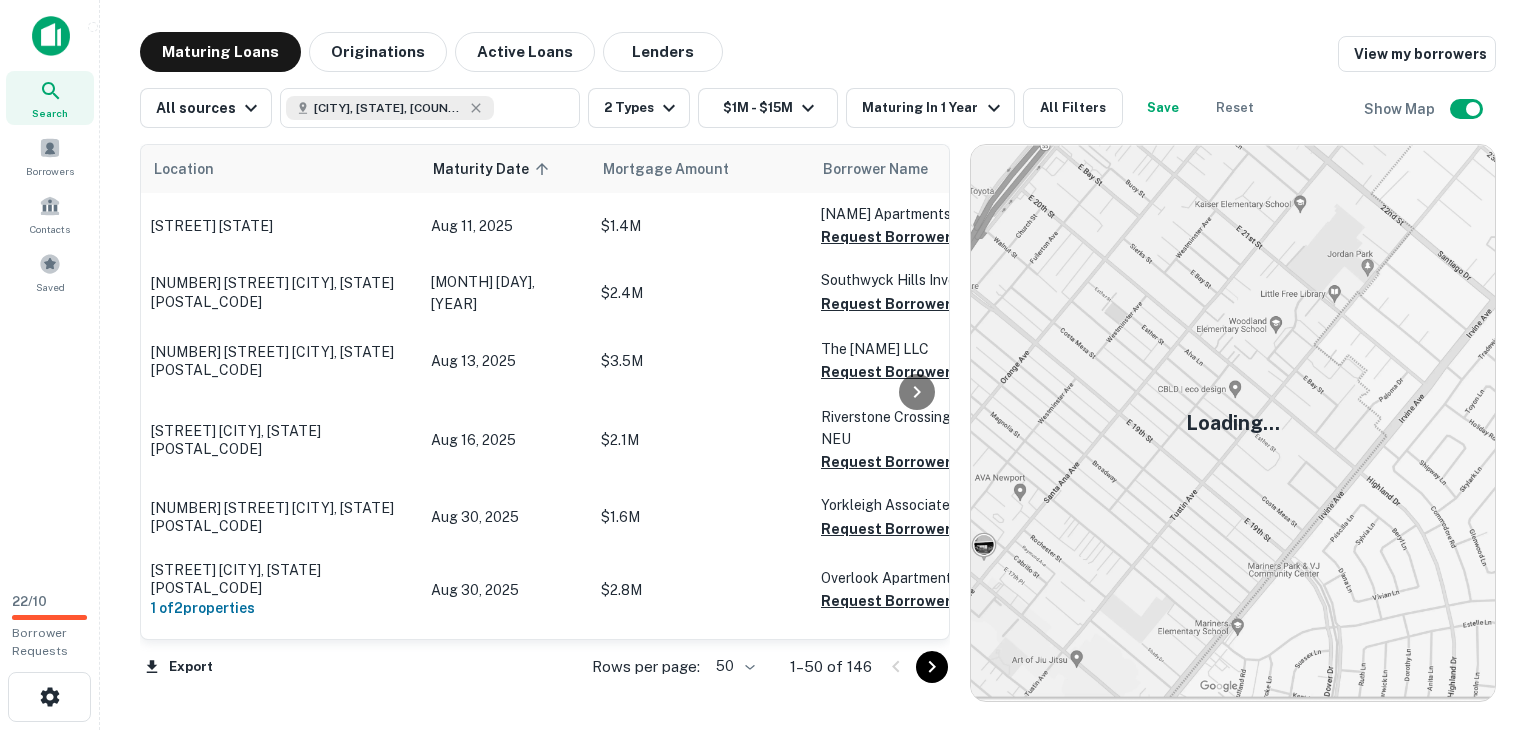 scroll, scrollTop: 0, scrollLeft: 0, axis: both 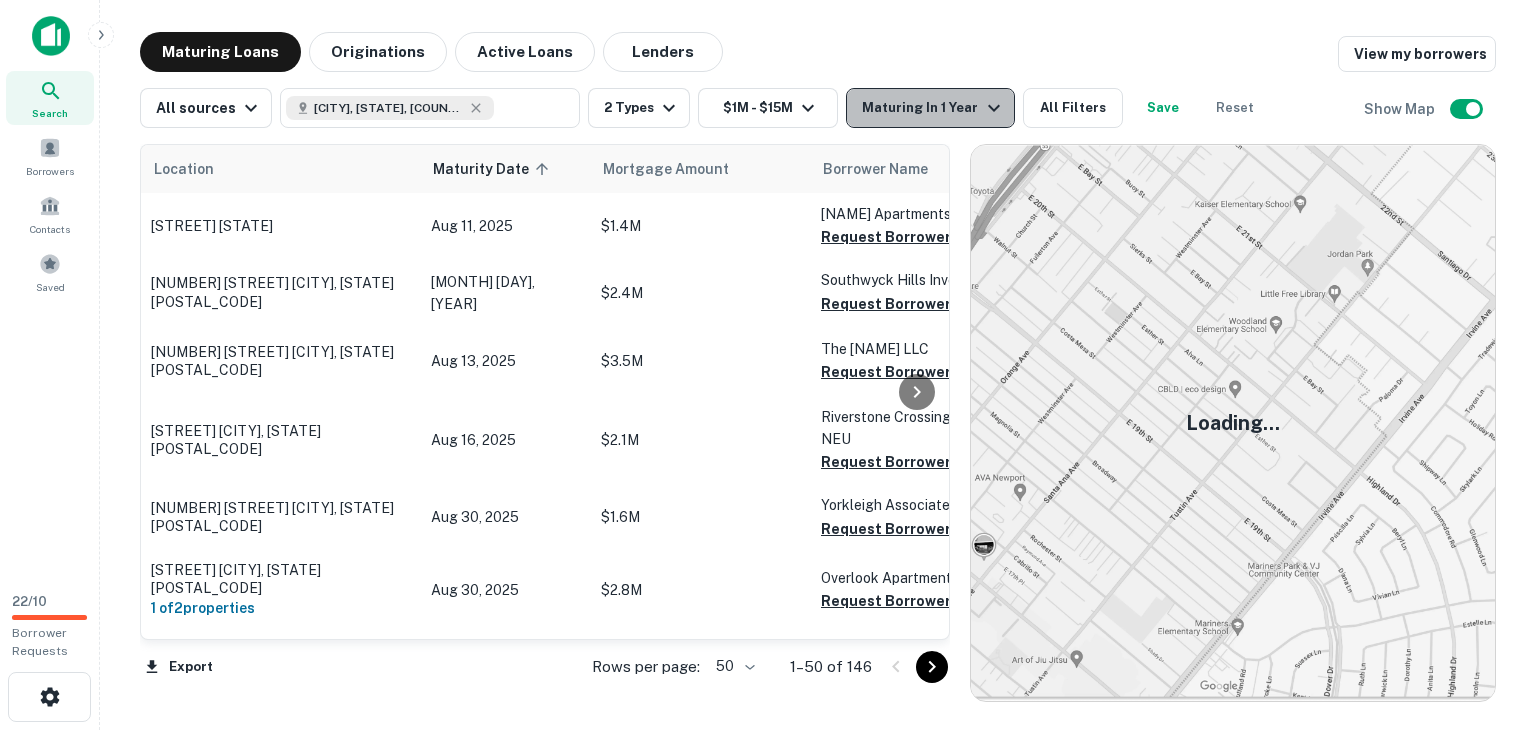 click on "Maturing In 1 Year" at bounding box center (930, 108) 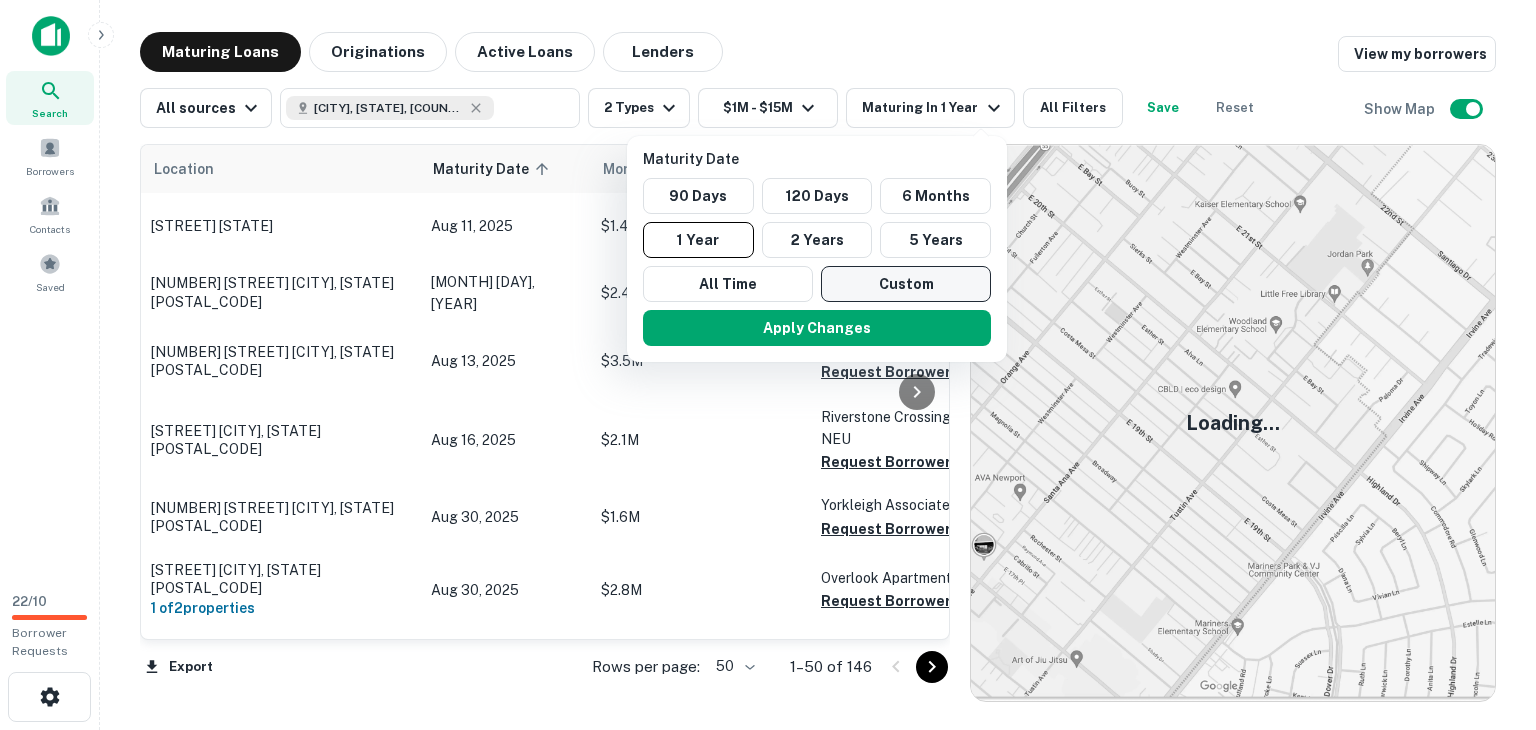 click on "Custom" at bounding box center (906, 284) 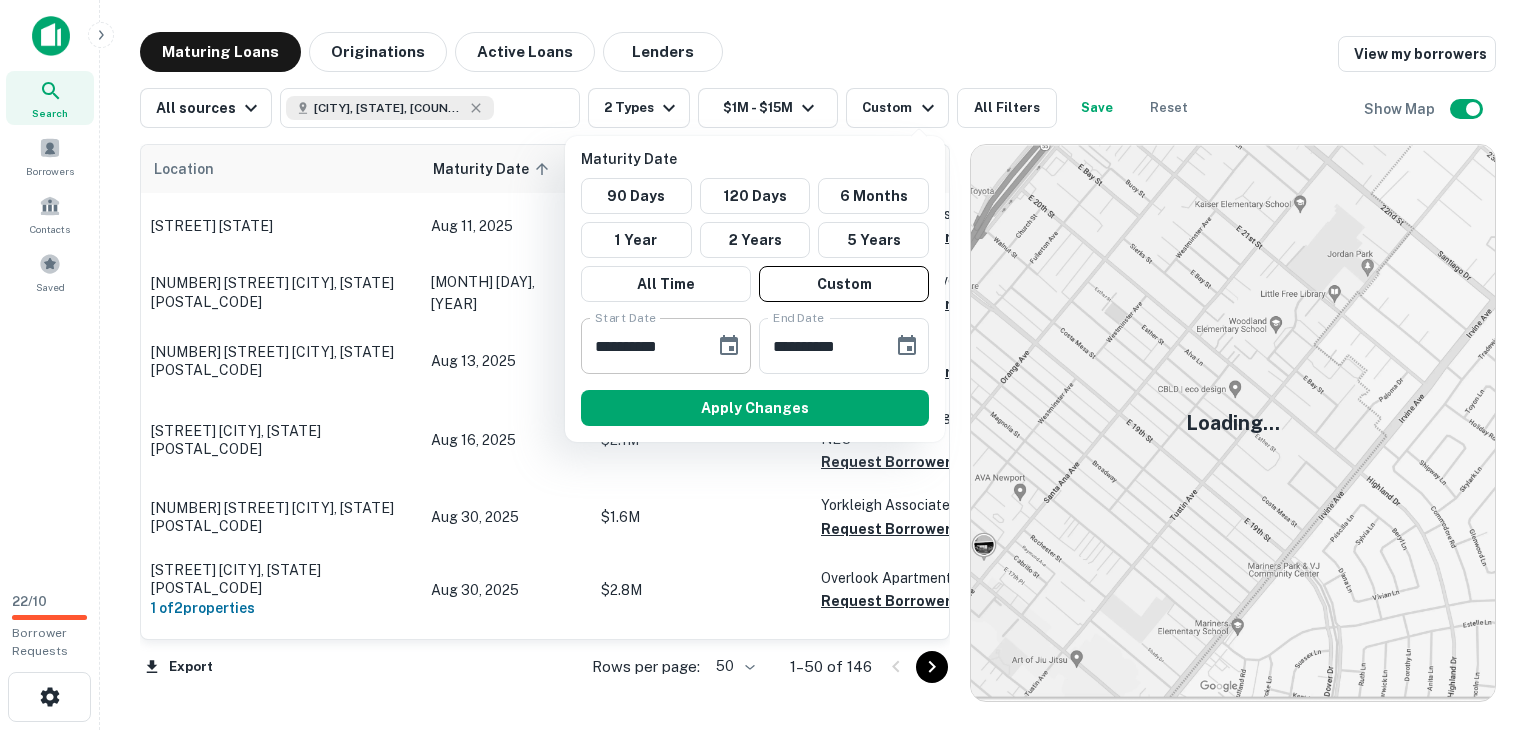 click on "**********" at bounding box center (641, 346) 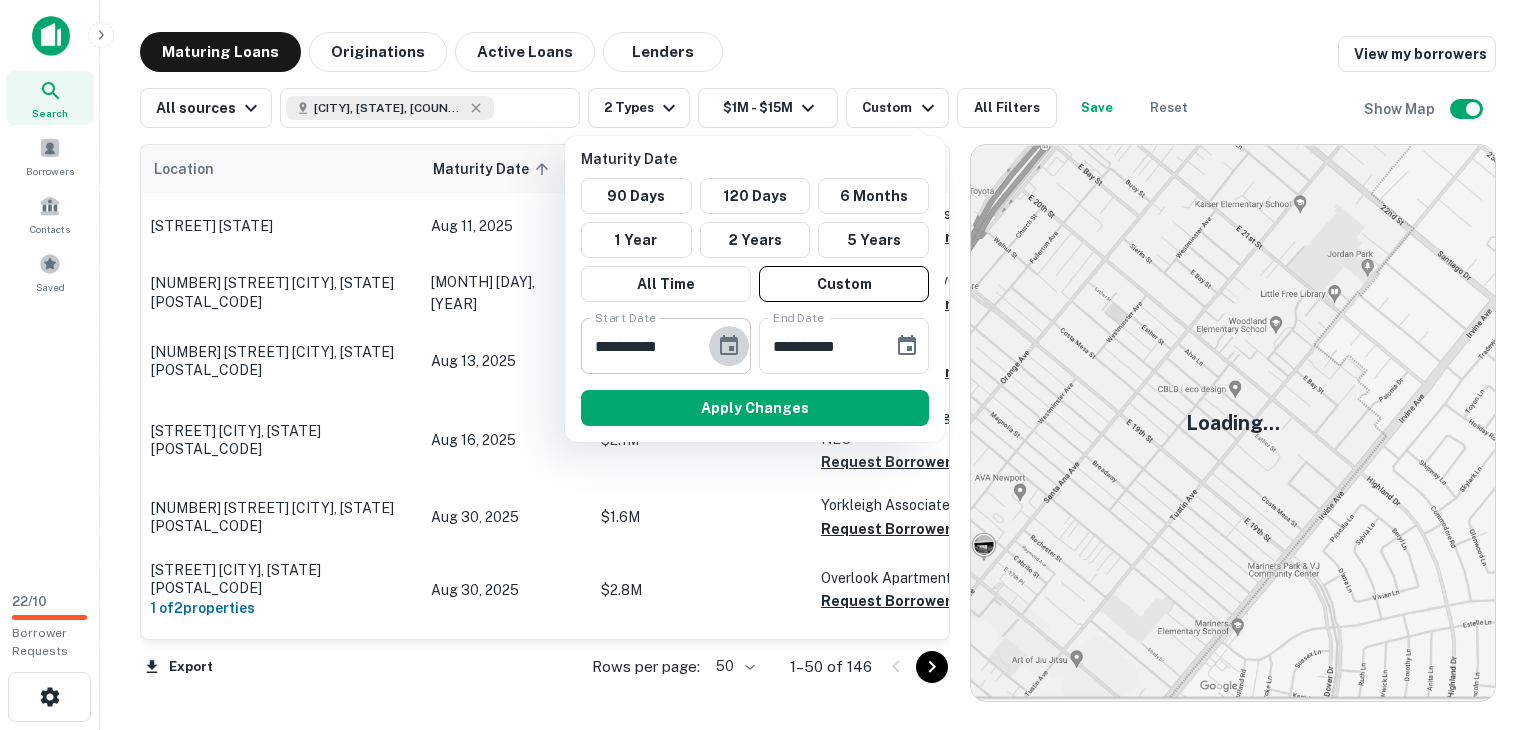 click at bounding box center [729, 346] 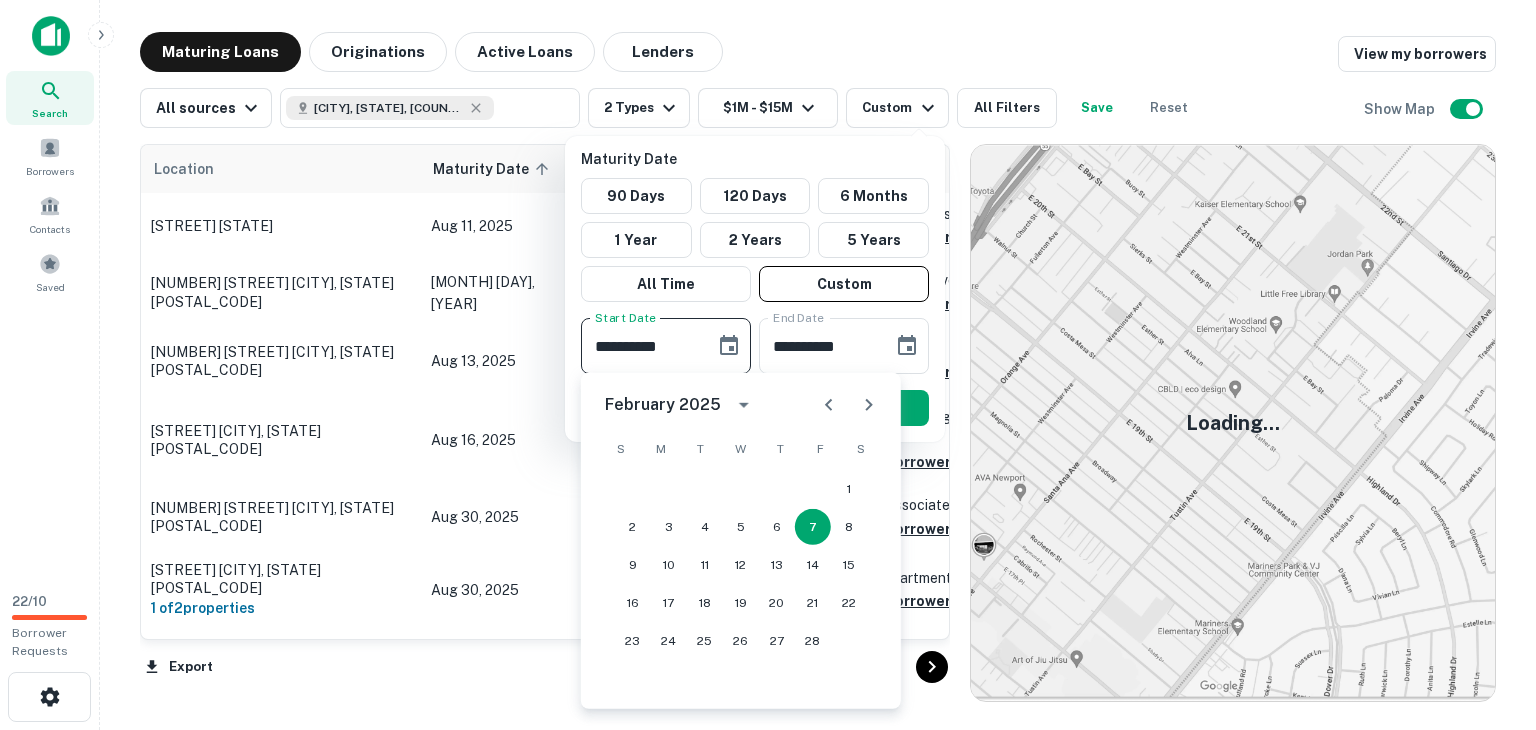 click 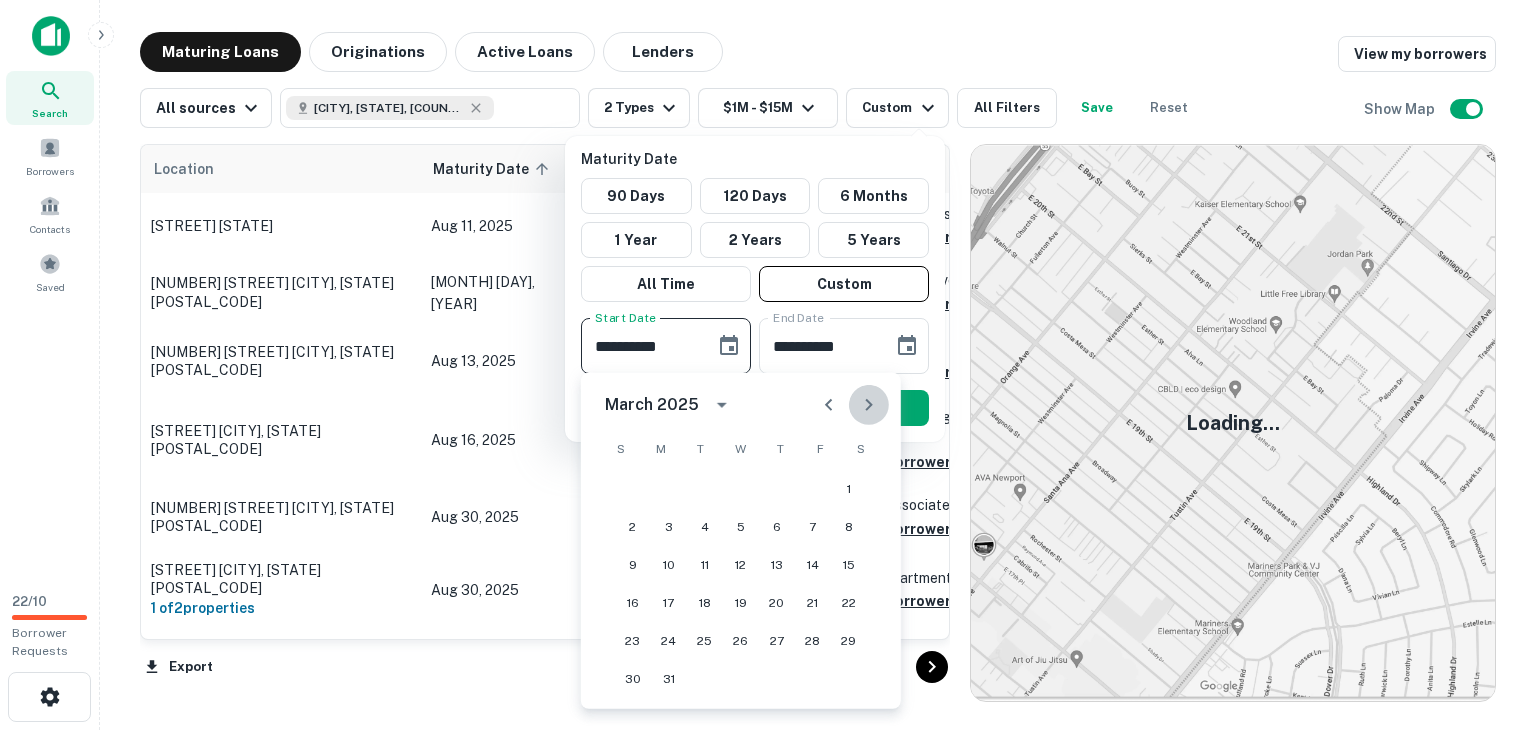 click 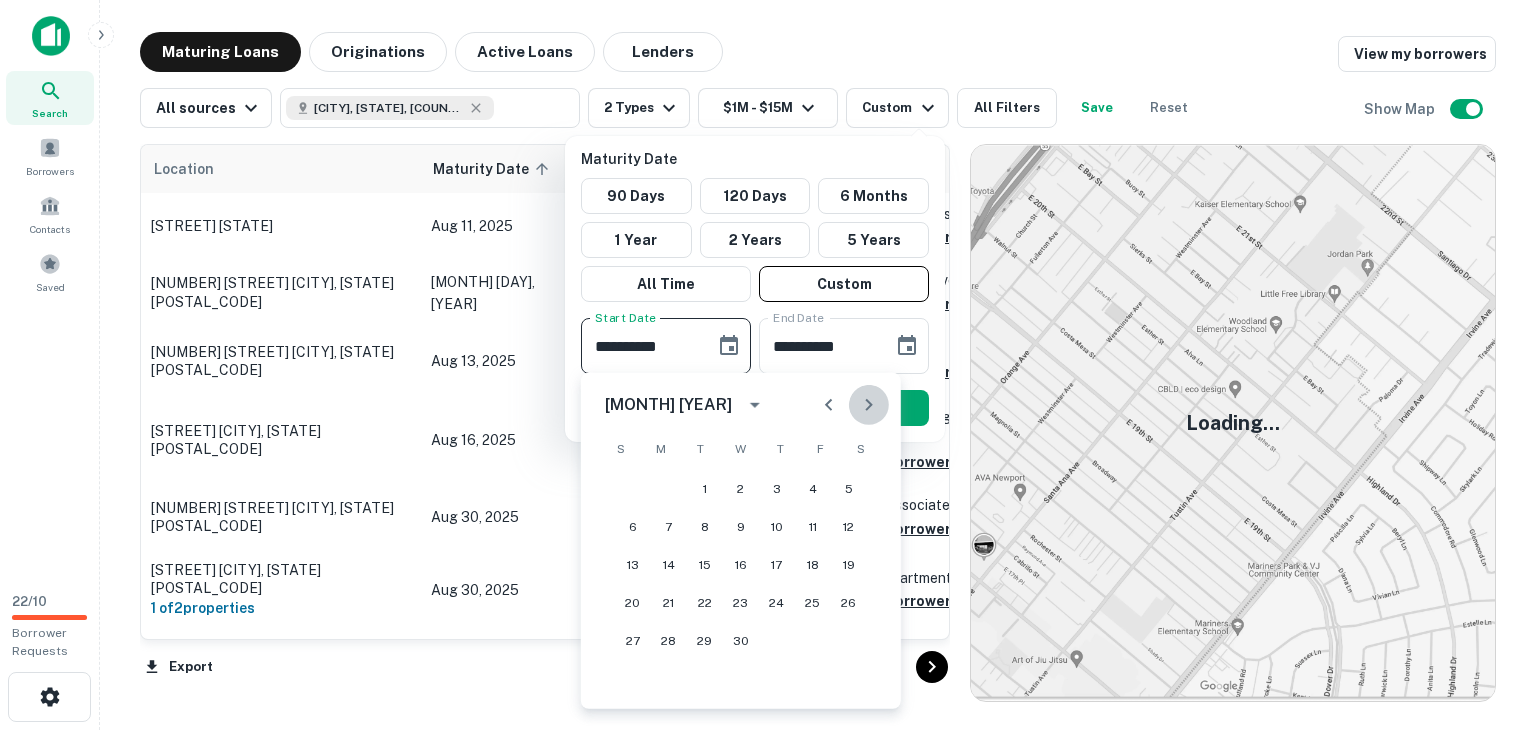 click 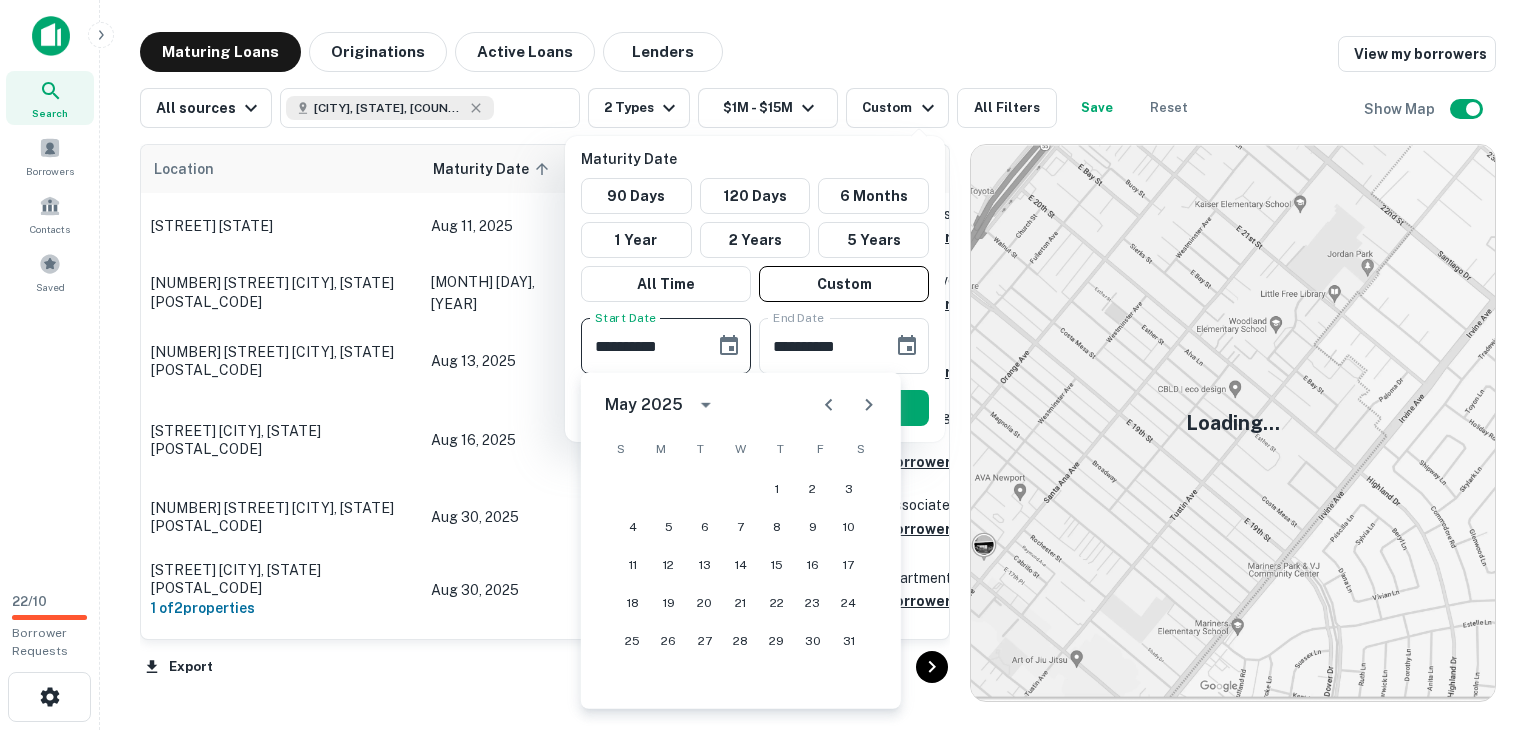 click 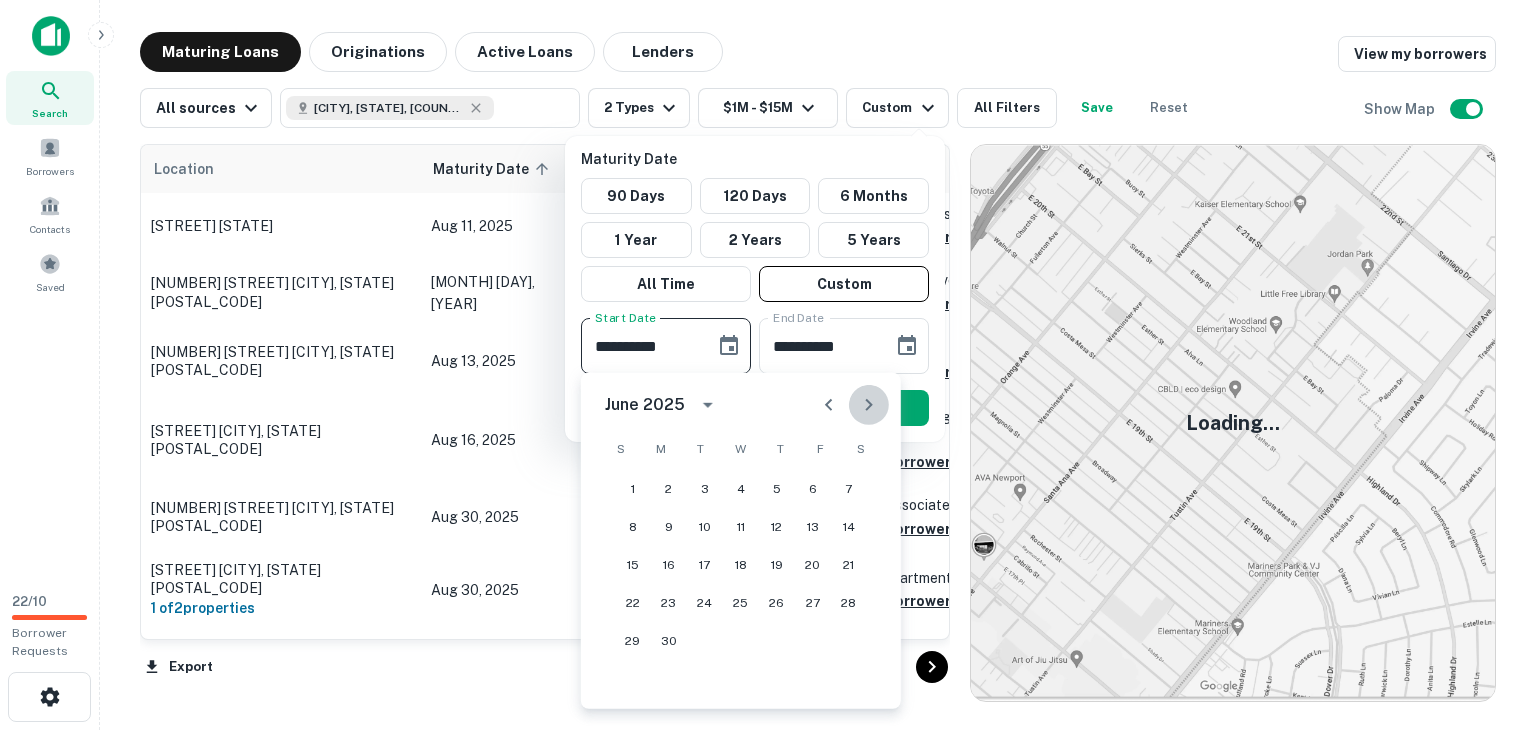 click 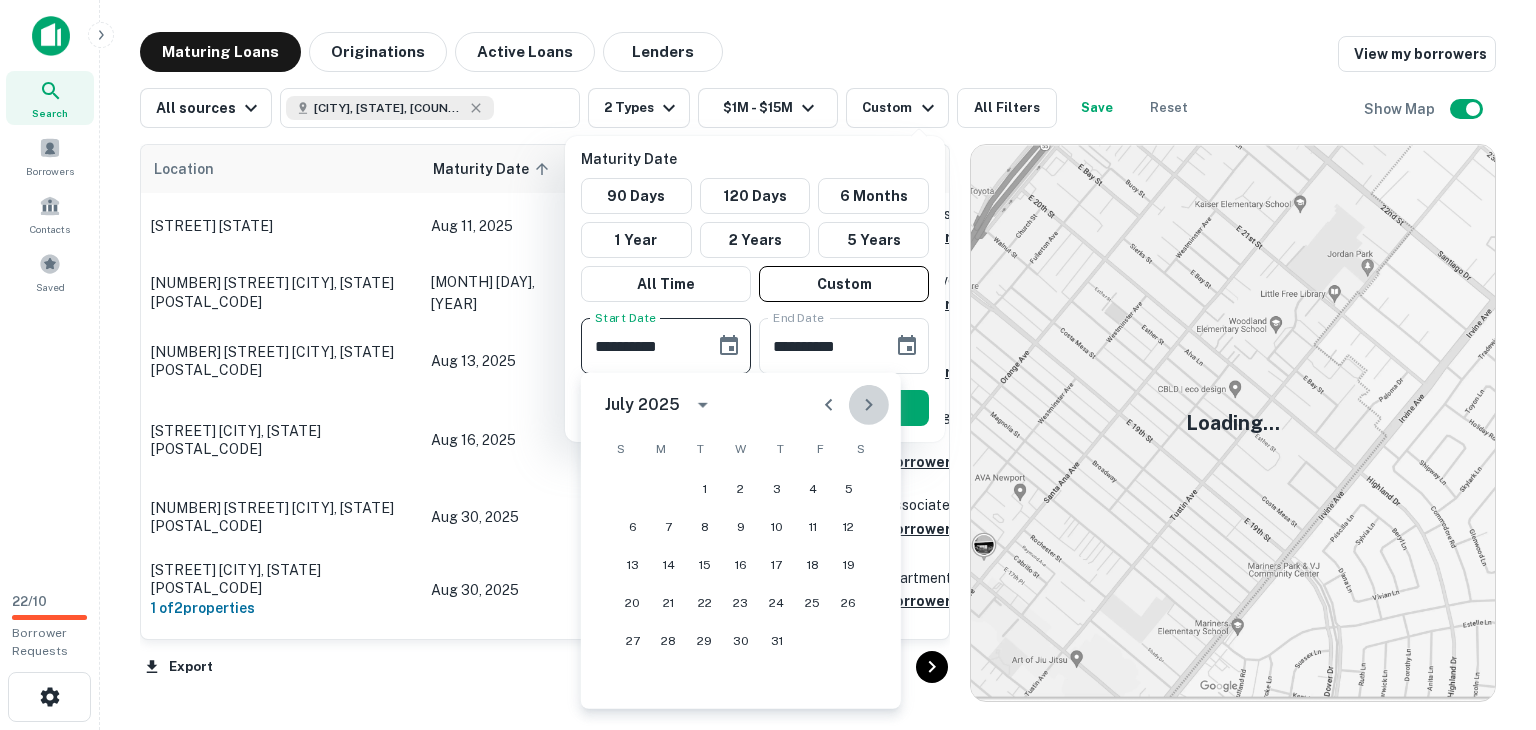 click 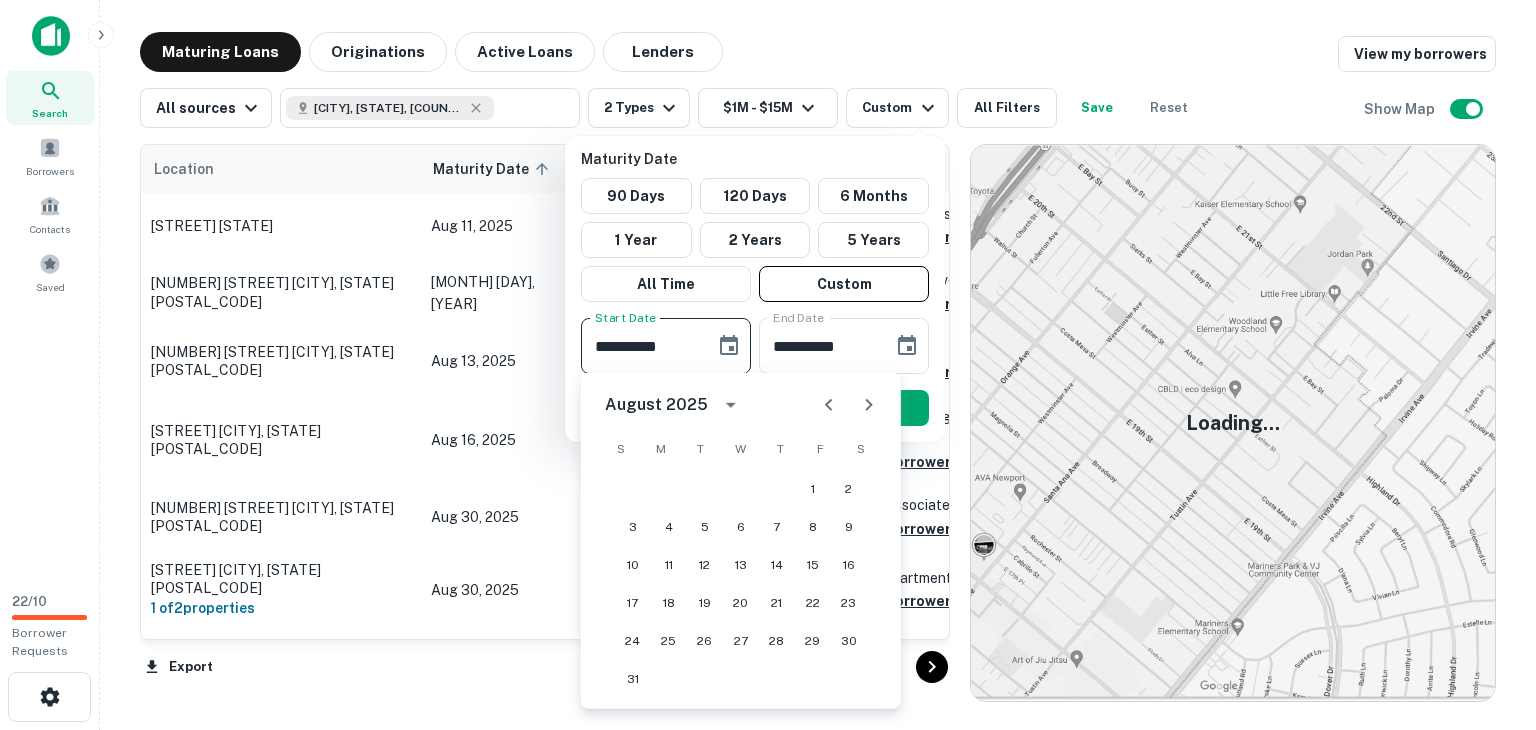 click 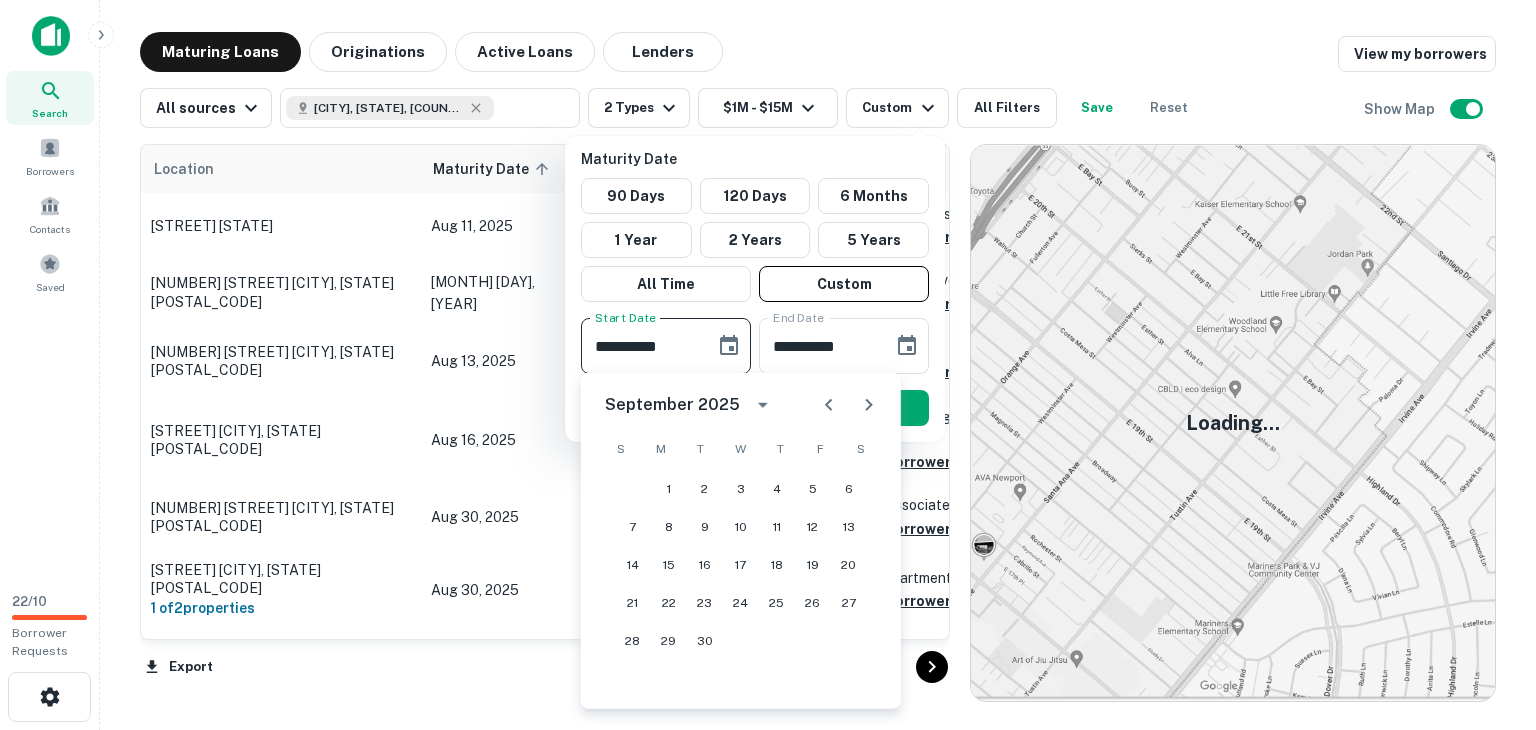 click 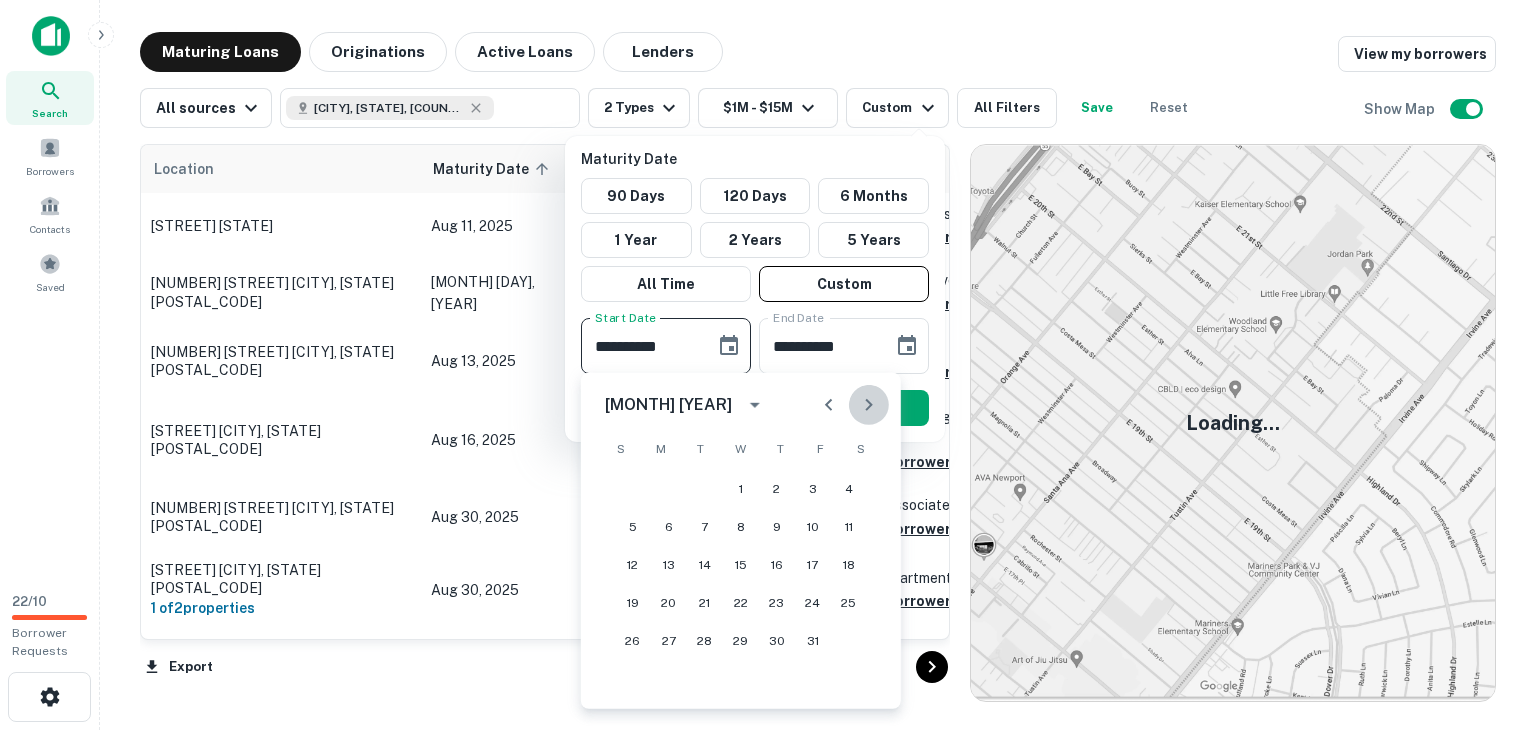 click 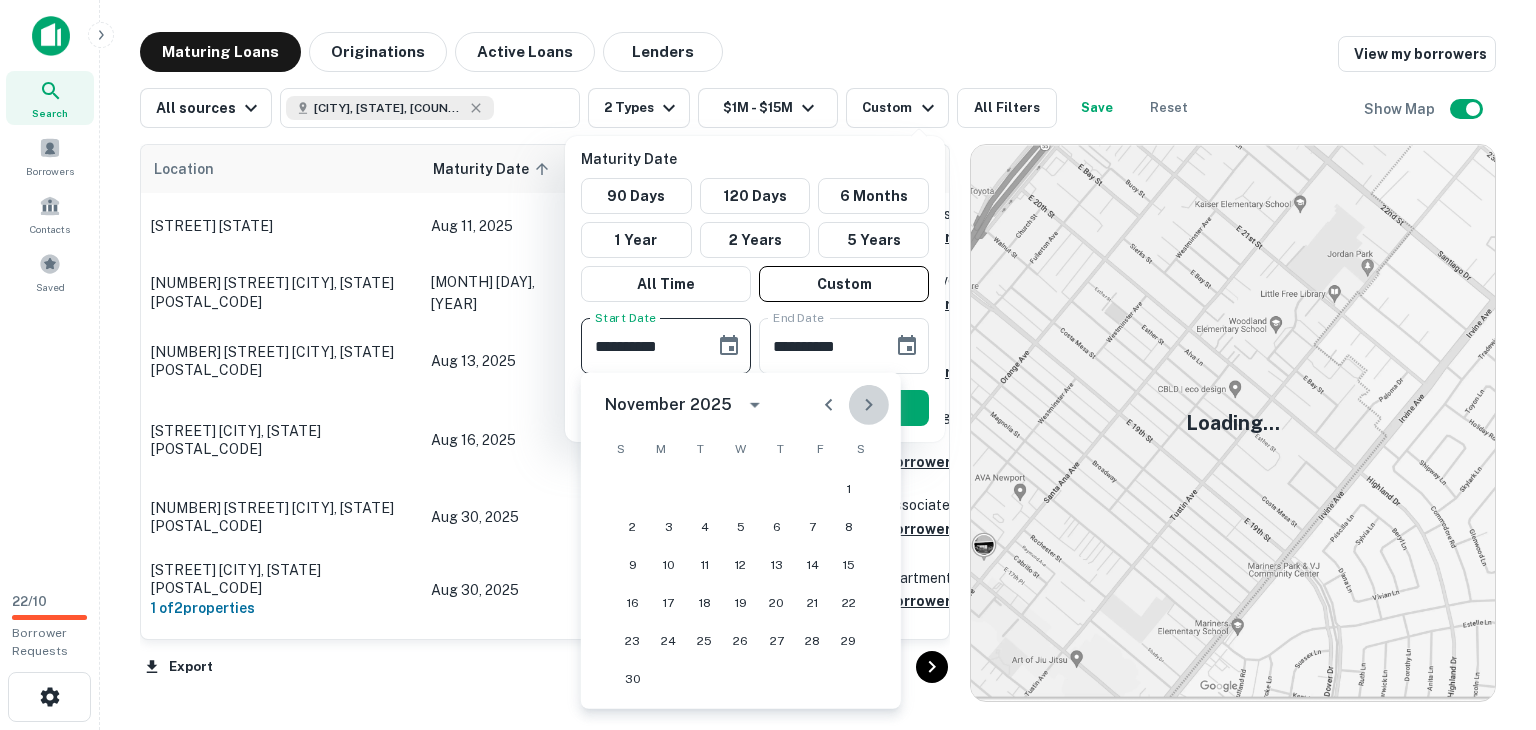 click 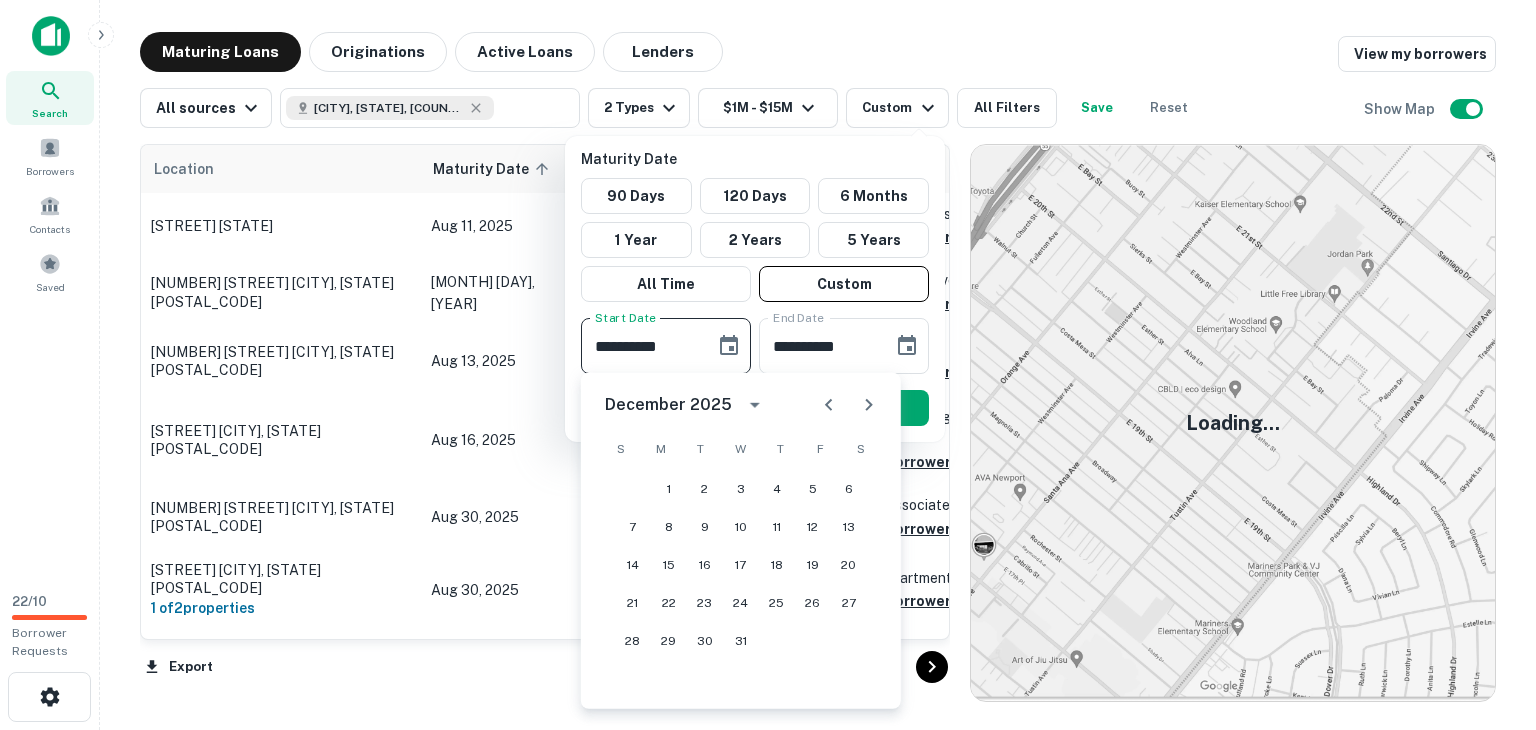 click 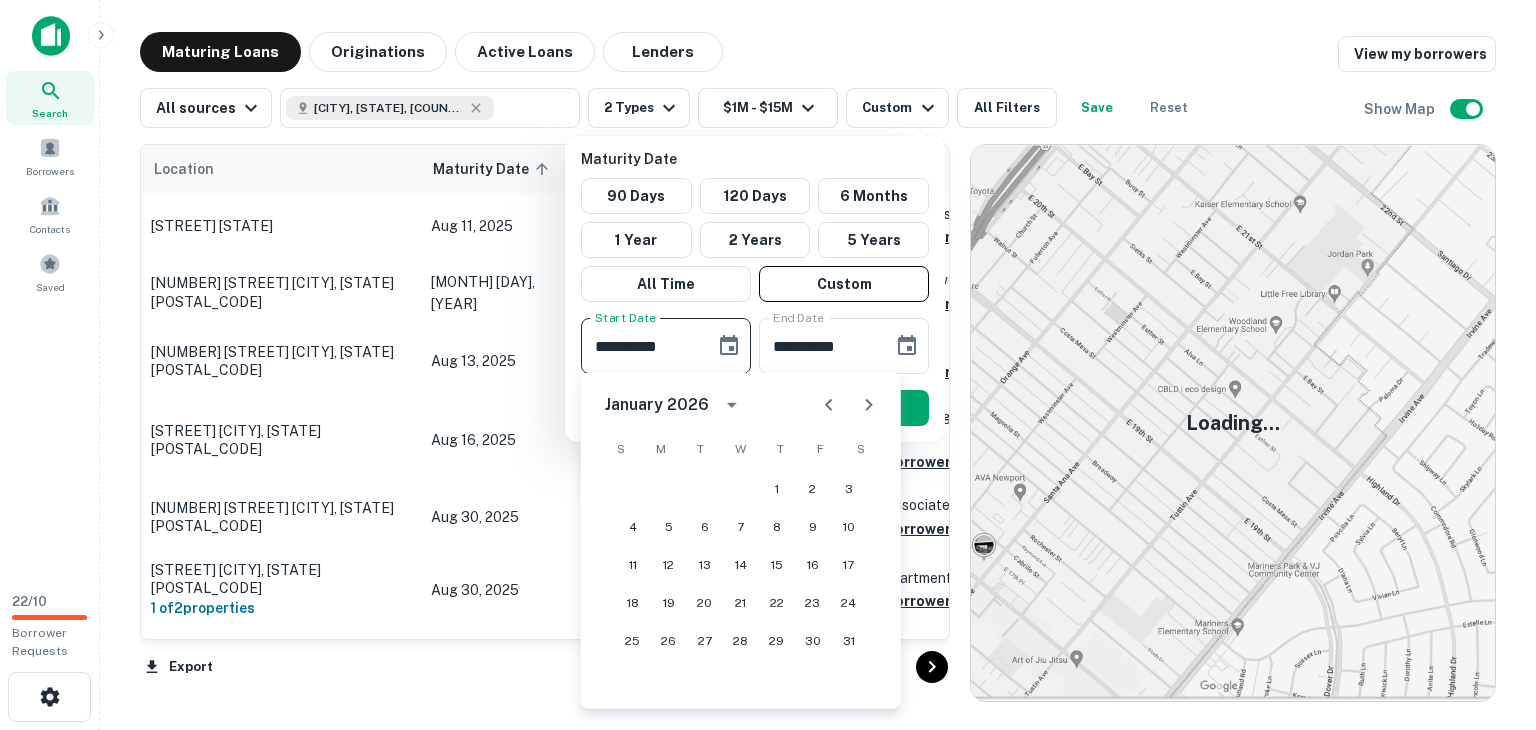 click 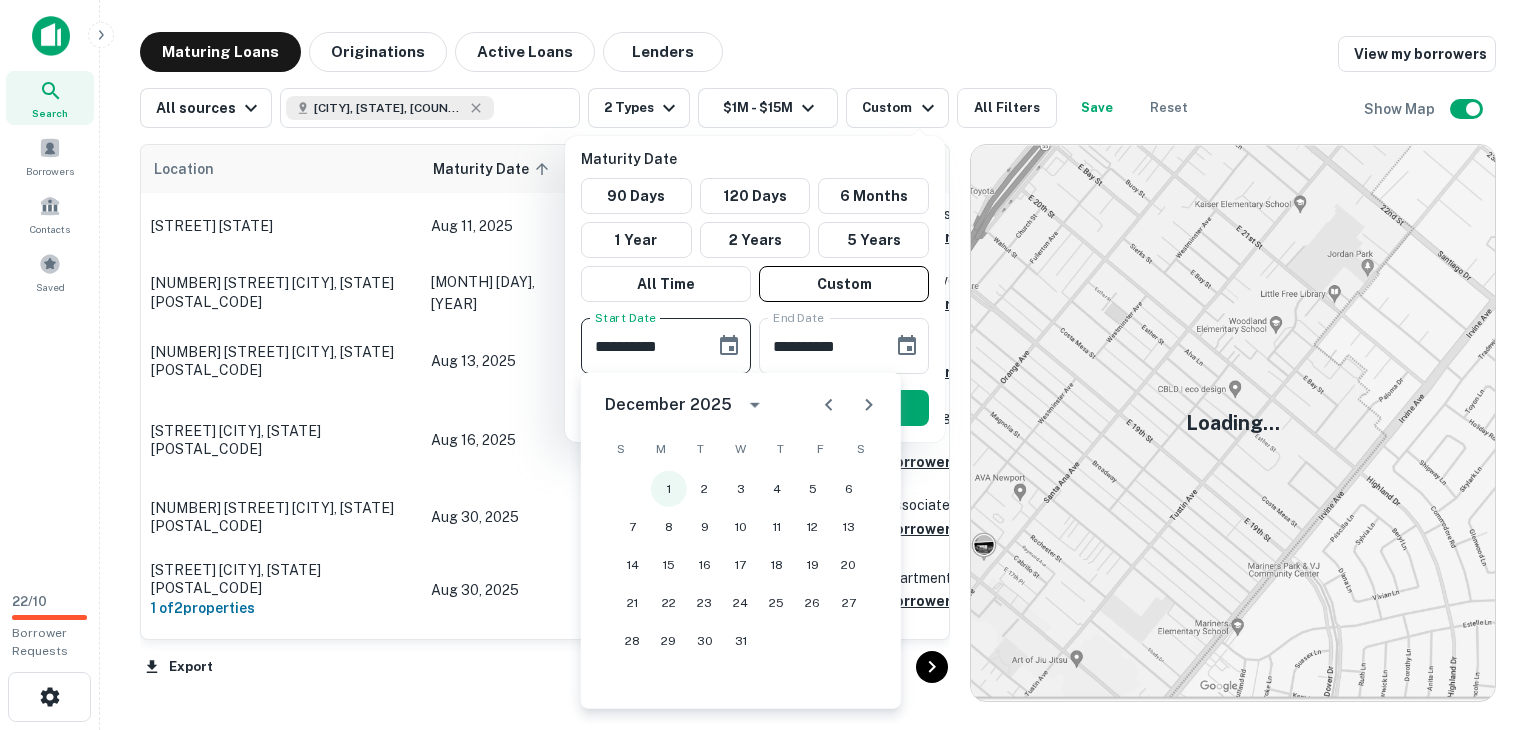 click on "1" at bounding box center [669, 489] 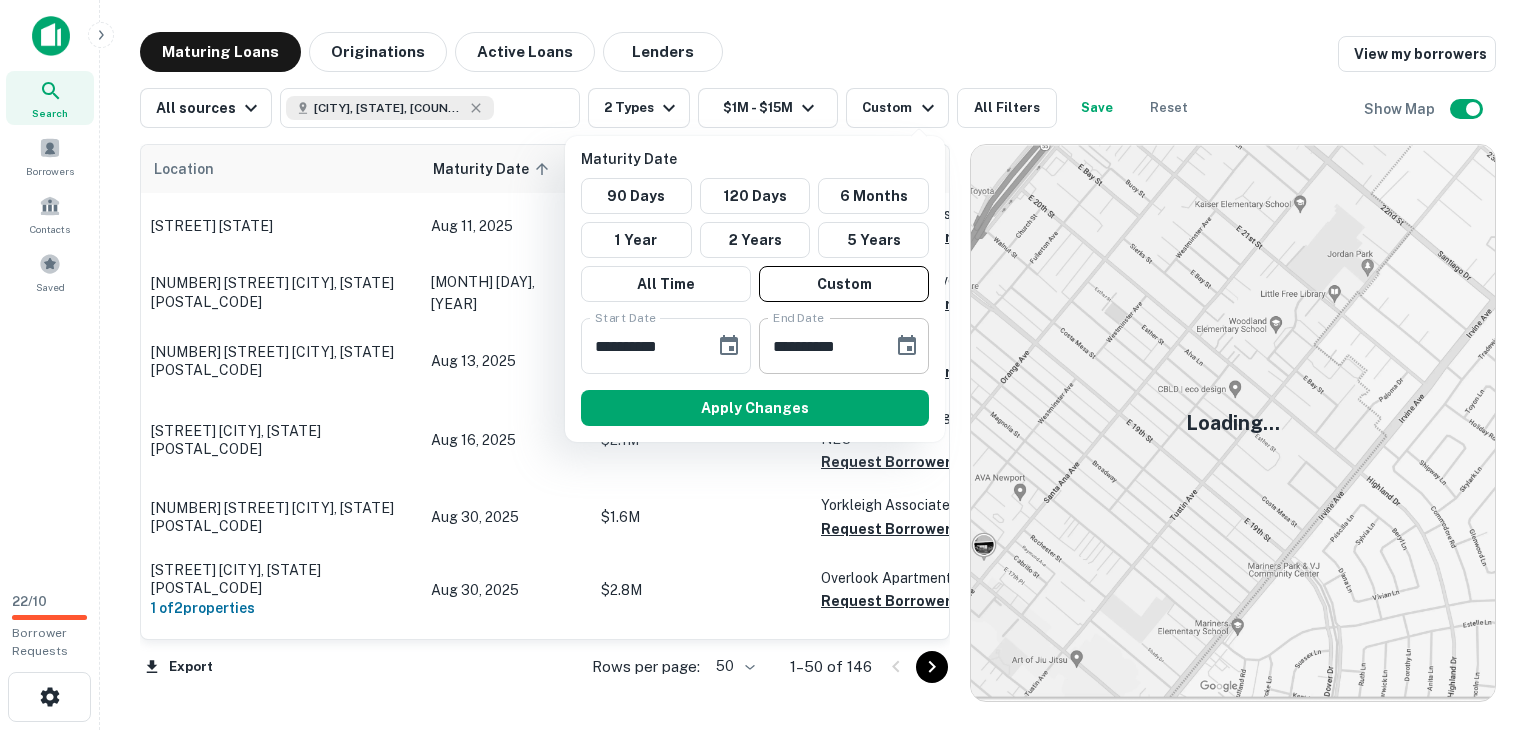 click 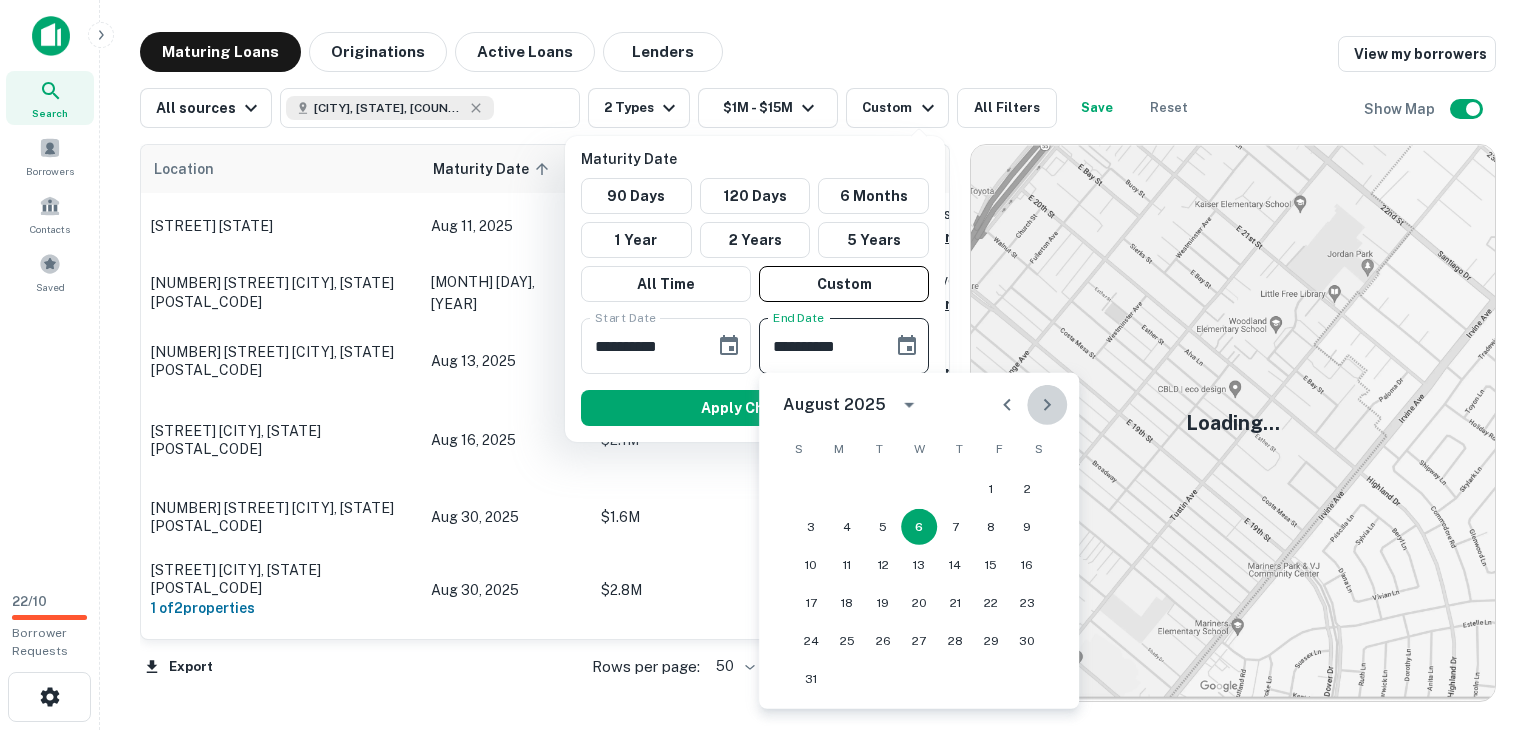click 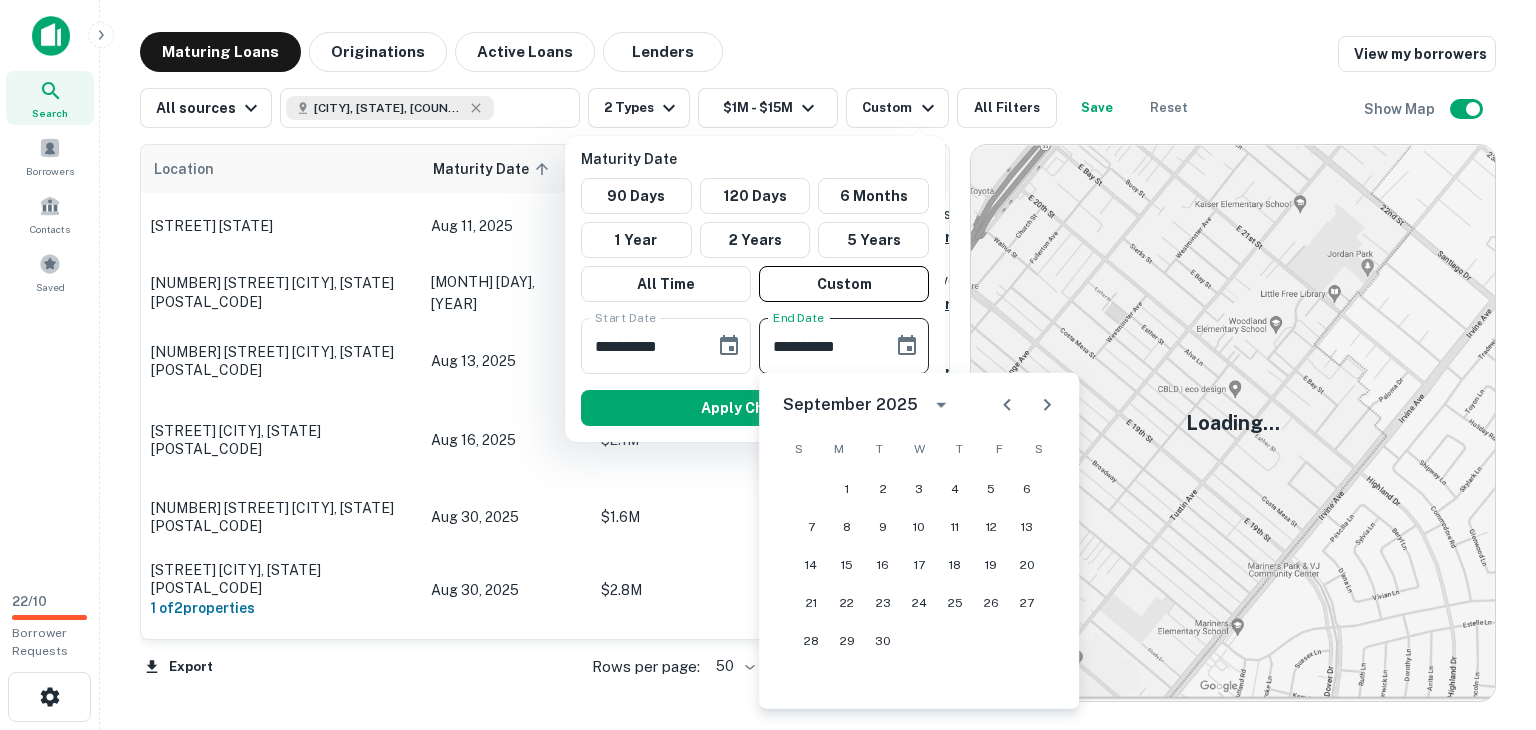 click 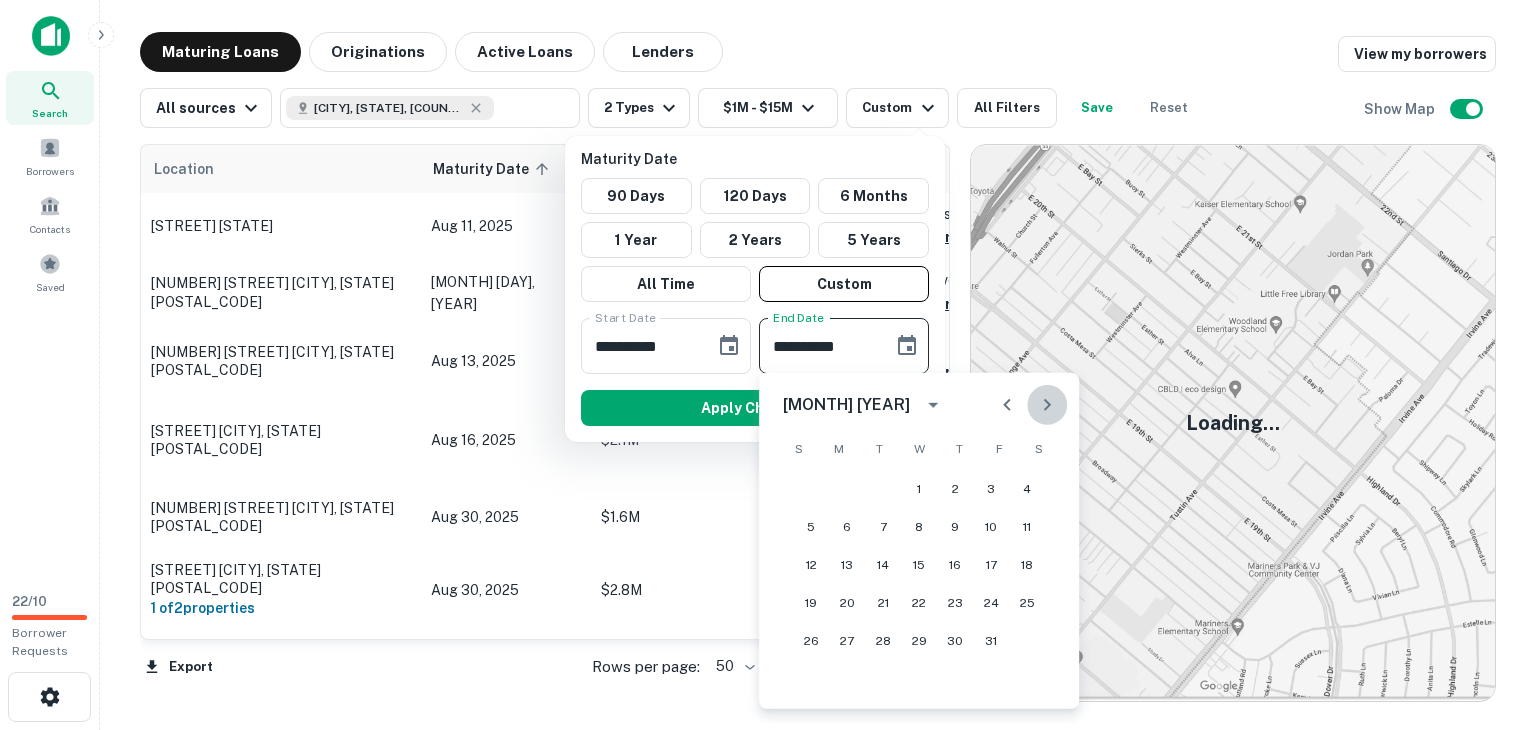 click 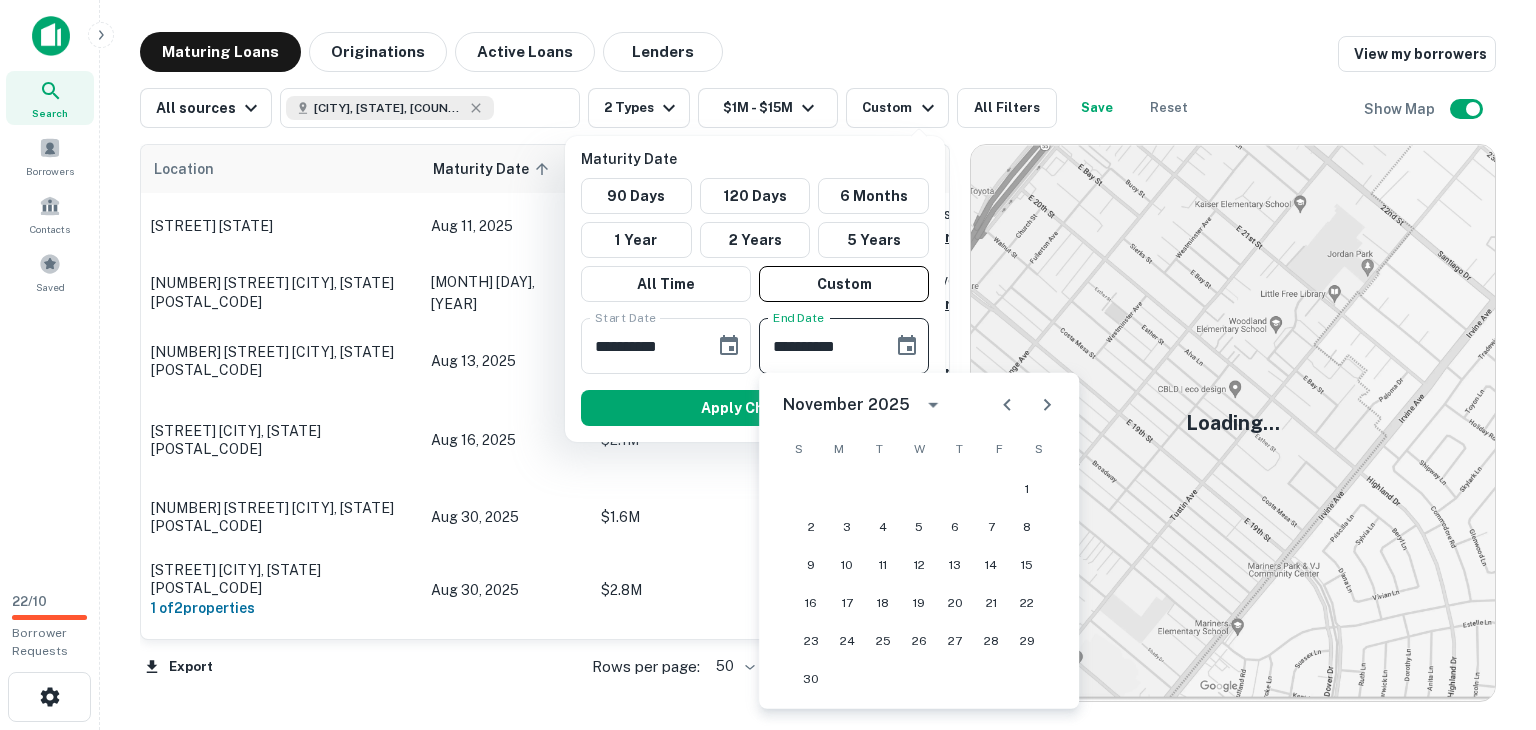 click 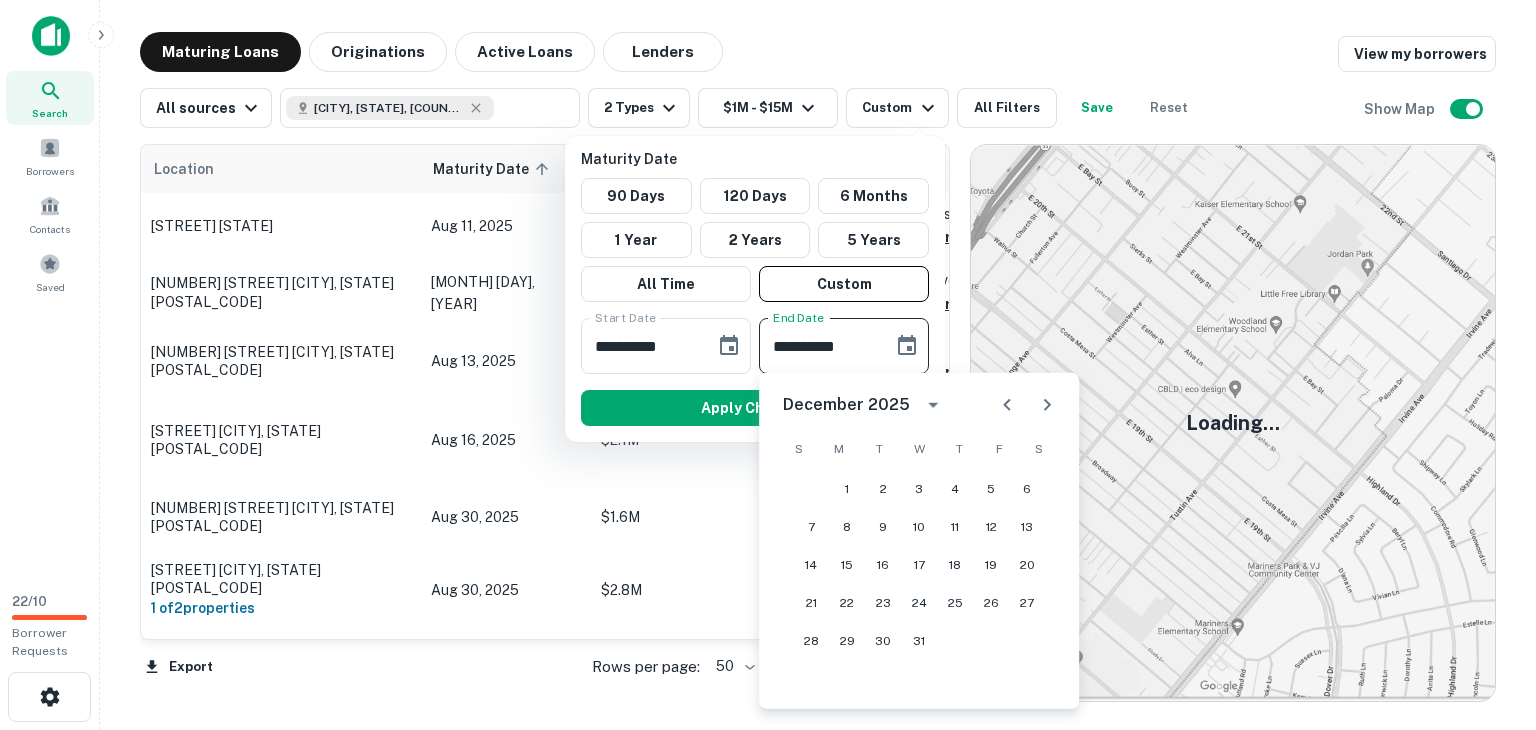 click 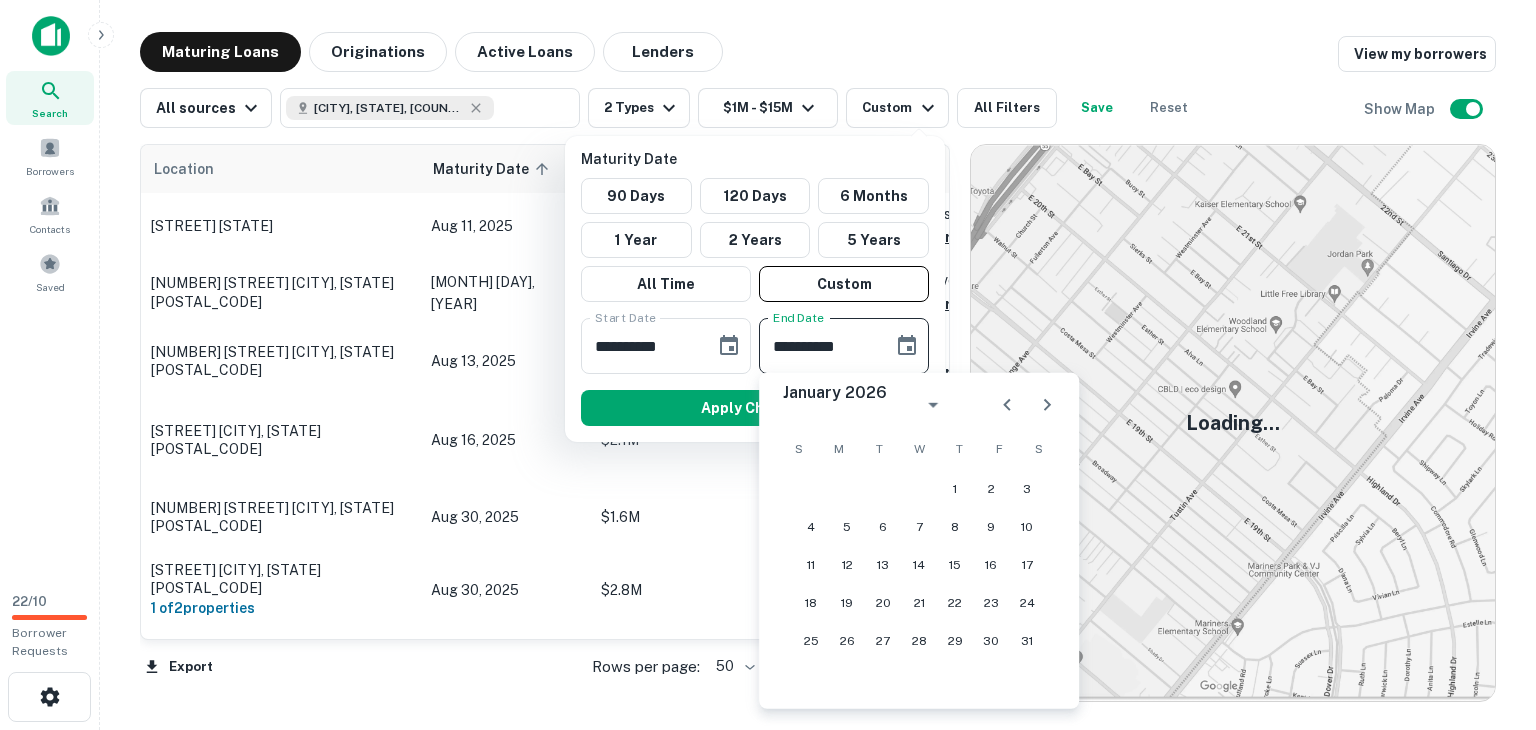 click 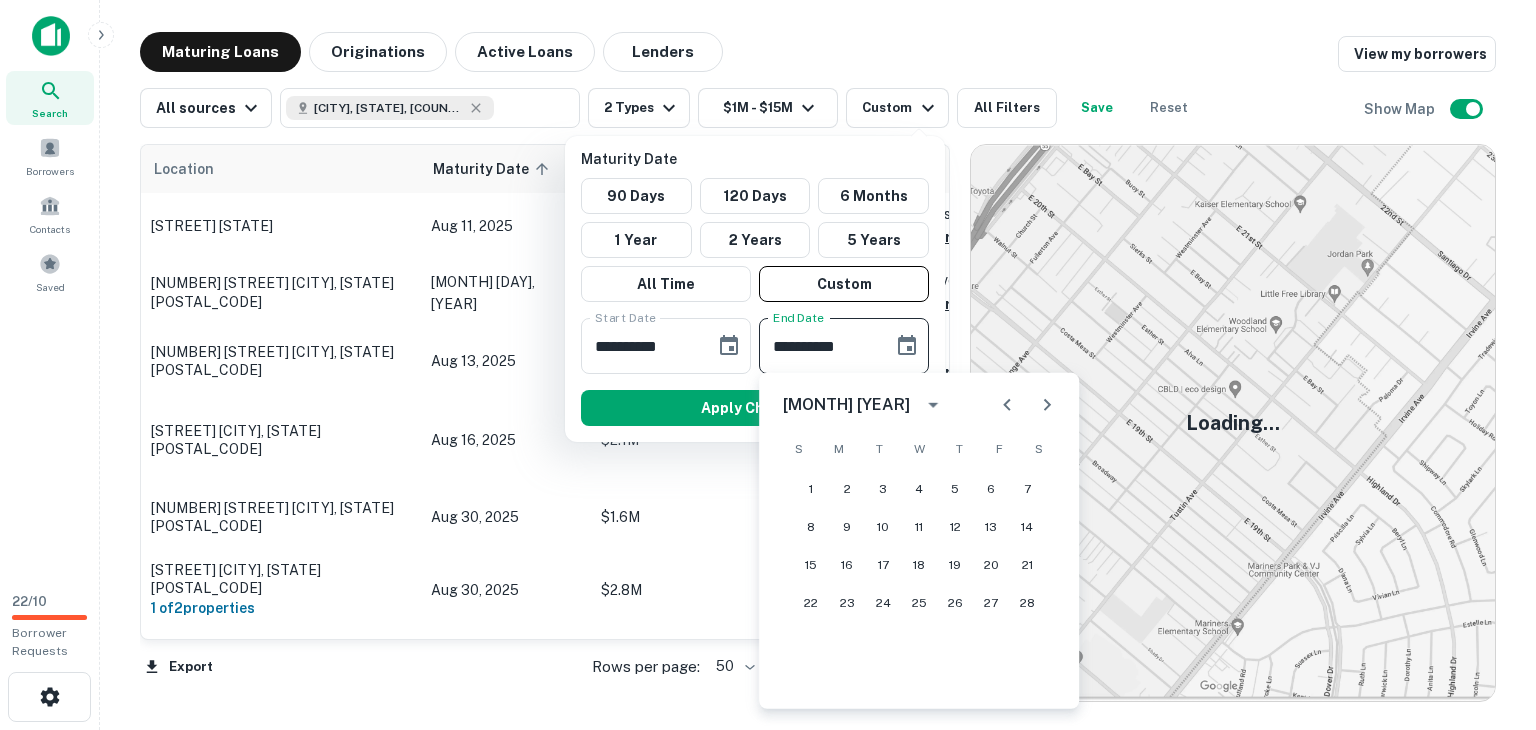click 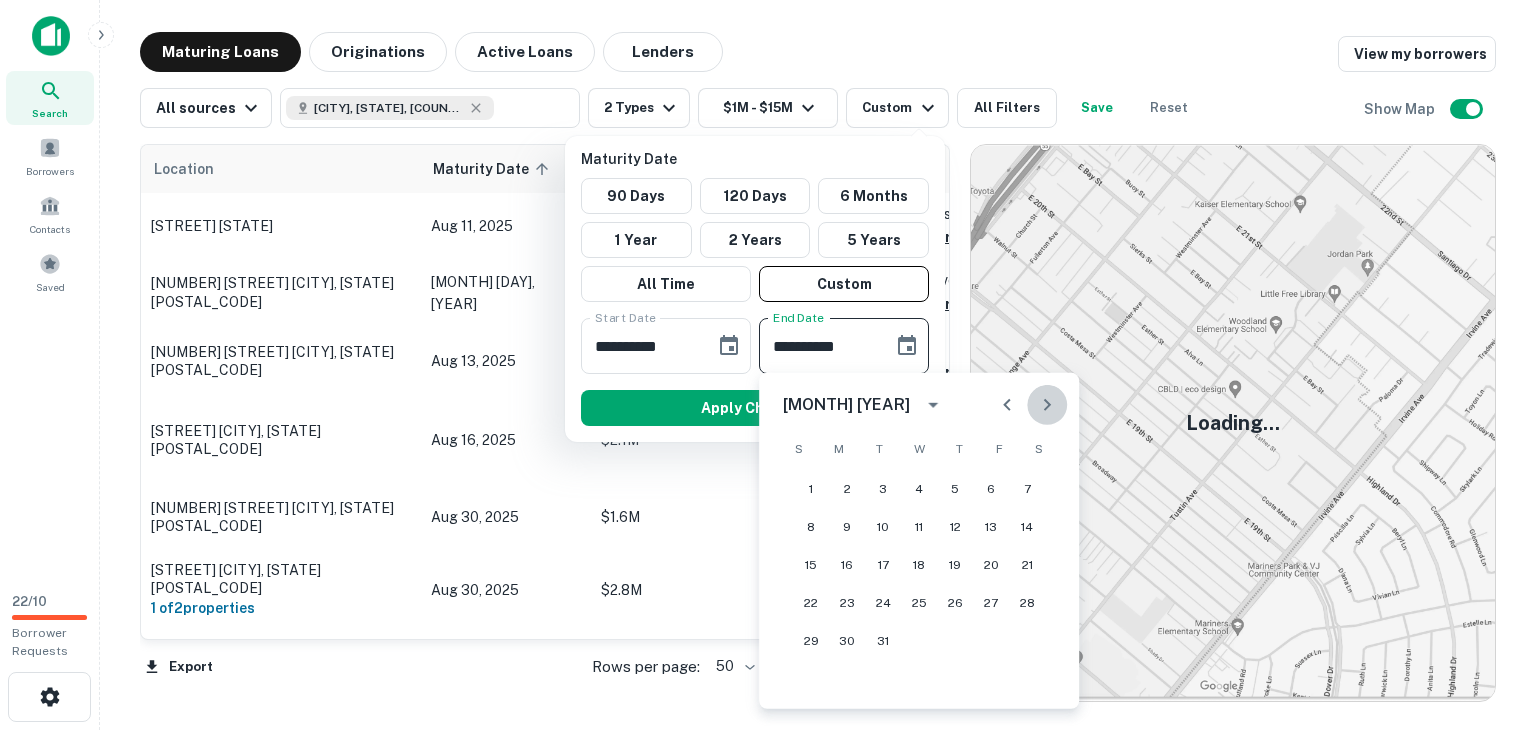 click 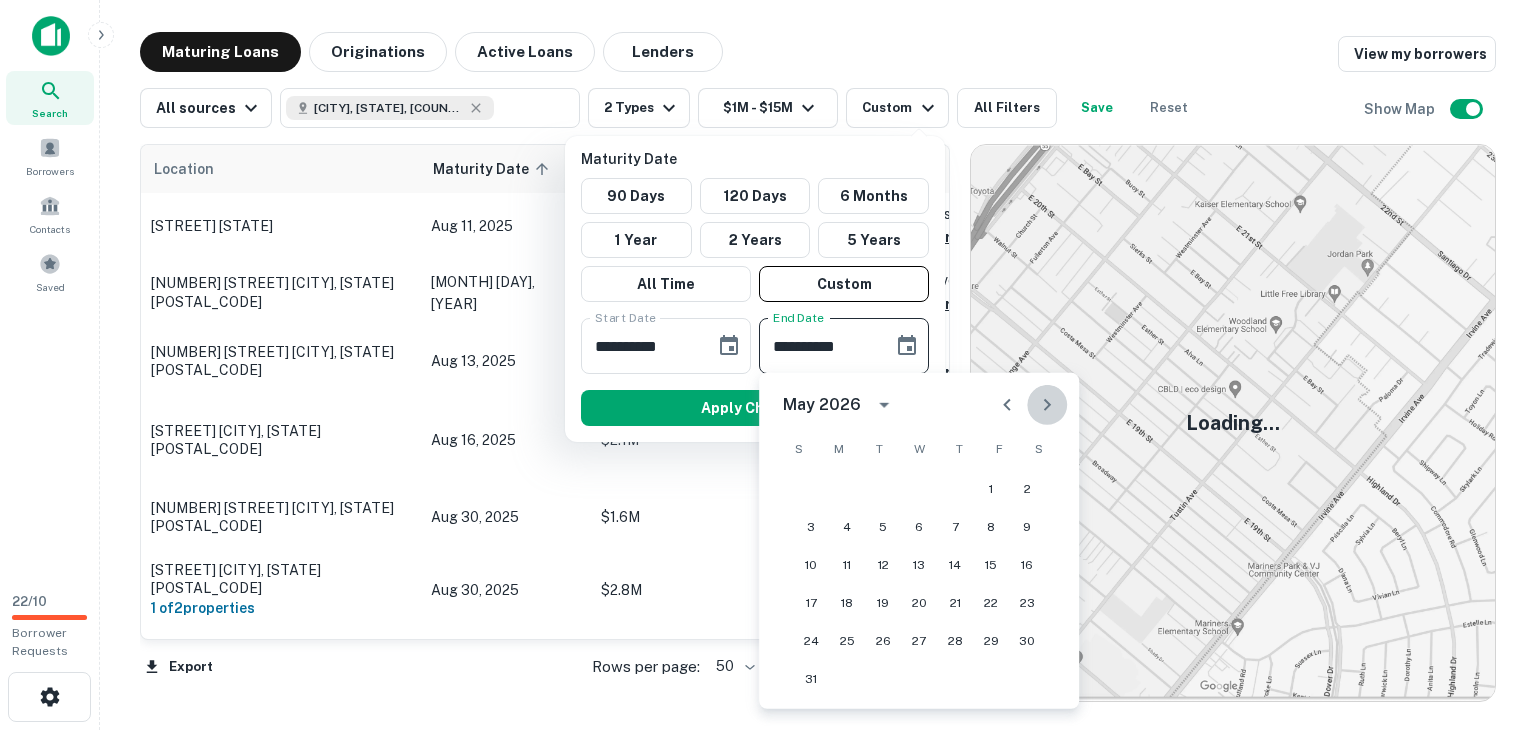 click 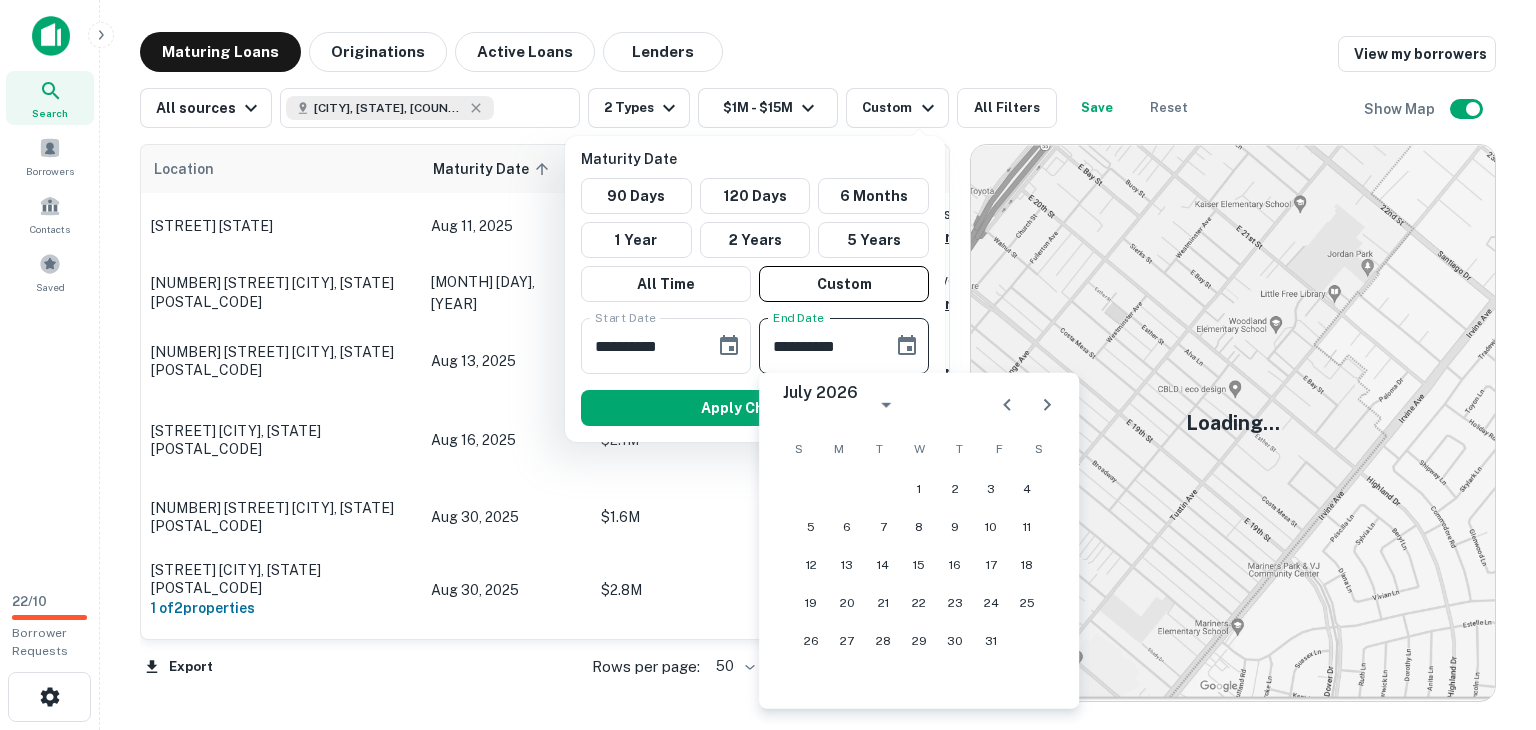 click 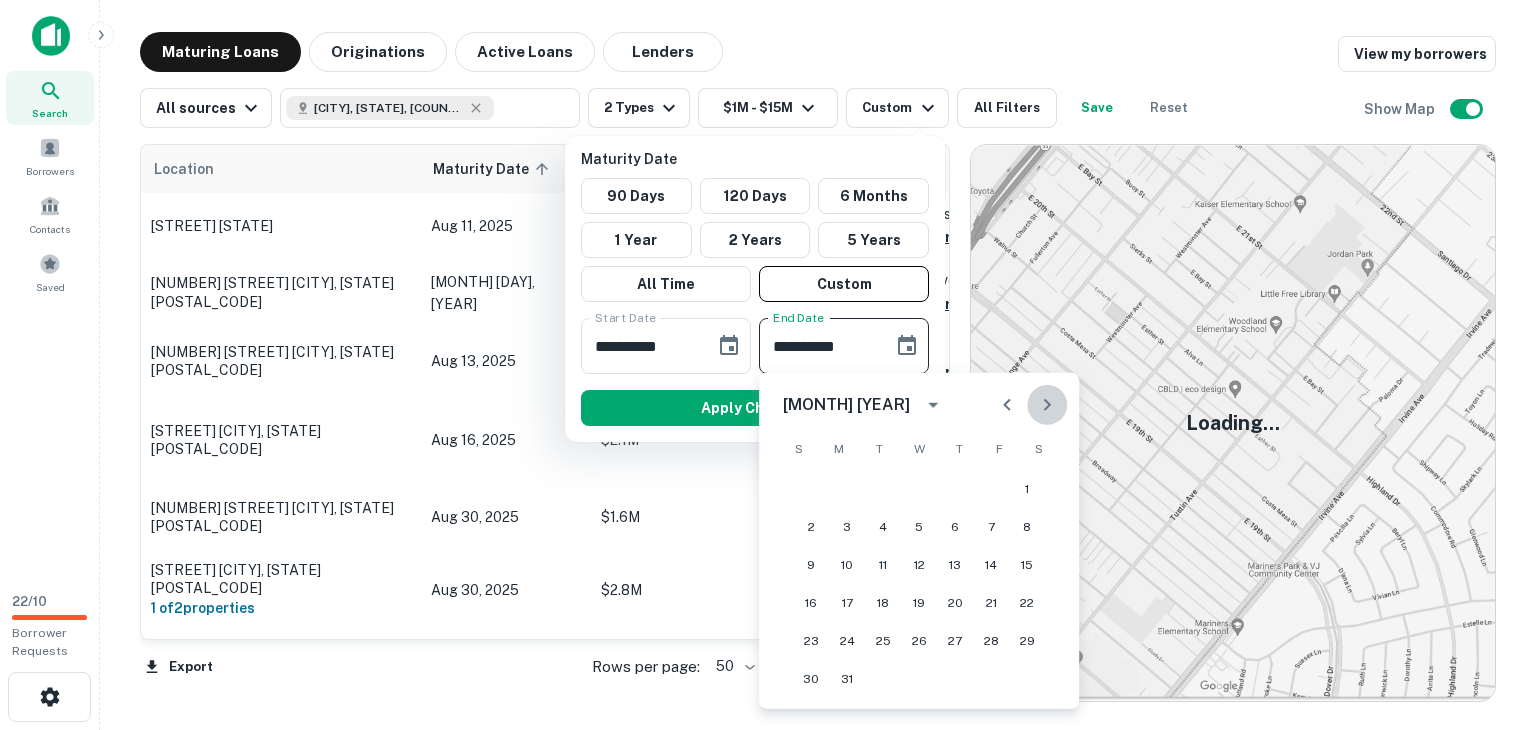 click 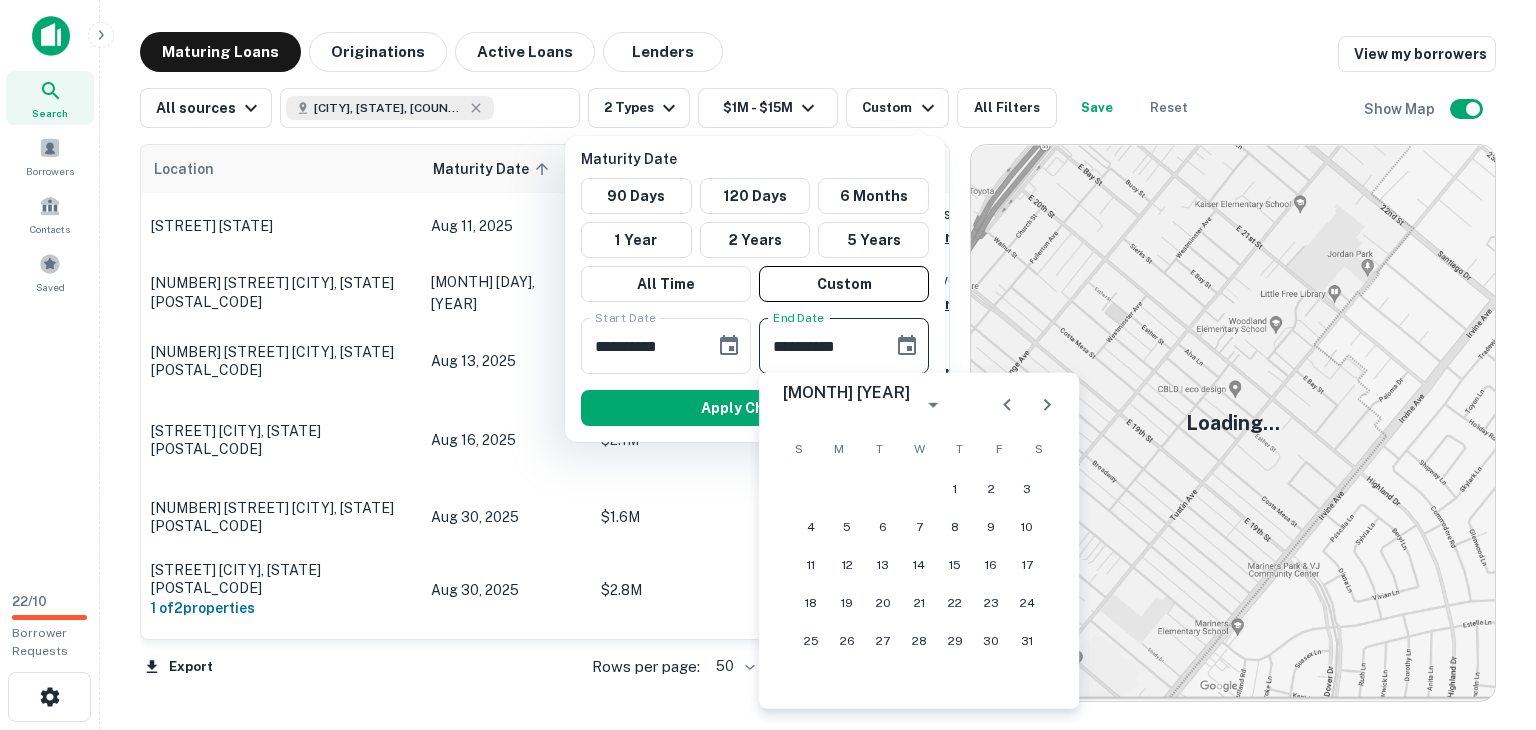 click 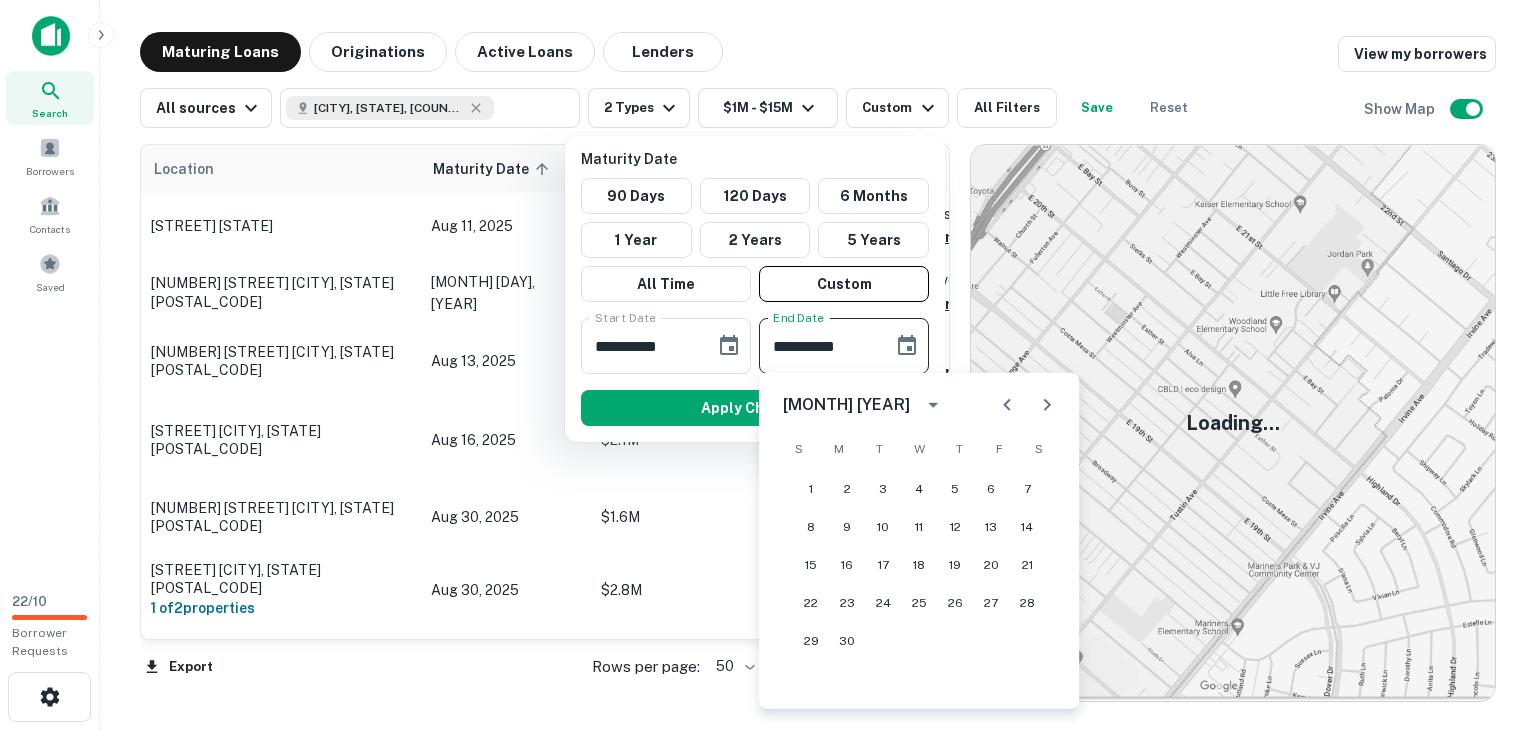 click 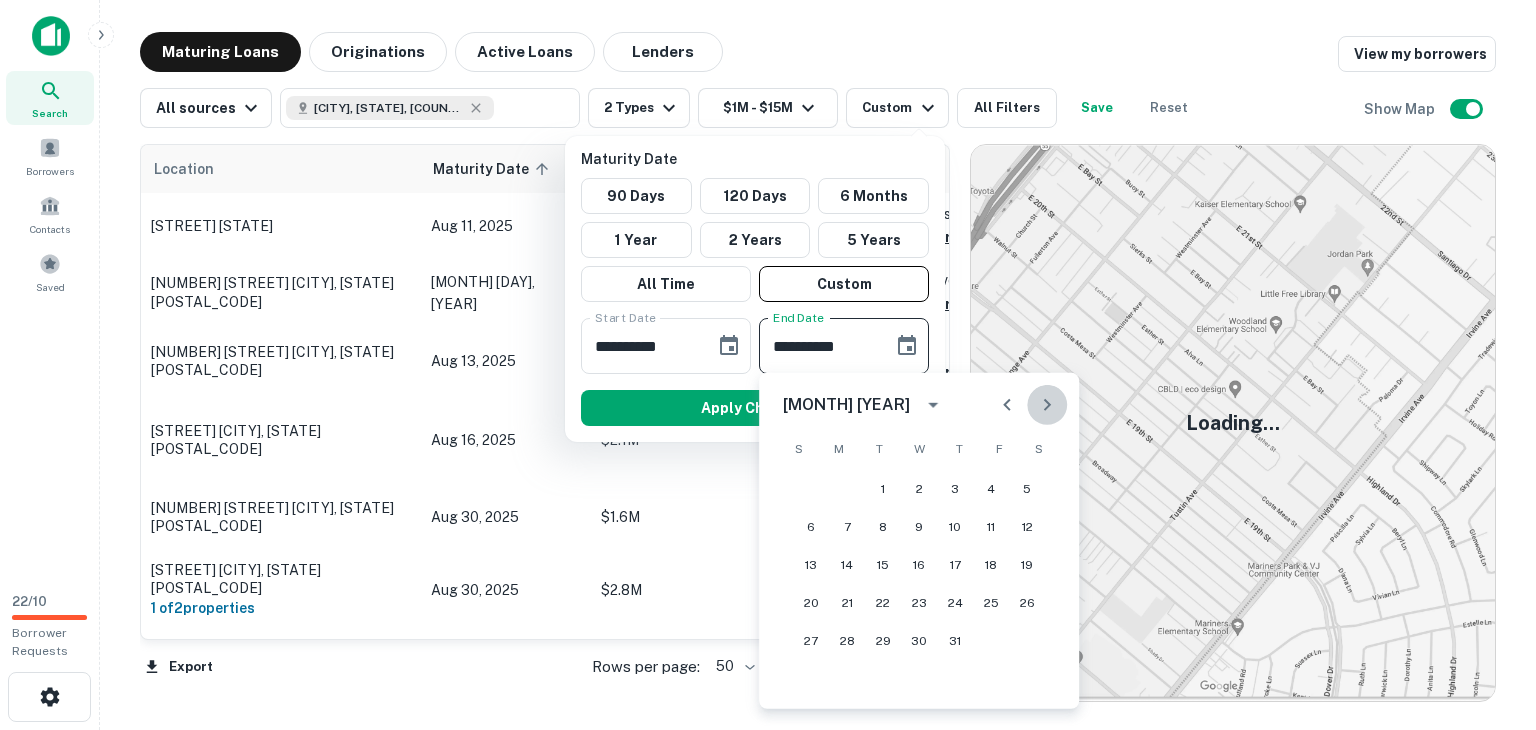 click 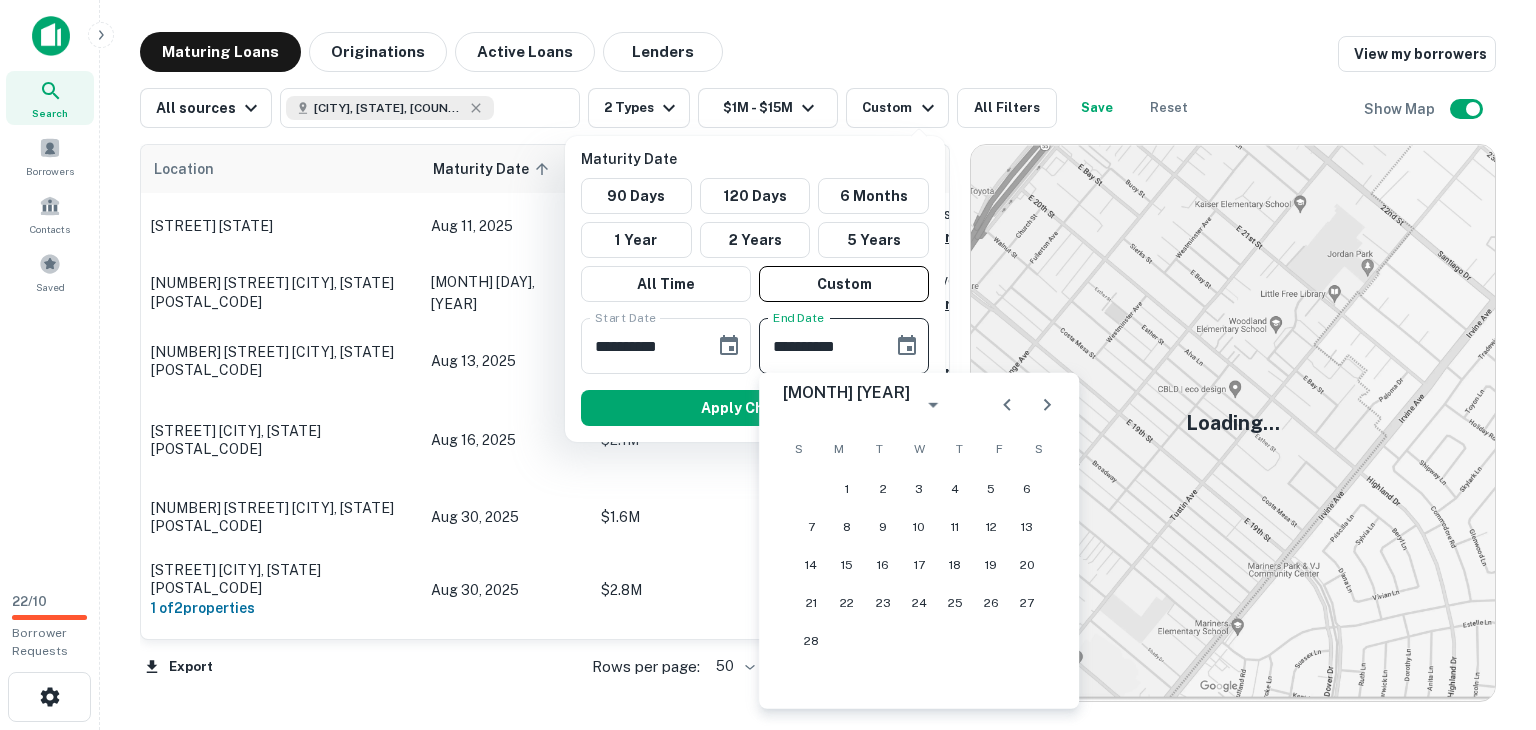 click 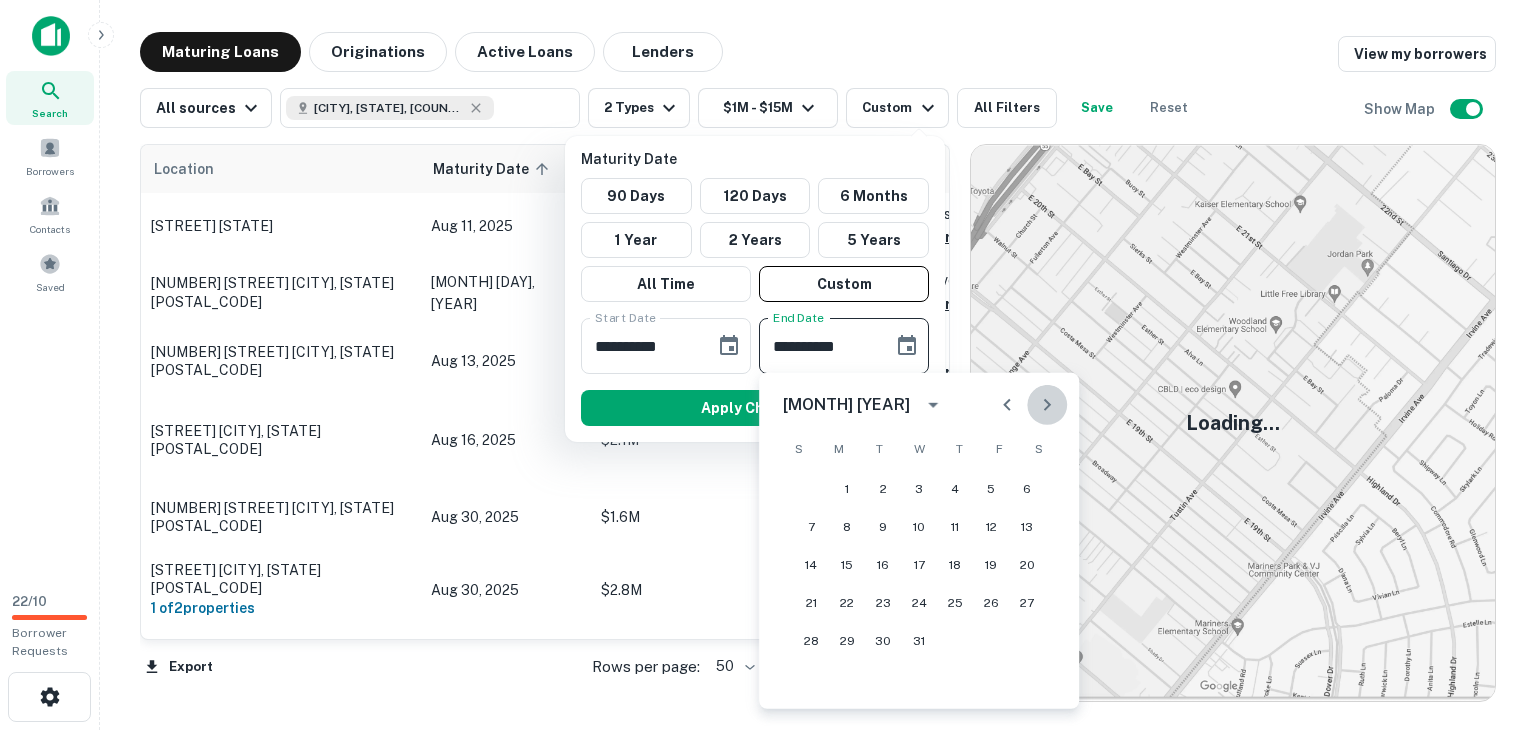 click 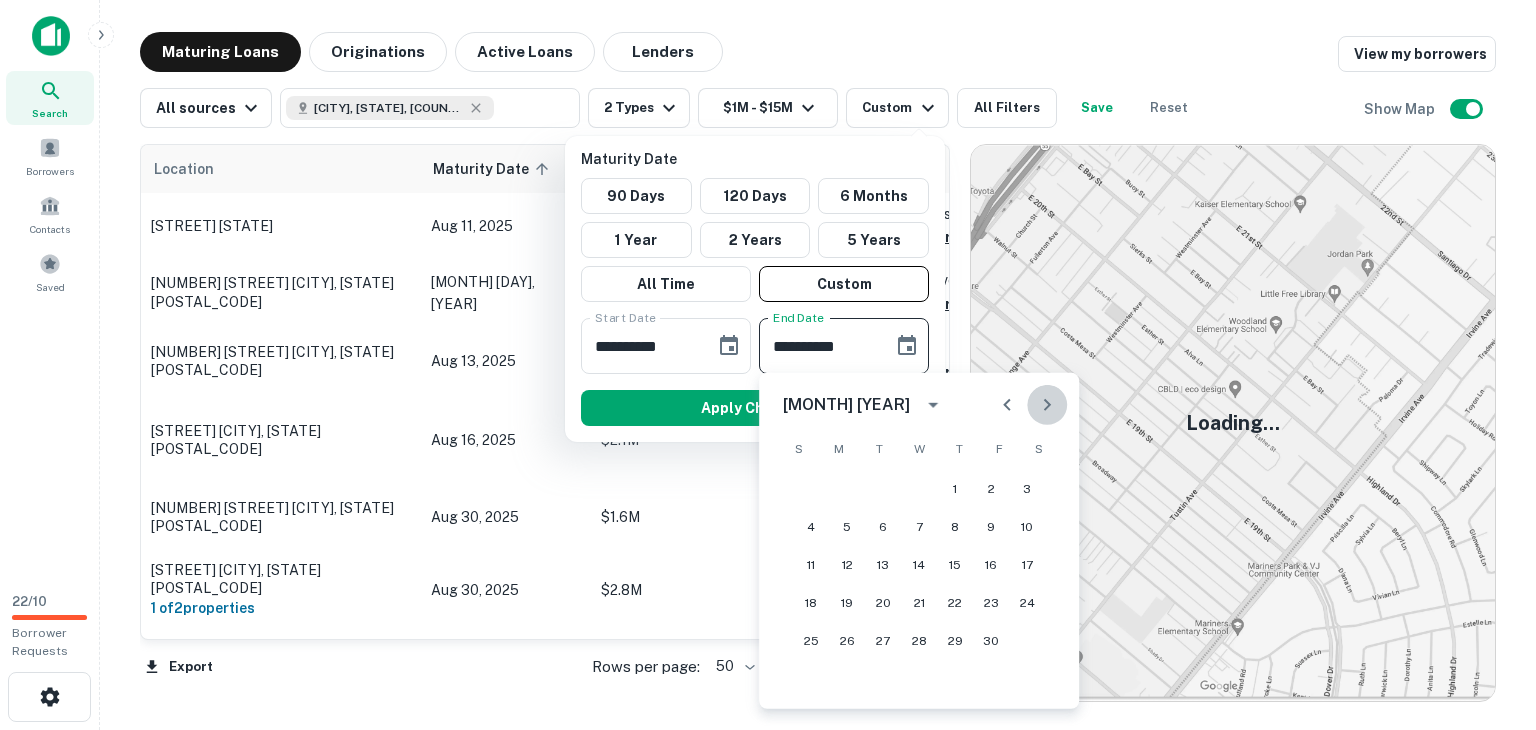 click 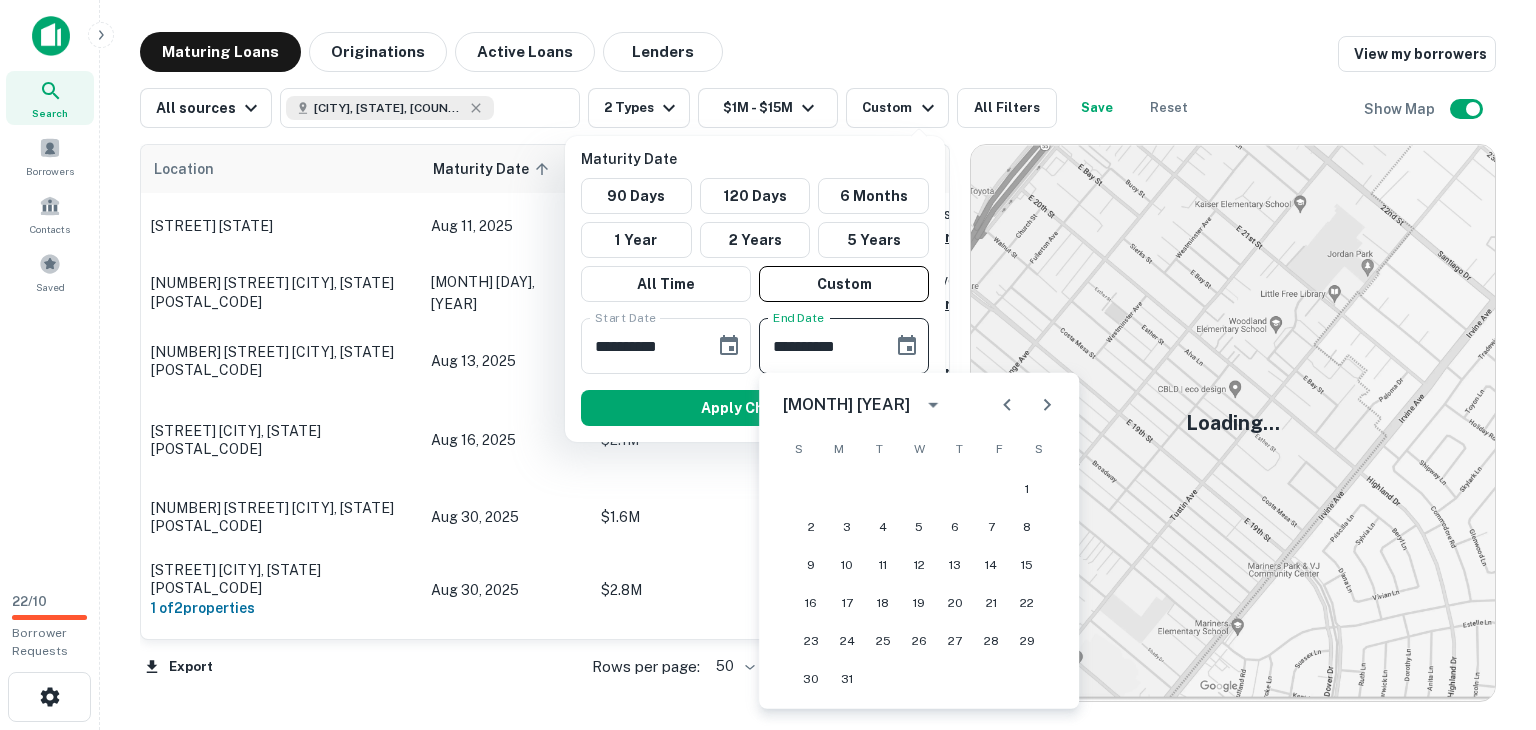 click 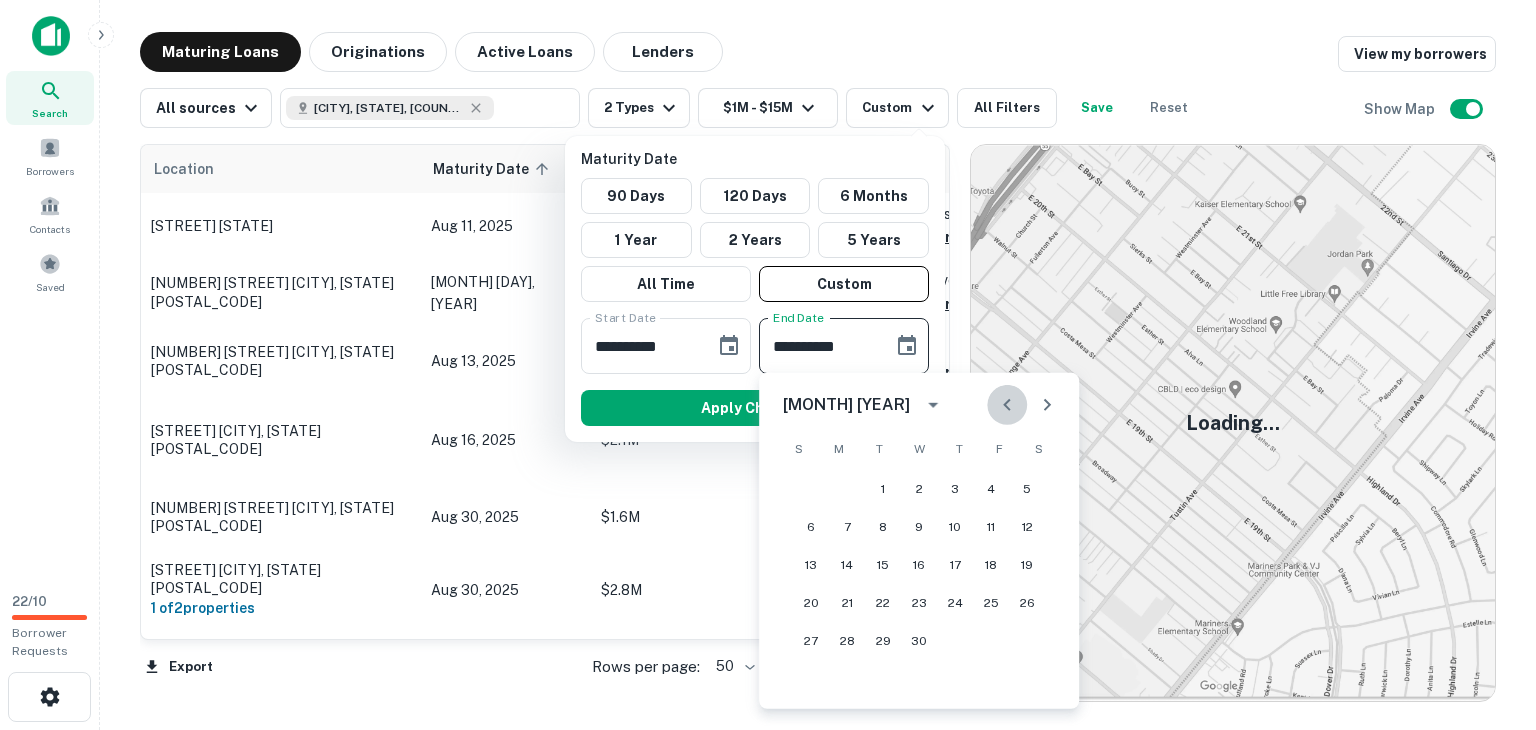 click 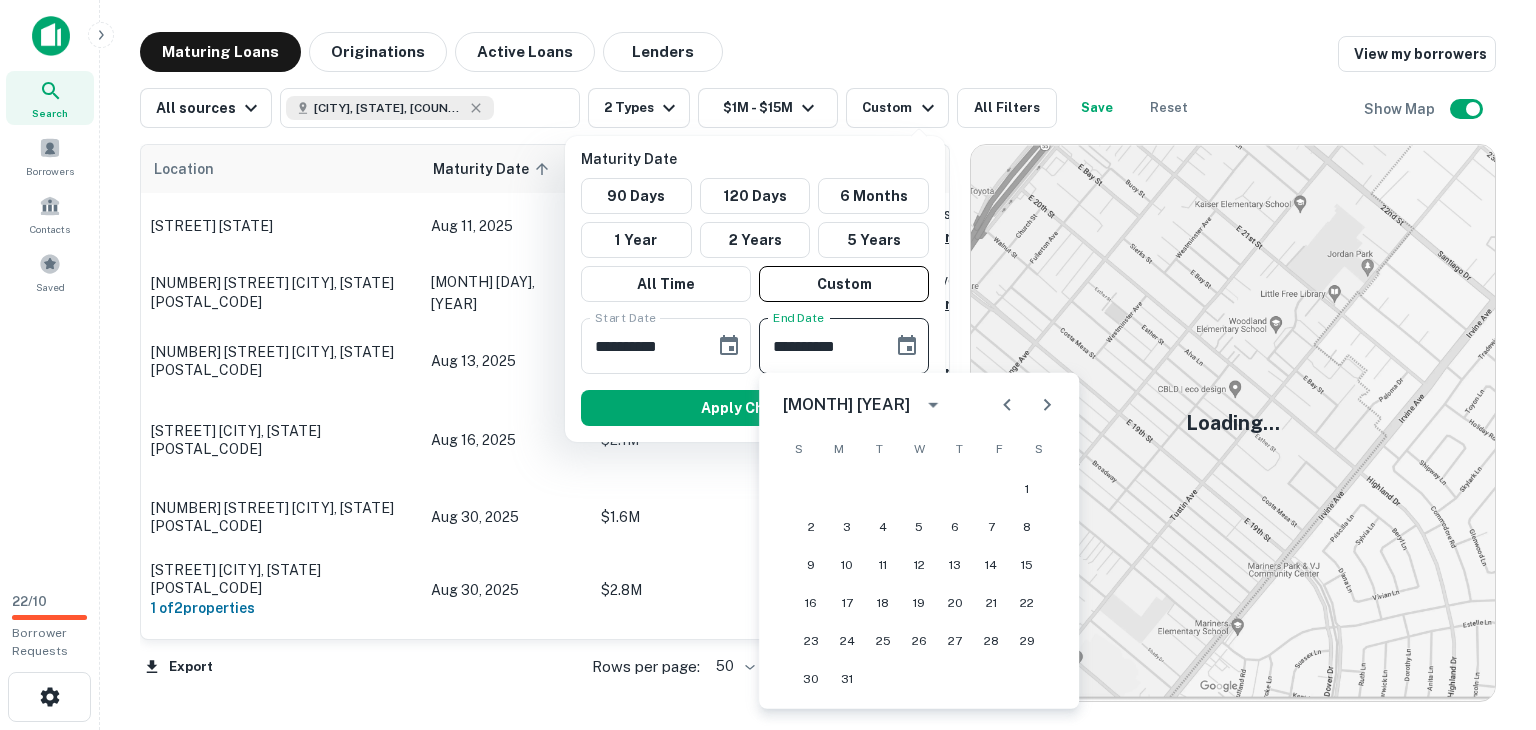 click 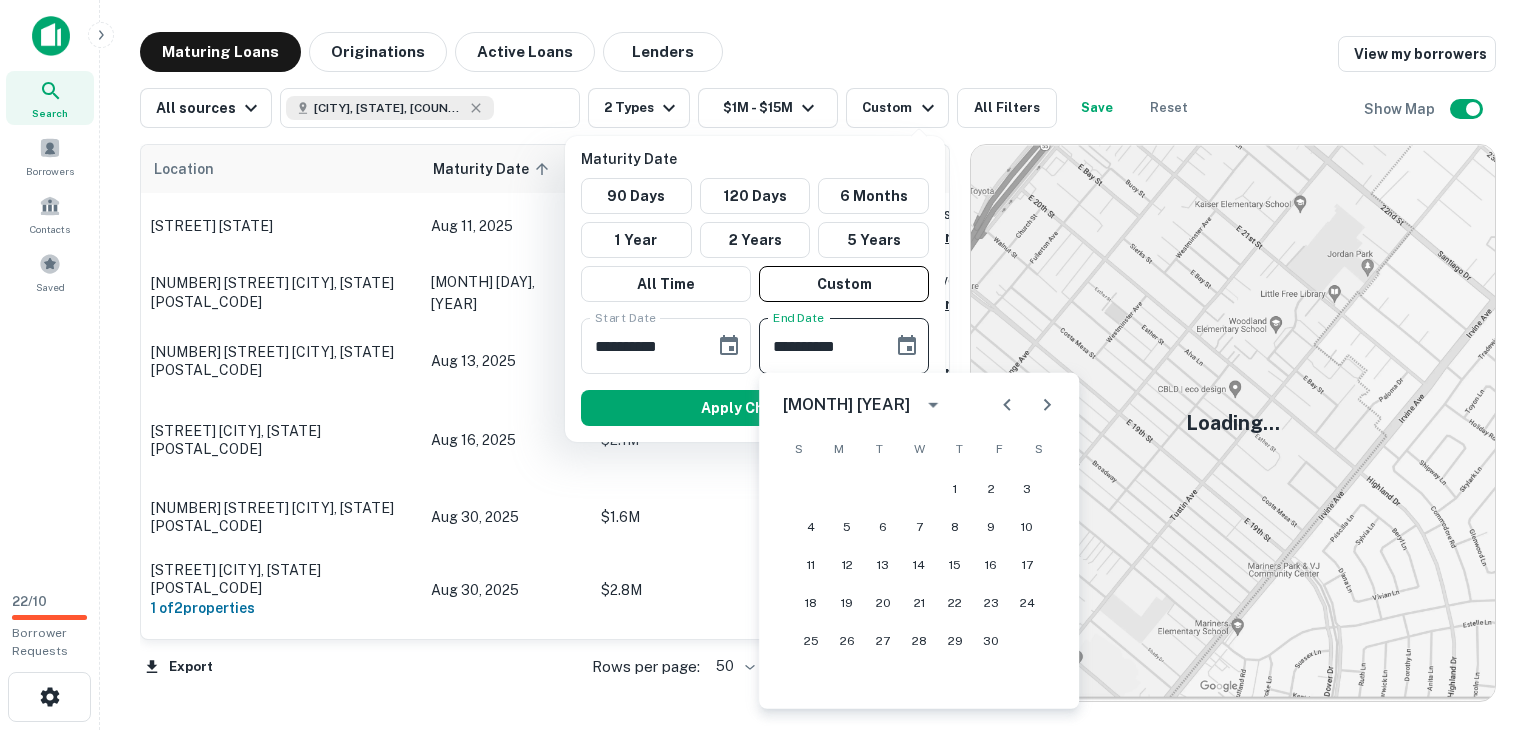 click 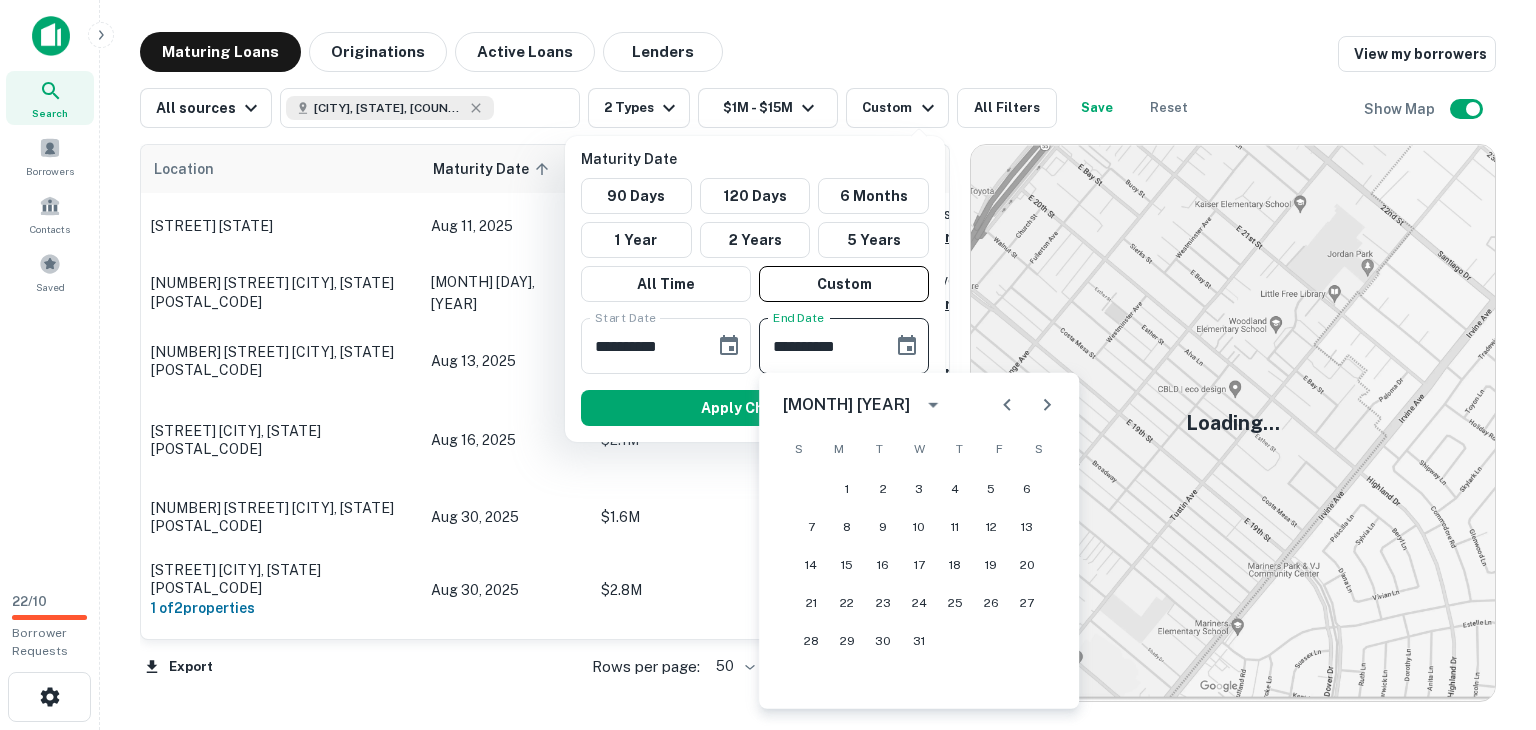 click 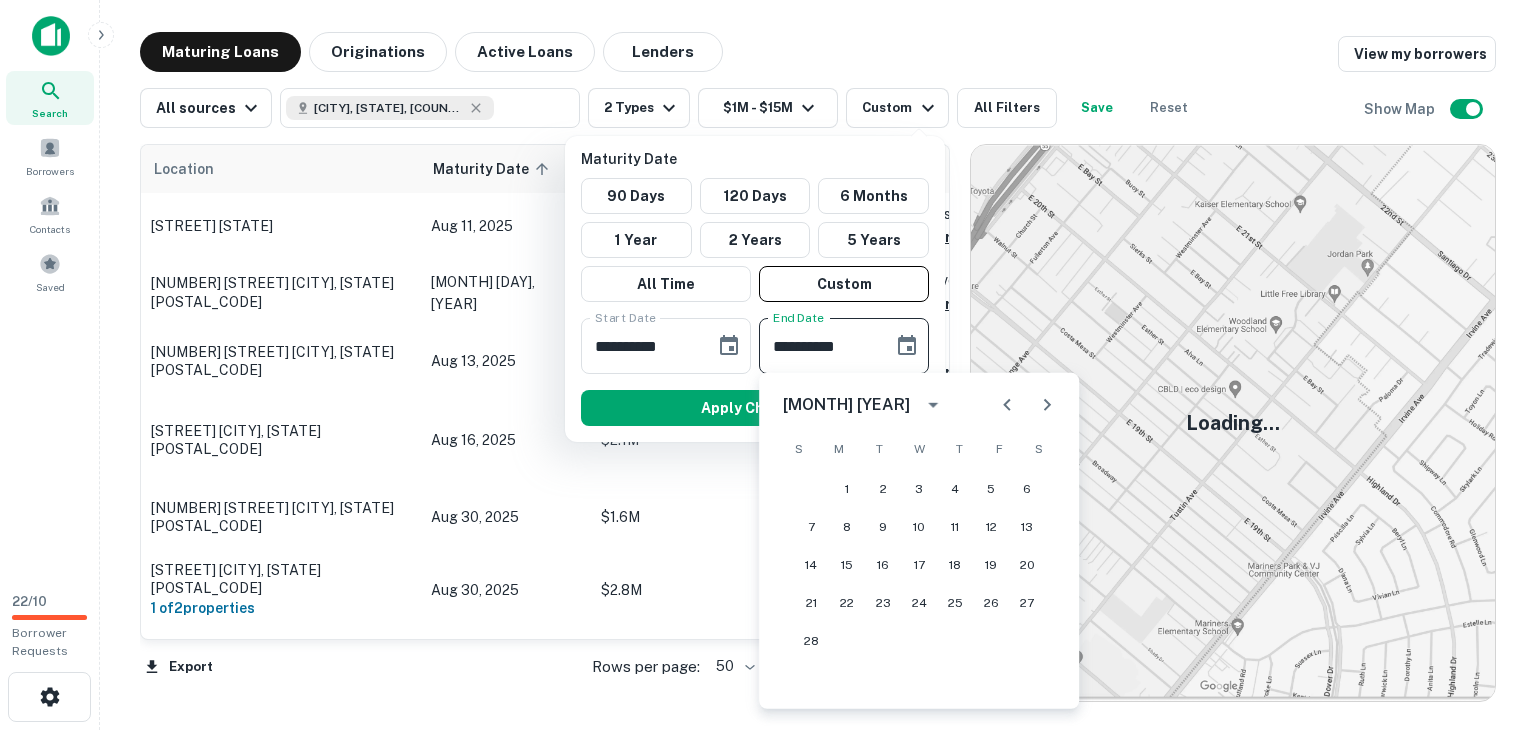 click 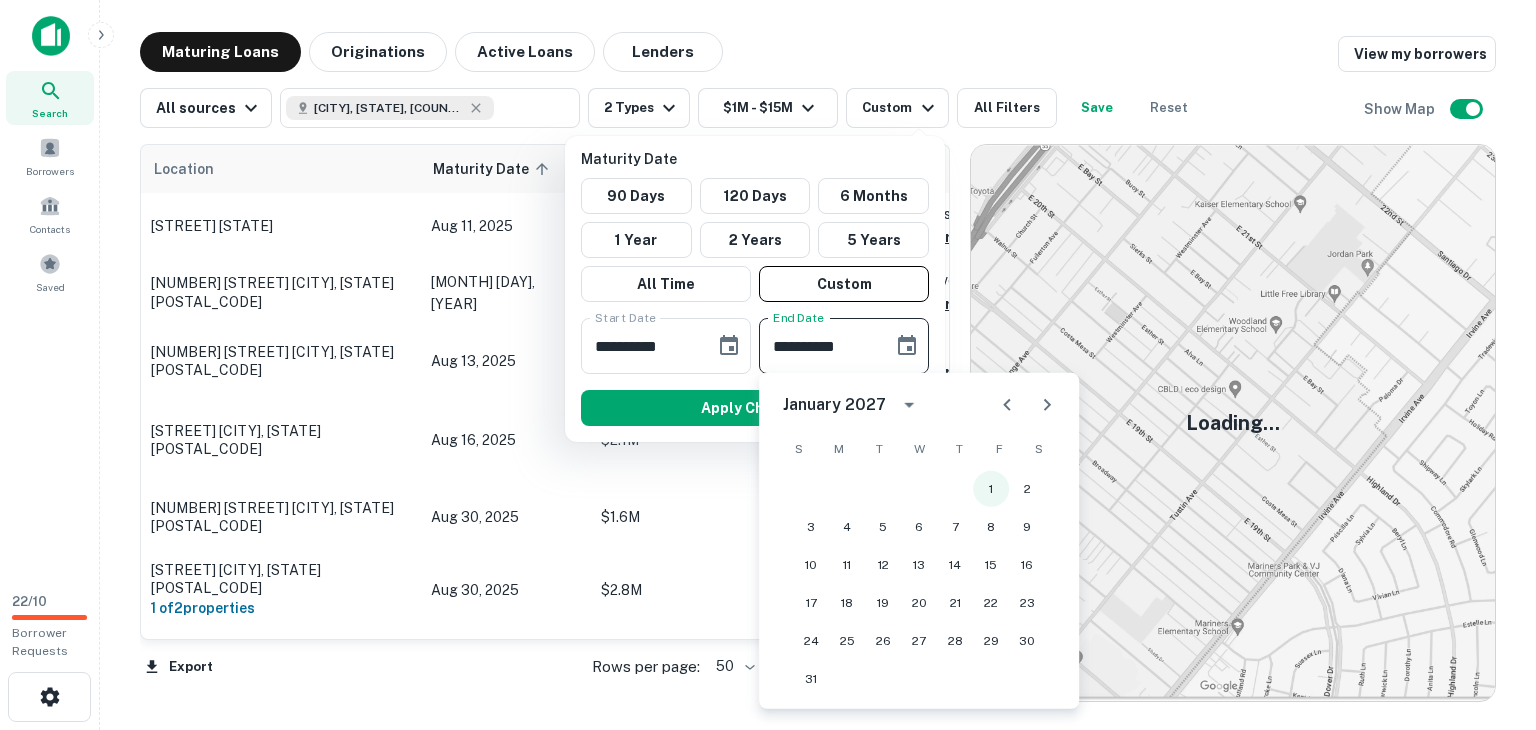 click on "1" at bounding box center [991, 489] 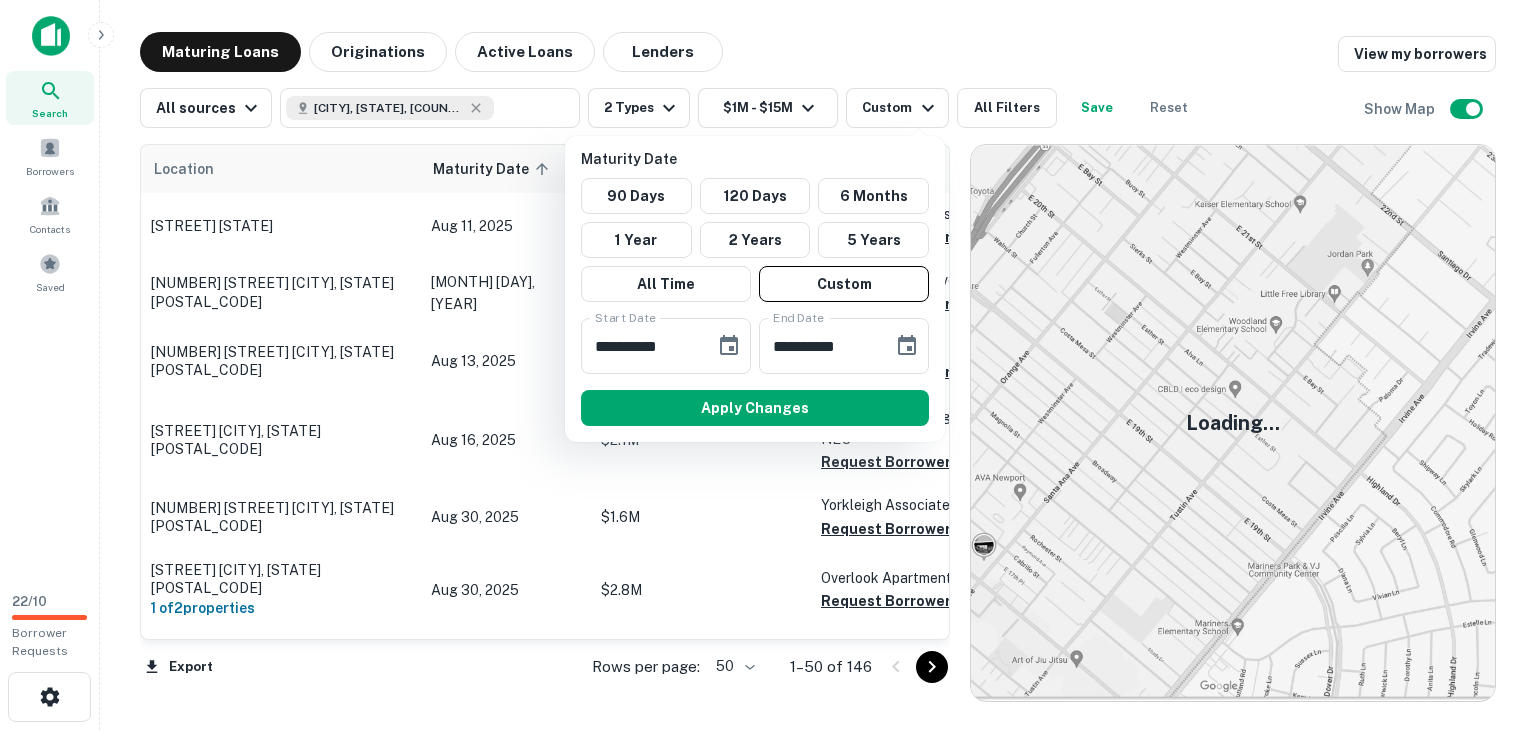 type on "**********" 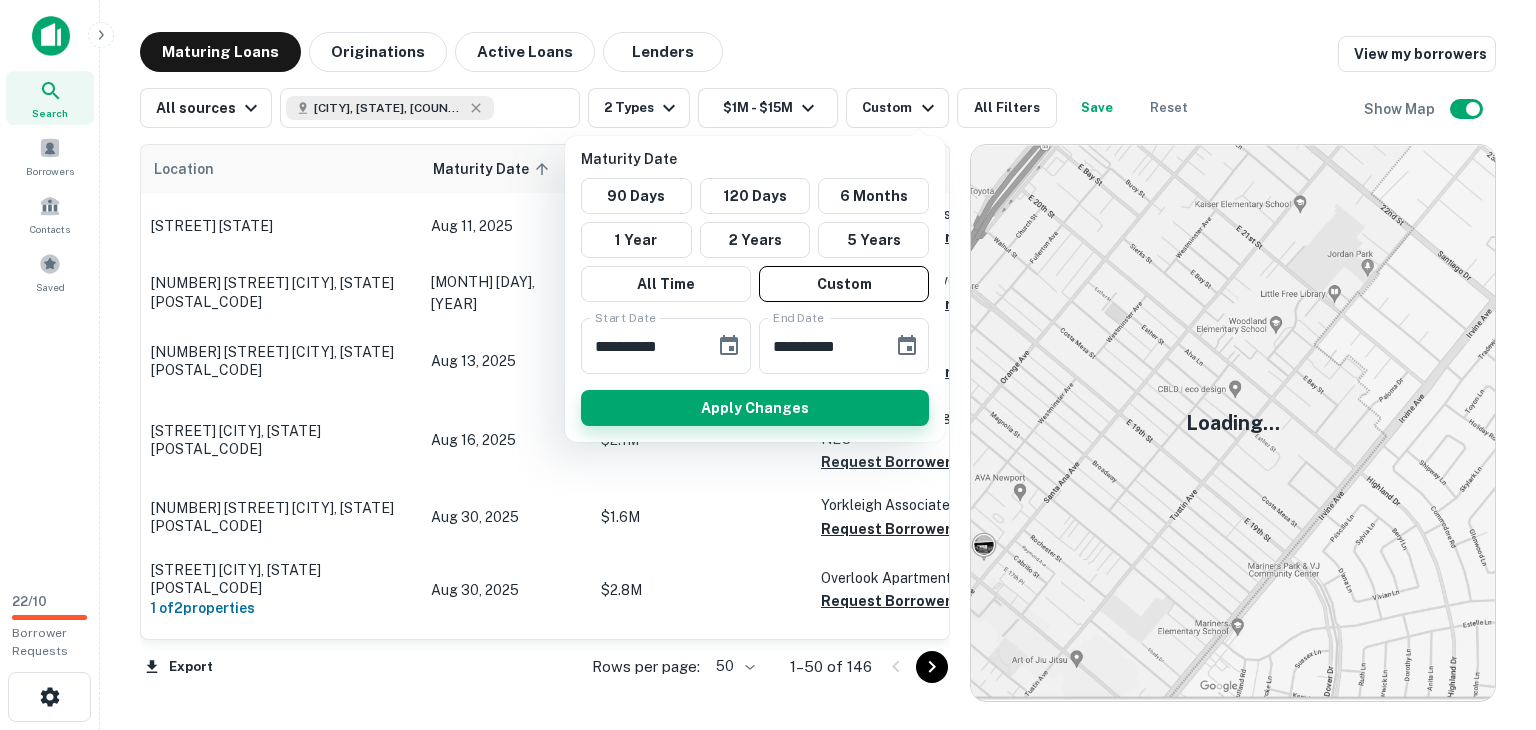 click on "Apply Changes" at bounding box center (755, 408) 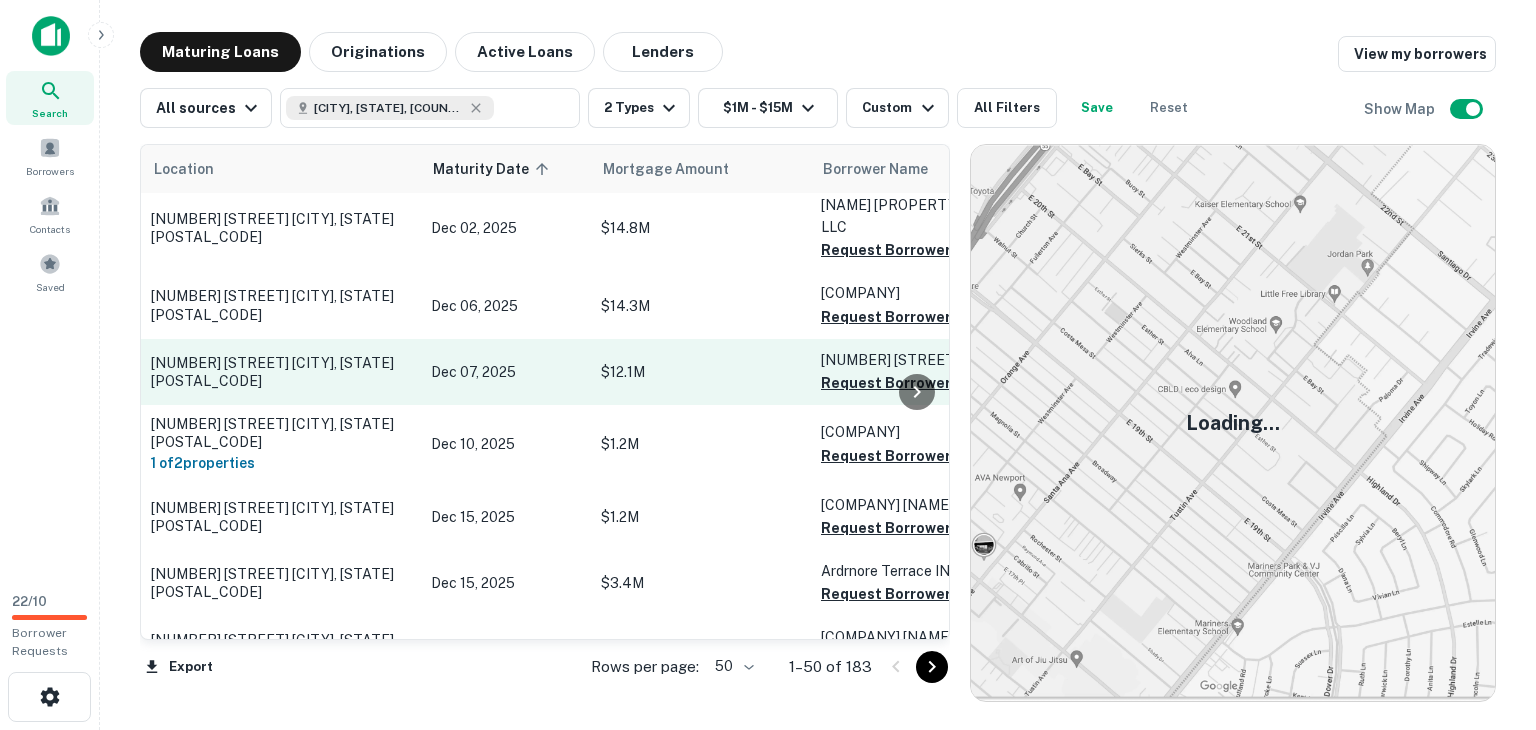 scroll, scrollTop: 0, scrollLeft: 0, axis: both 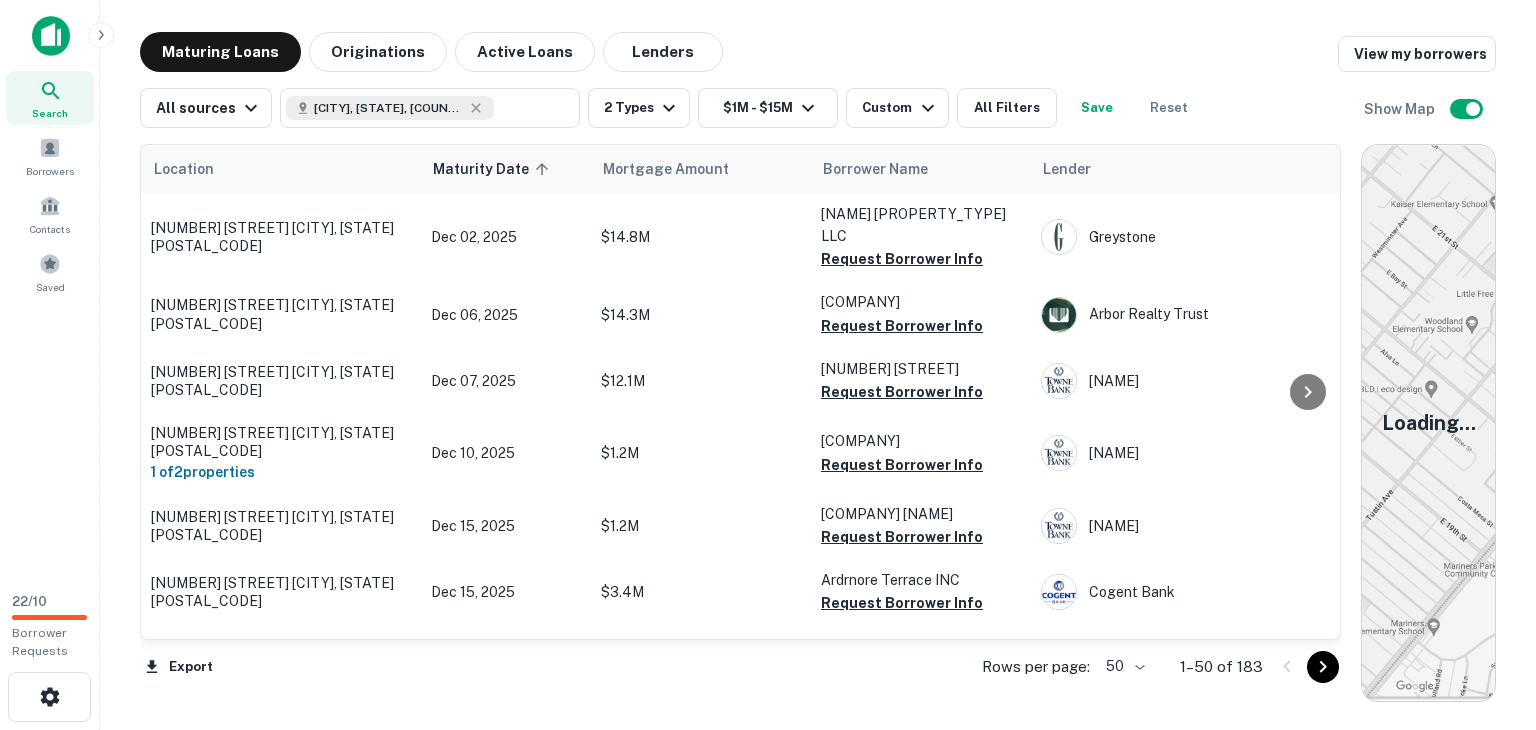 drag, startPoint x: 960, startPoint y: 361, endPoint x: 1477, endPoint y: 349, distance: 517.1392 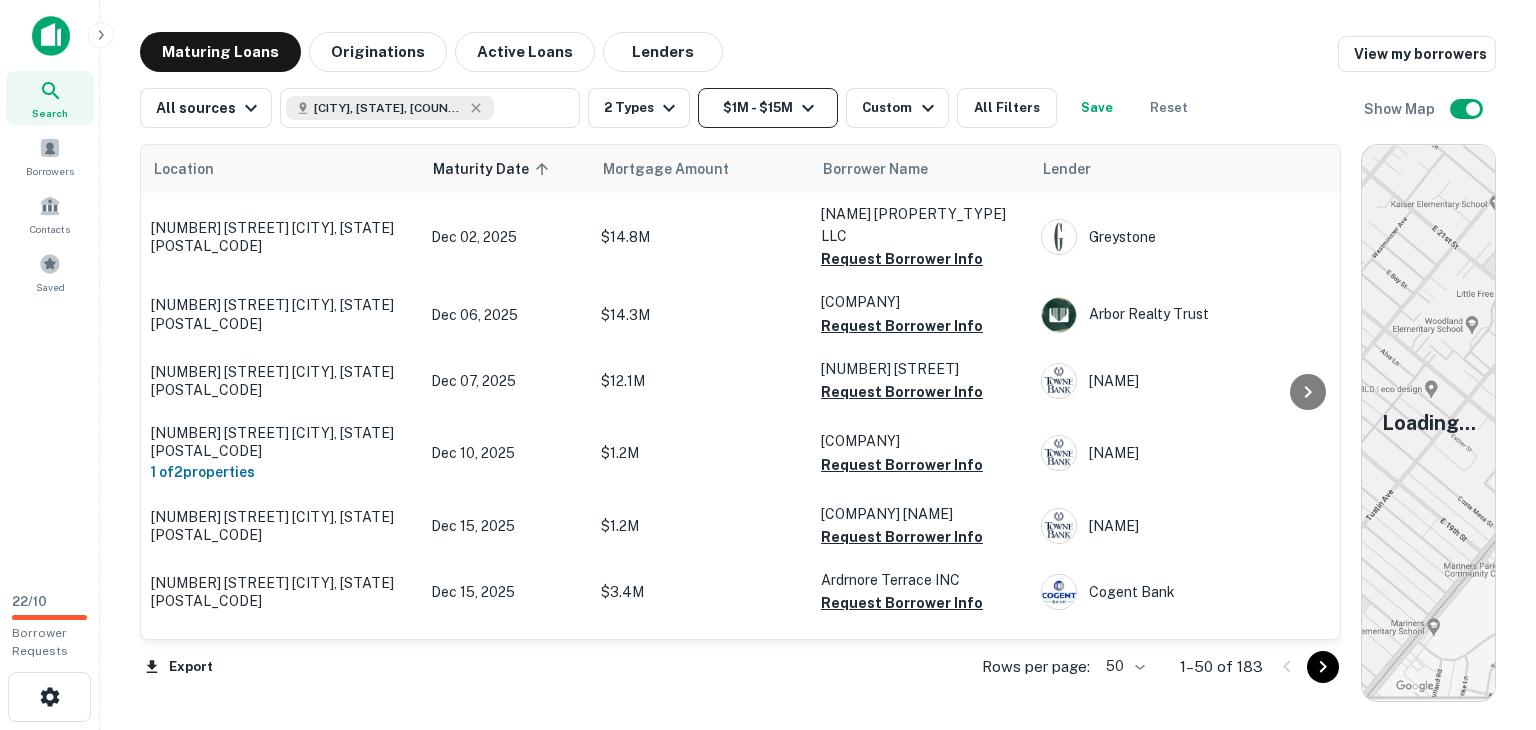 click on "$1M - $15M" at bounding box center [768, 108] 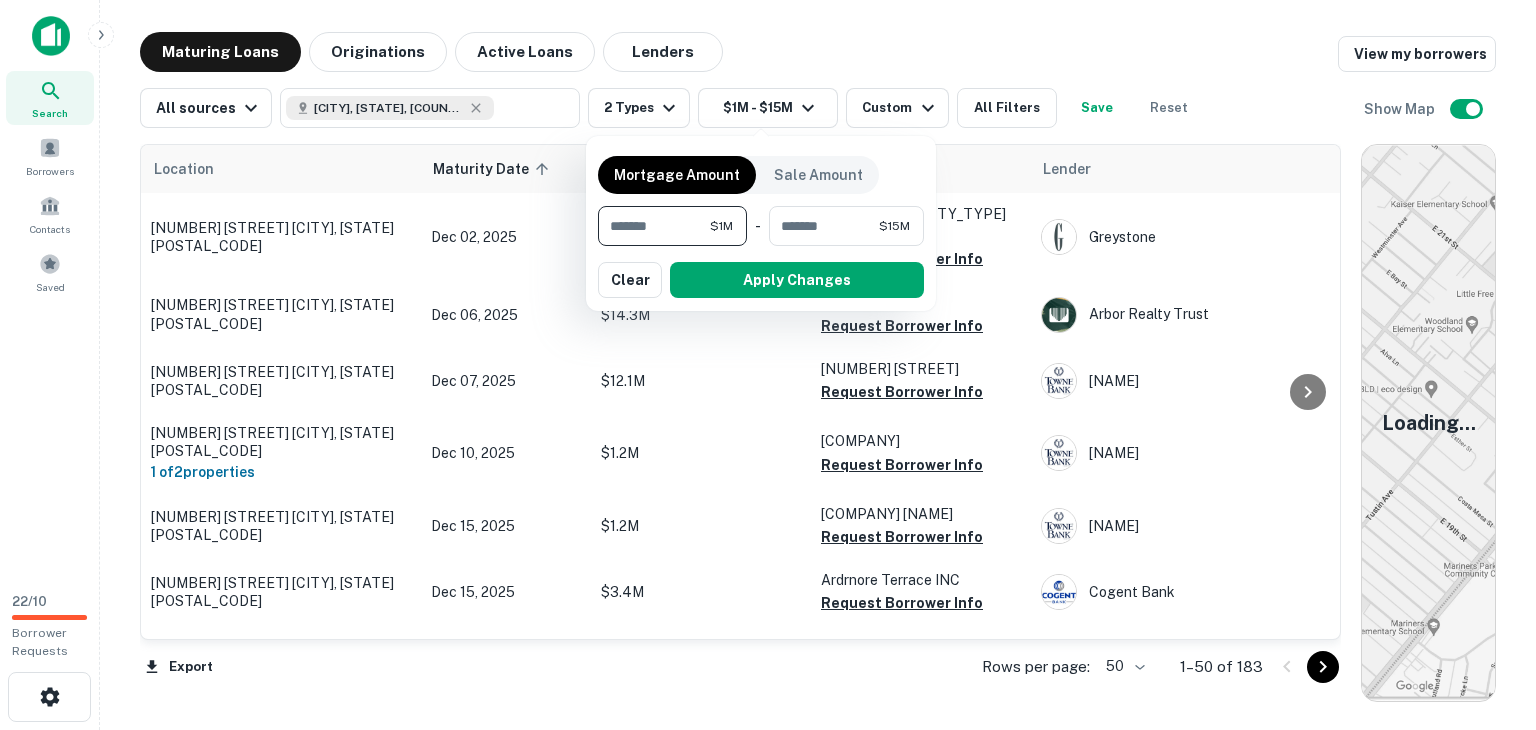 click at bounding box center (768, 365) 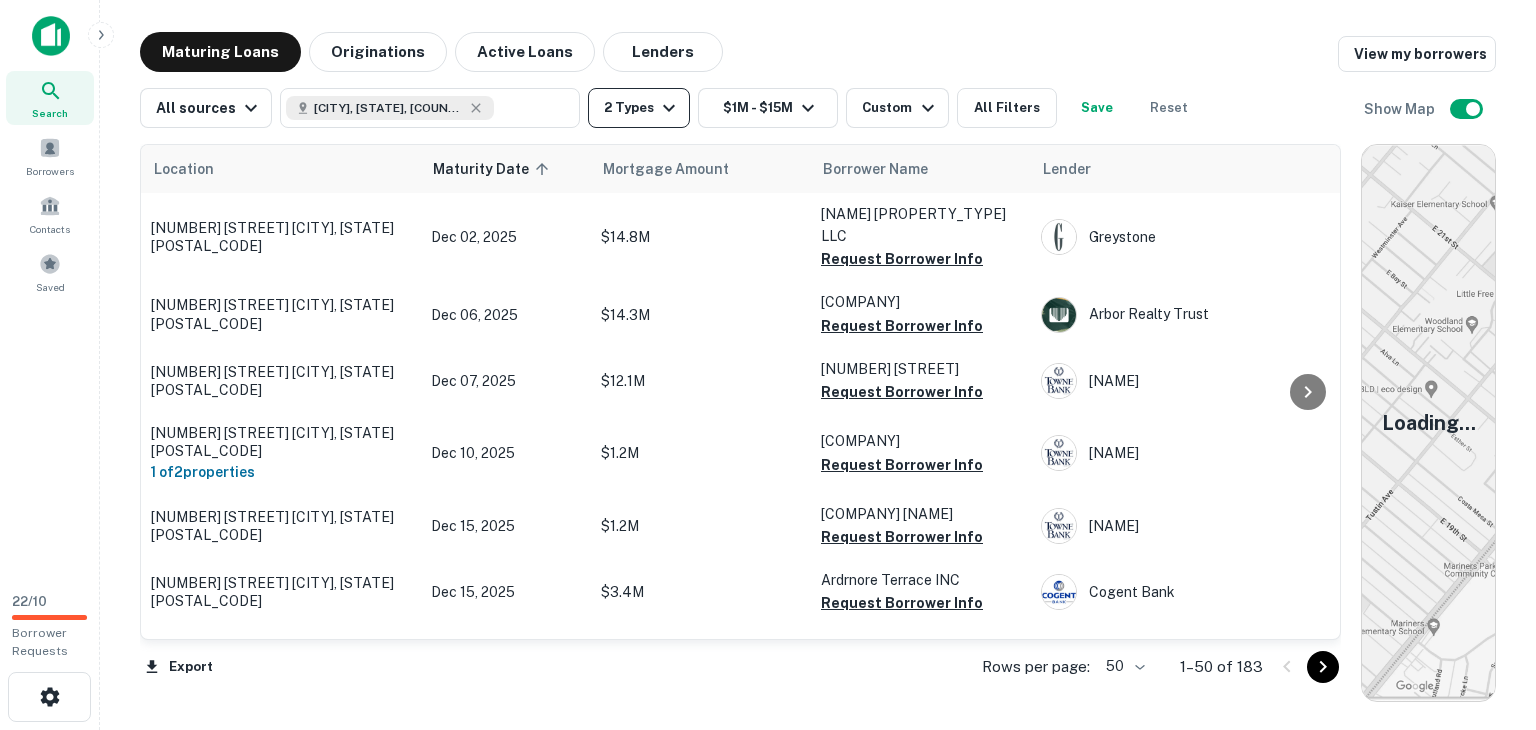 click on "2 Types" at bounding box center [639, 108] 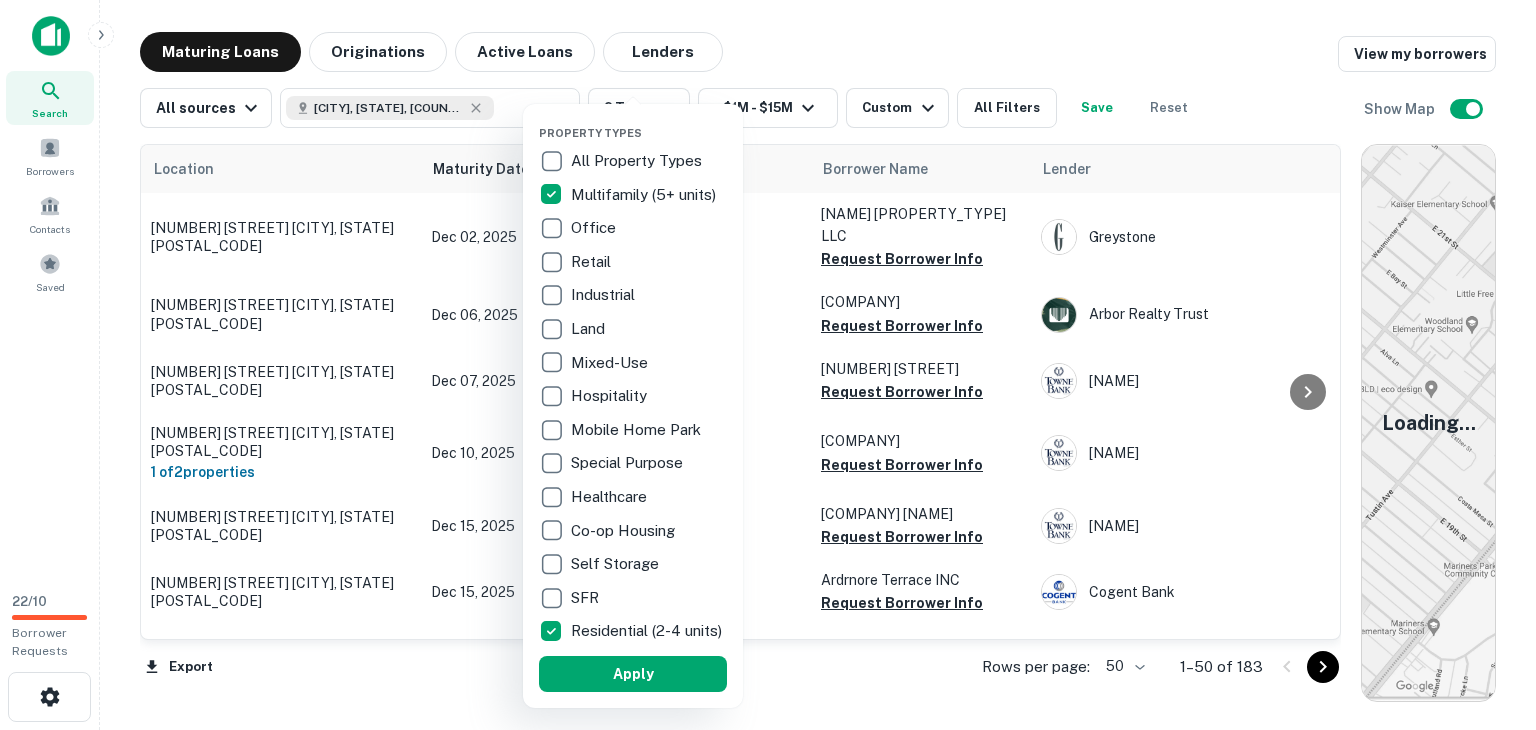 click at bounding box center [768, 365] 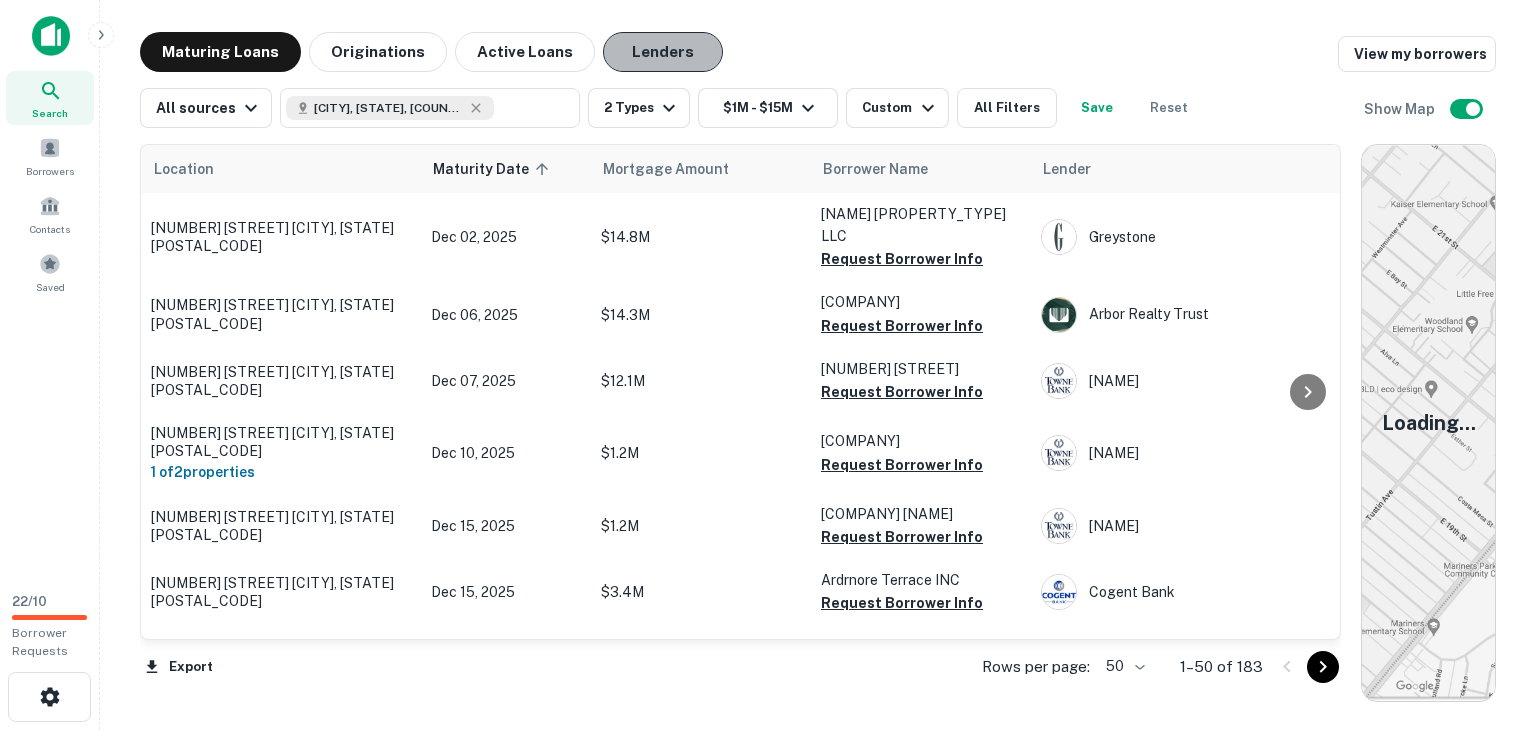 click on "Lenders" at bounding box center (663, 52) 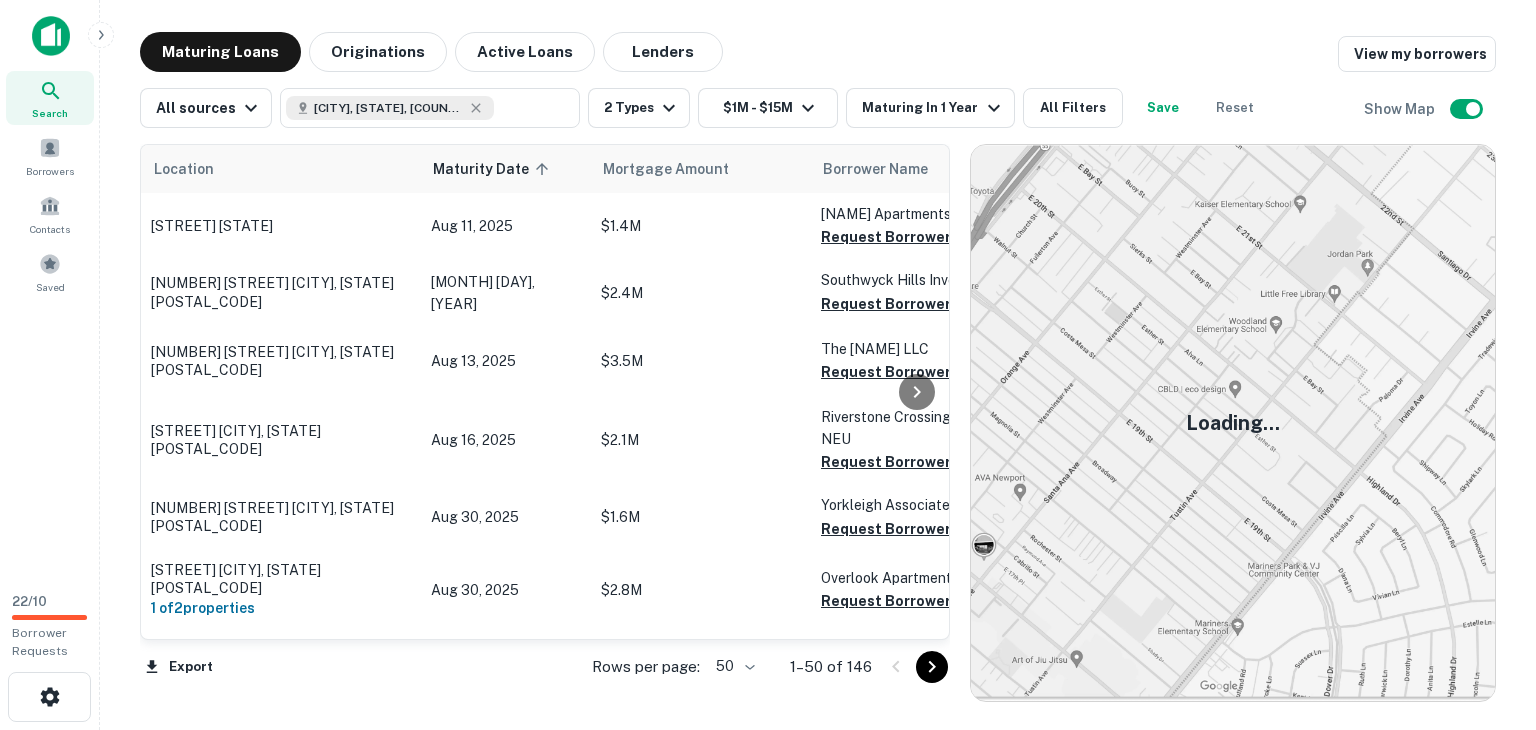 click on "[MONTH] [YEAR] $[AMOUNT] [BORROWER_NAME] LLC Request Borrower Info [LENDER_NAME] Sale Multifamily [LENDER_TYPE] $[AMOUNT] [PERCENTAGE]% [PERCENTAGE]% [YEAR] - [NUMBER] [STREET] [CITY], [STATE][POSTAL_CODE]  [MONTH] [YEAR] $[AMOUNT] [BORROWER_NAME] LLC Request Borrower Info R   A [LAST] [FIRST] [OCCUPATION] [OCCUPATION] [OCCUPATION] [OCCUPATION] $[AMOUNT] [PERCENTAGE]% [PERCENTAGE]% [YEAR] - [NUMBER] [STREET] [CITY], [STATE][POSTAL_CODE]  [MONTH] [YEAR] $[AMOUNT] [BORROWER_NAME] LLC Request Borrower Info [COMPANY_NAME] Sale Multifamily [COMPANY_NAME] - - [PERCENTAGE]% [YEAR] - [NUMBER] [STREET] [CITY], [STATE][POSTAL_CODE]  [MONTH] [YEAR] $[AMOUNT] [BORROWER_NAME] LLC Request Borrower Info [COMPANY_NAME] Construction Multifamily - - - [PERCENTAGE]% [YEAR] - [NUMBER] [STREET] [CITY], [STATE][POSTAL_CODE]  [MONTH] [YEAR] $[AMOUNT] [BORROWER_NAME] LLC Request Borrower Info [COMPANY_NAME] Sale Multifamily [COMPANY_NAME] - - [PERCENTAGE]% [YEAR] [NUMBER]" at bounding box center [818, 415] 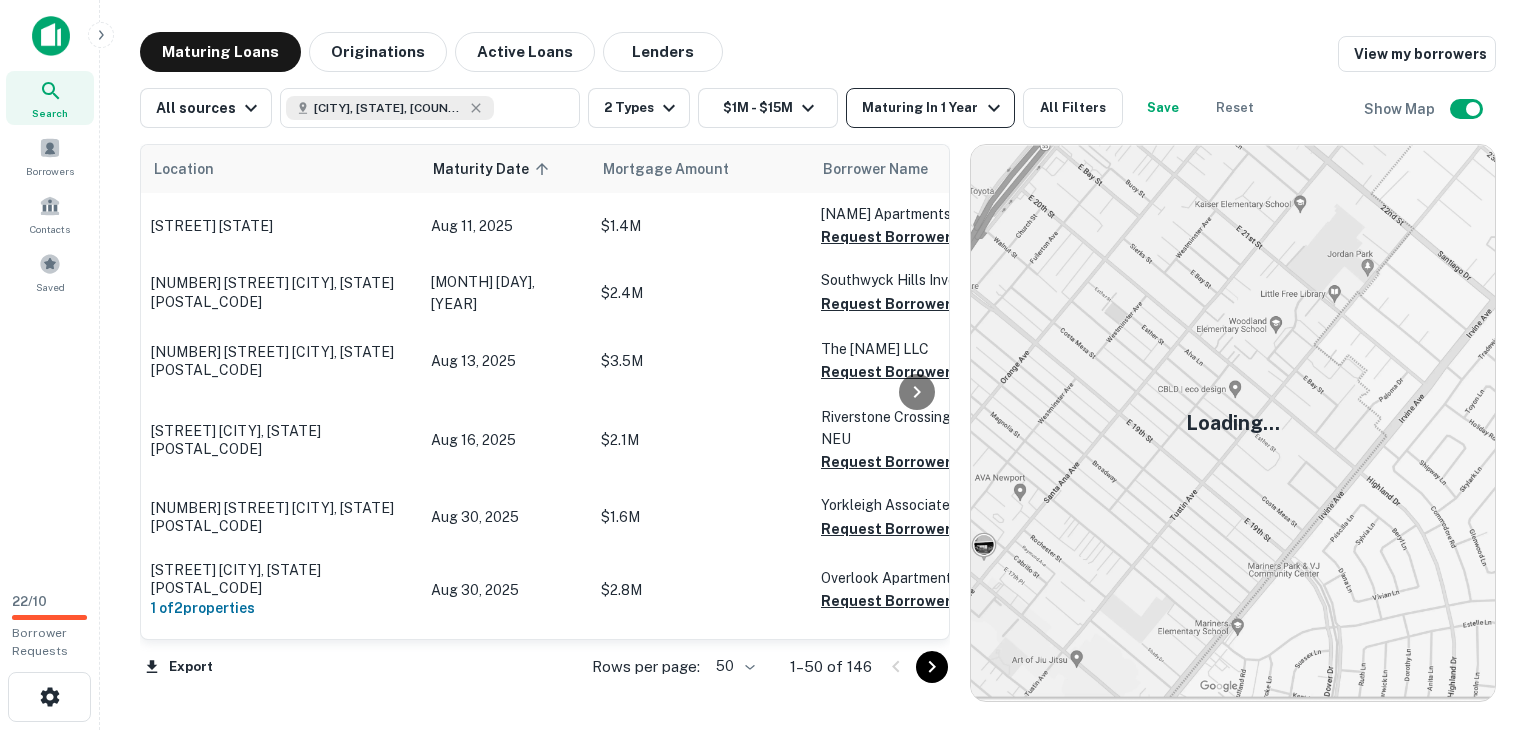 click on "Maturing In 1 Year" at bounding box center (933, 108) 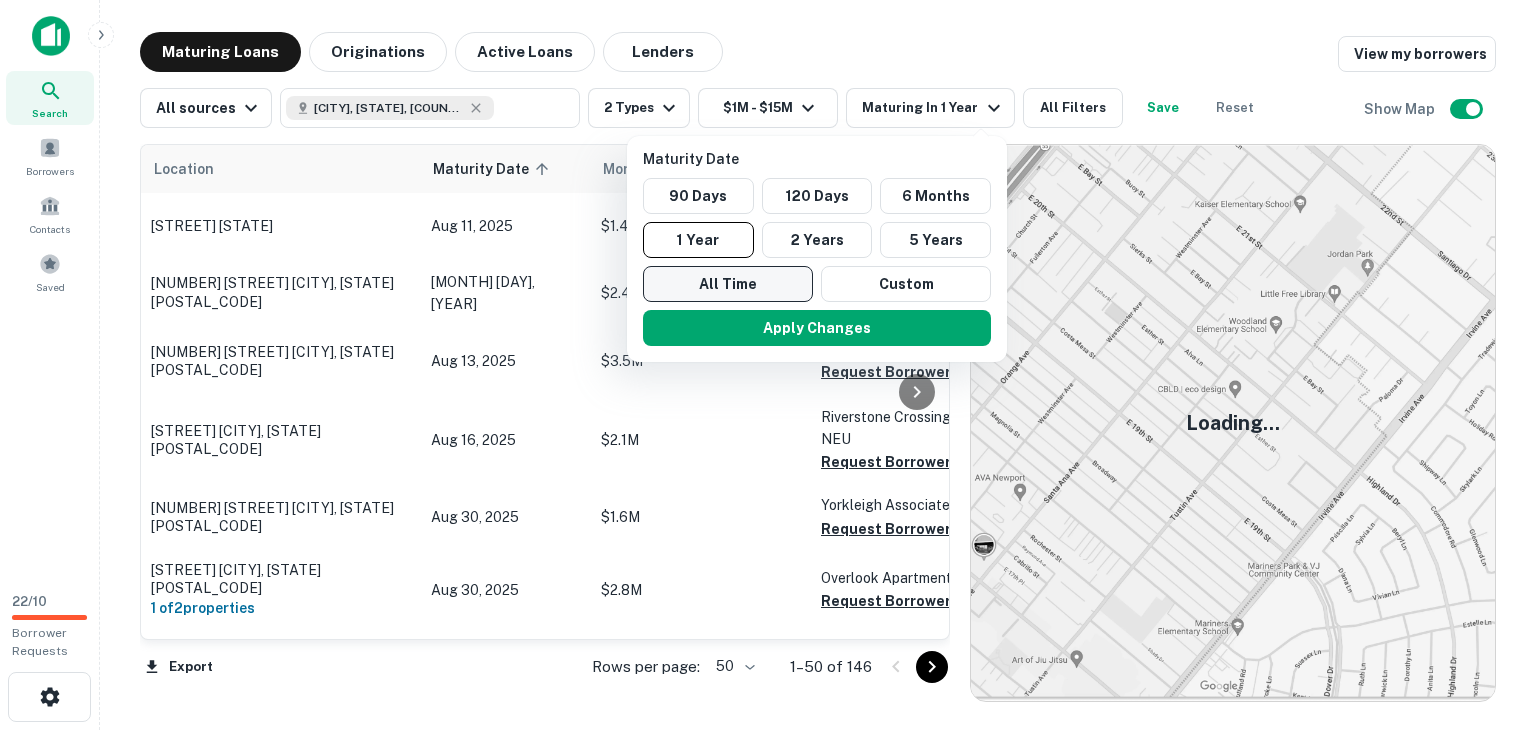 click on "All Time" at bounding box center [728, 284] 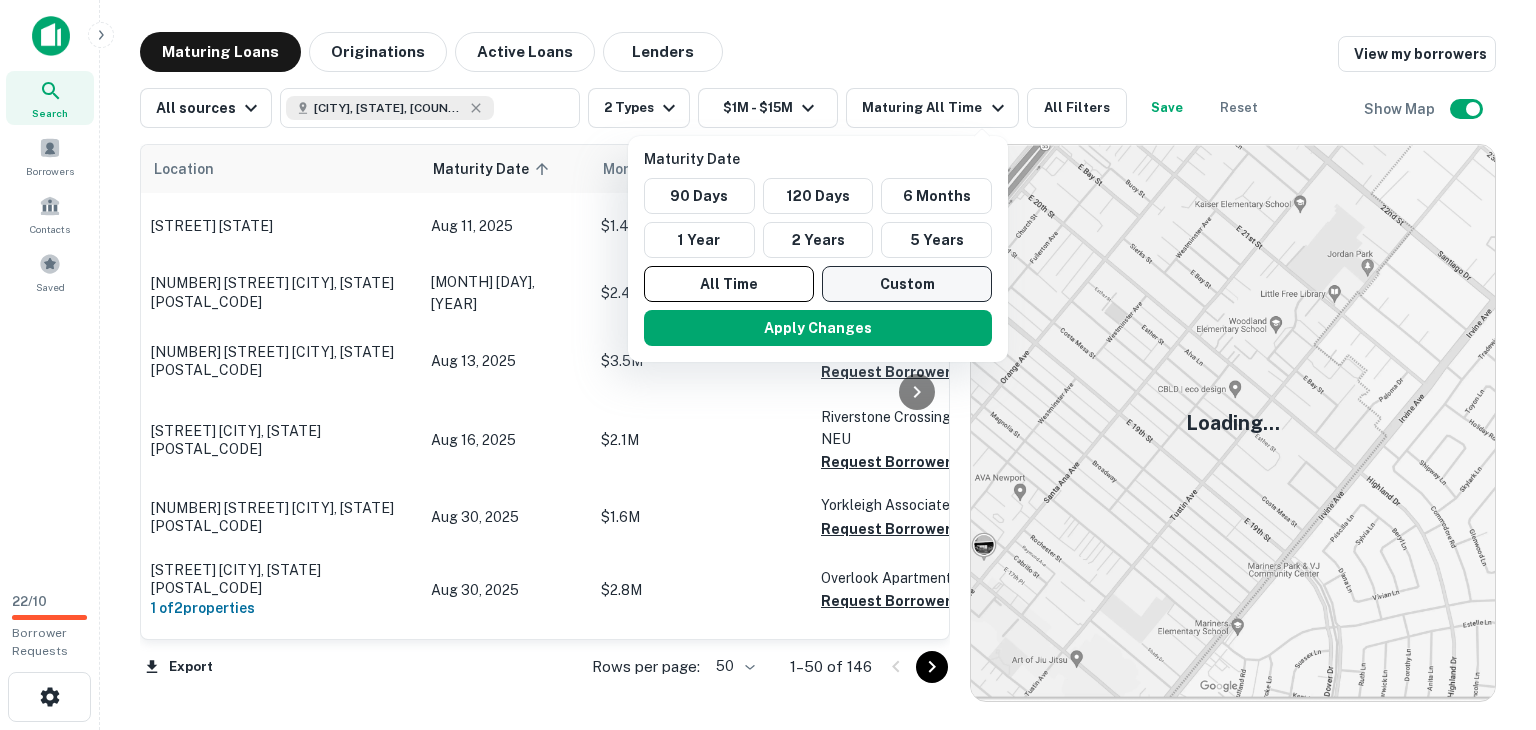 click on "Custom" at bounding box center (907, 284) 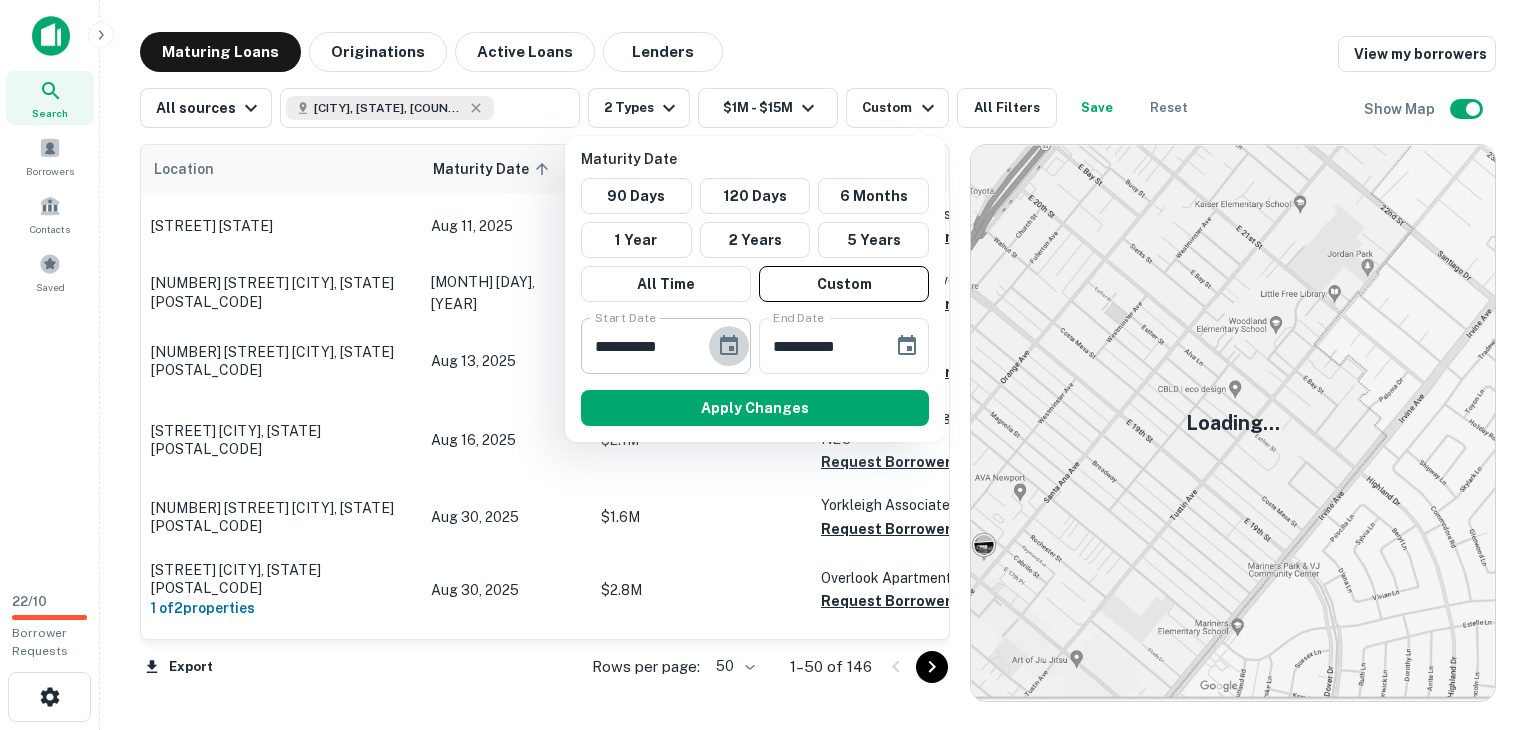 click 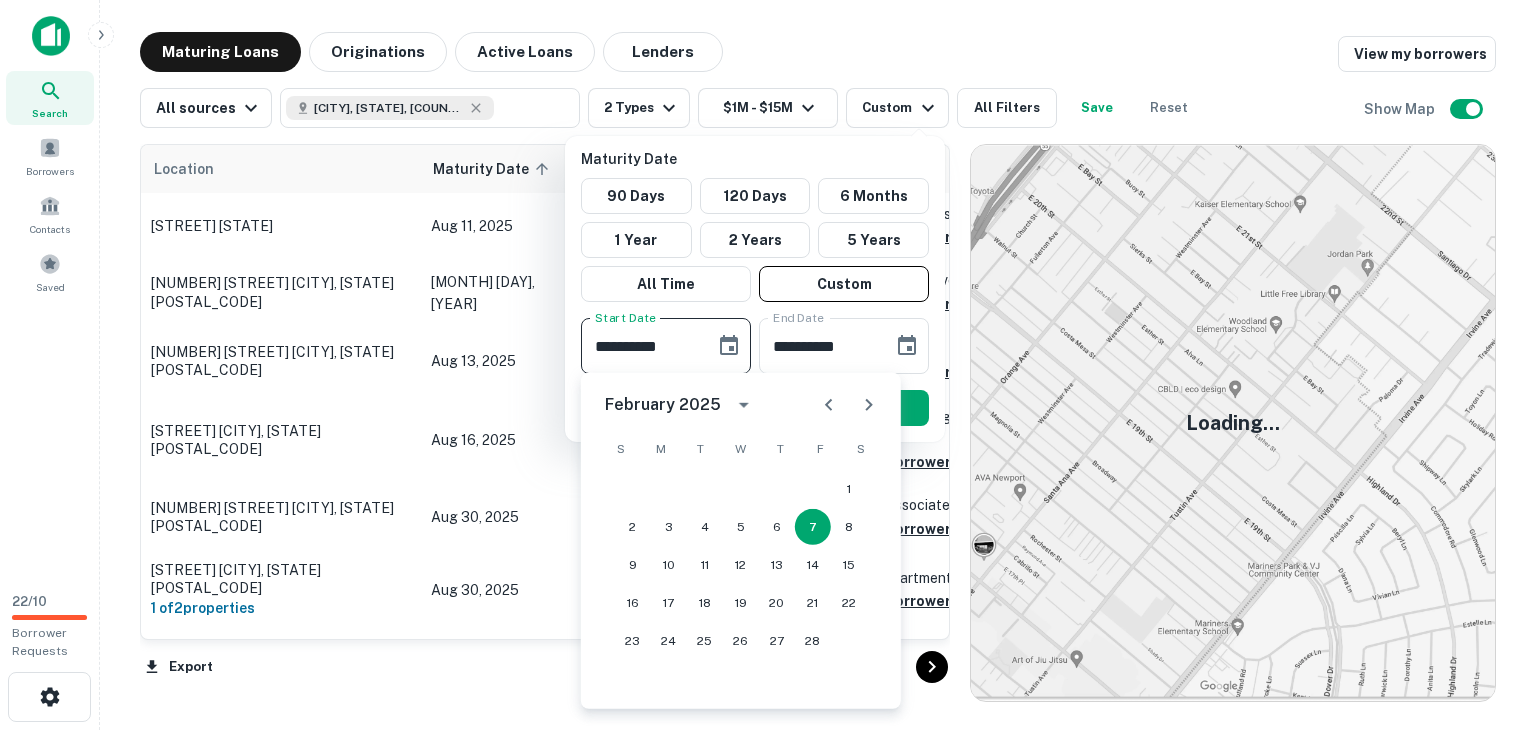 click at bounding box center (869, 405) 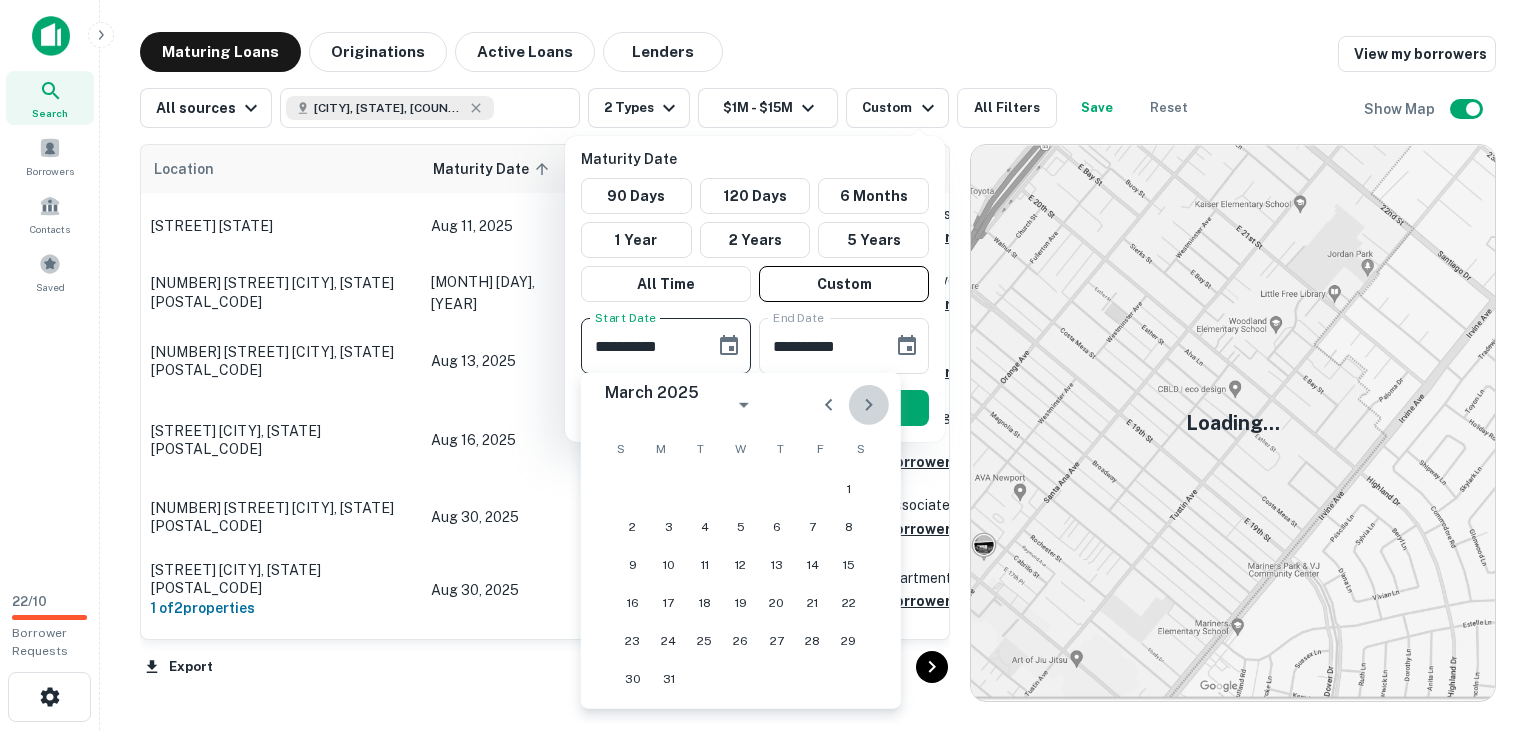 click at bounding box center (869, 405) 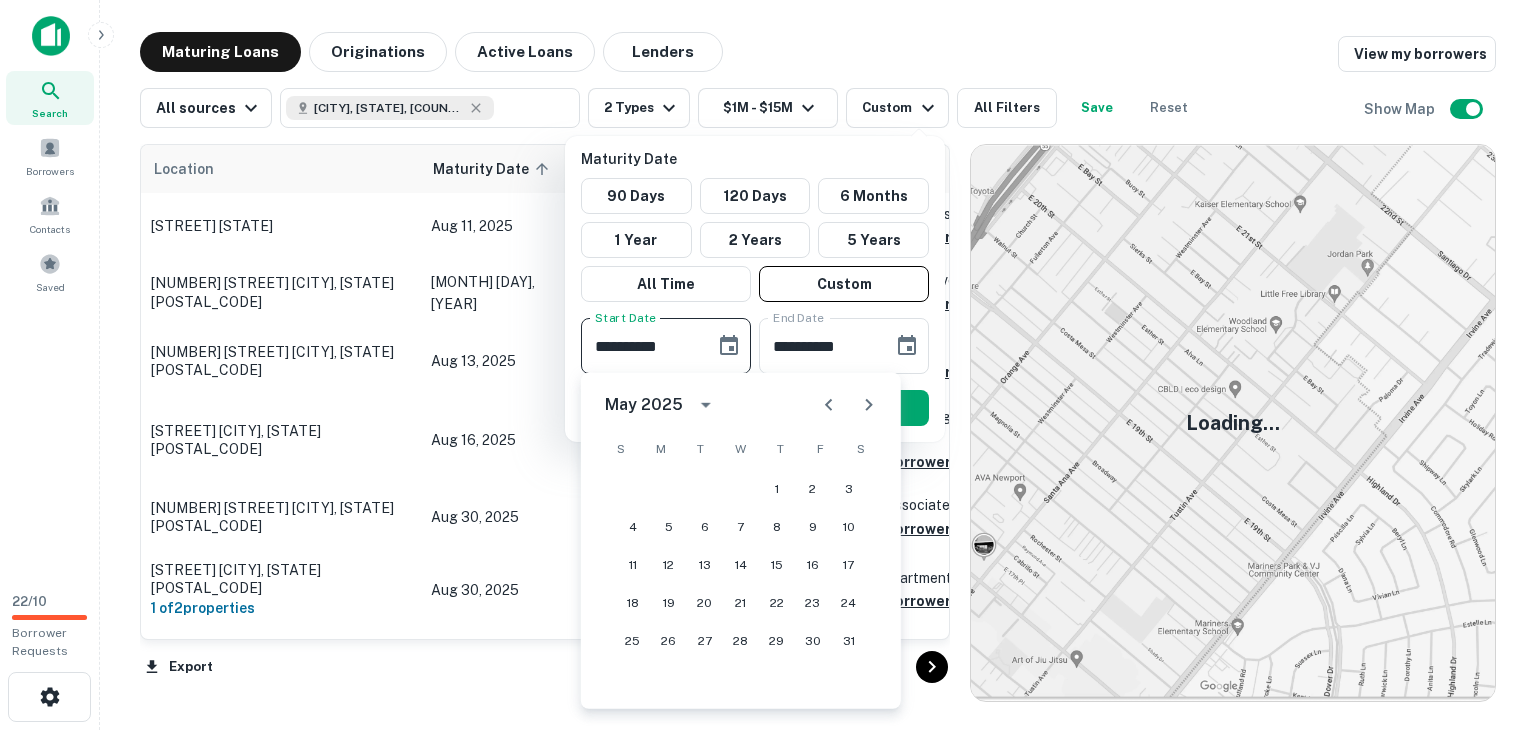 click at bounding box center (869, 405) 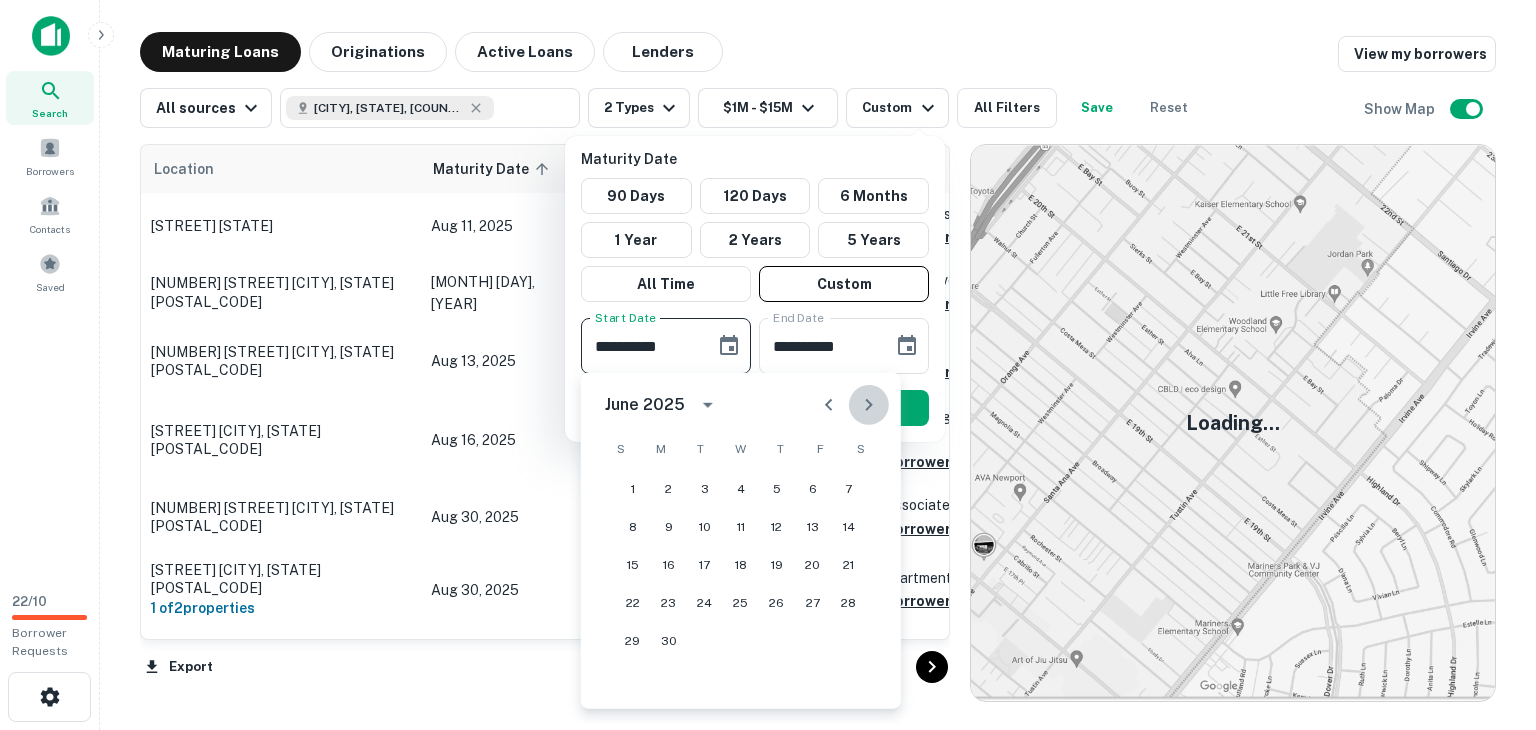 click at bounding box center [869, 405] 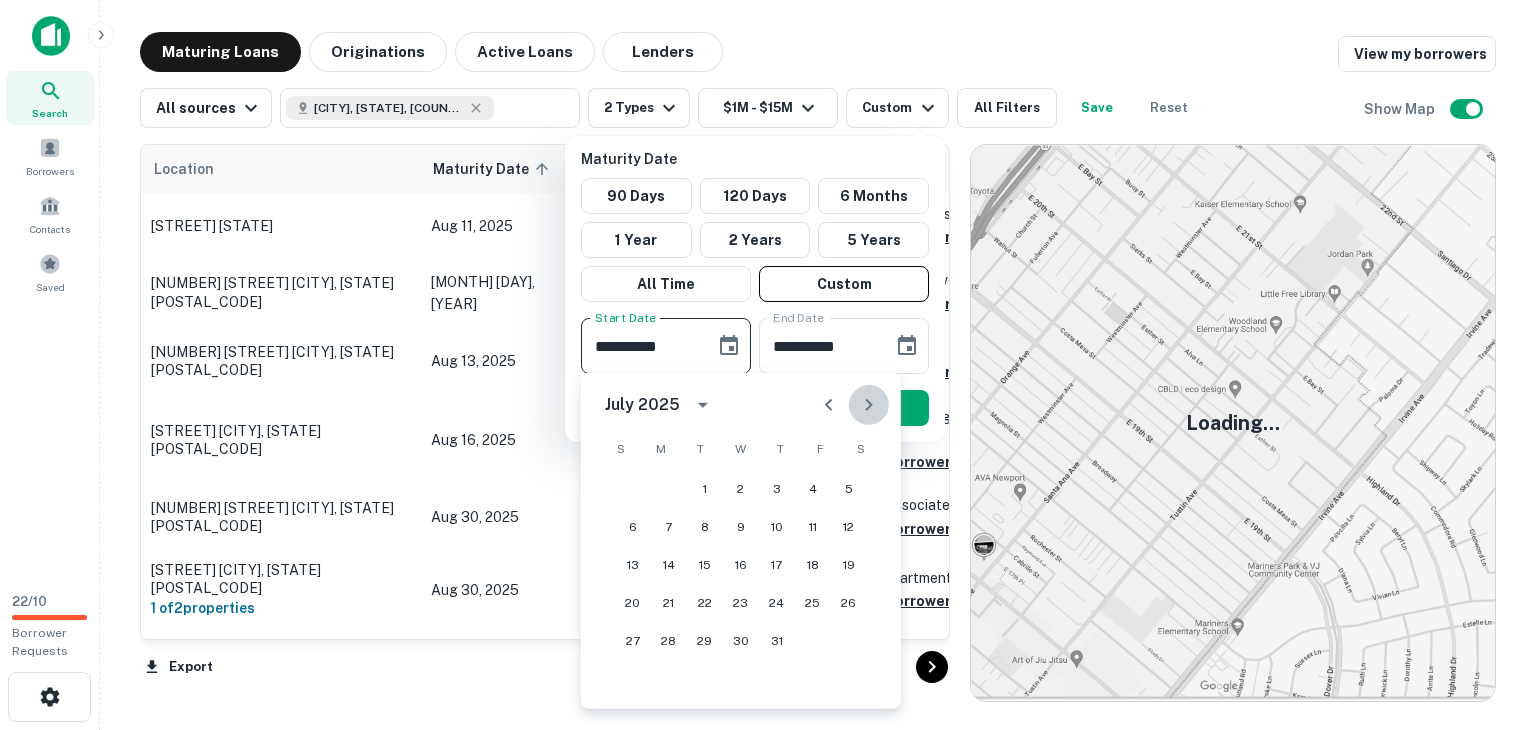 click at bounding box center [869, 405] 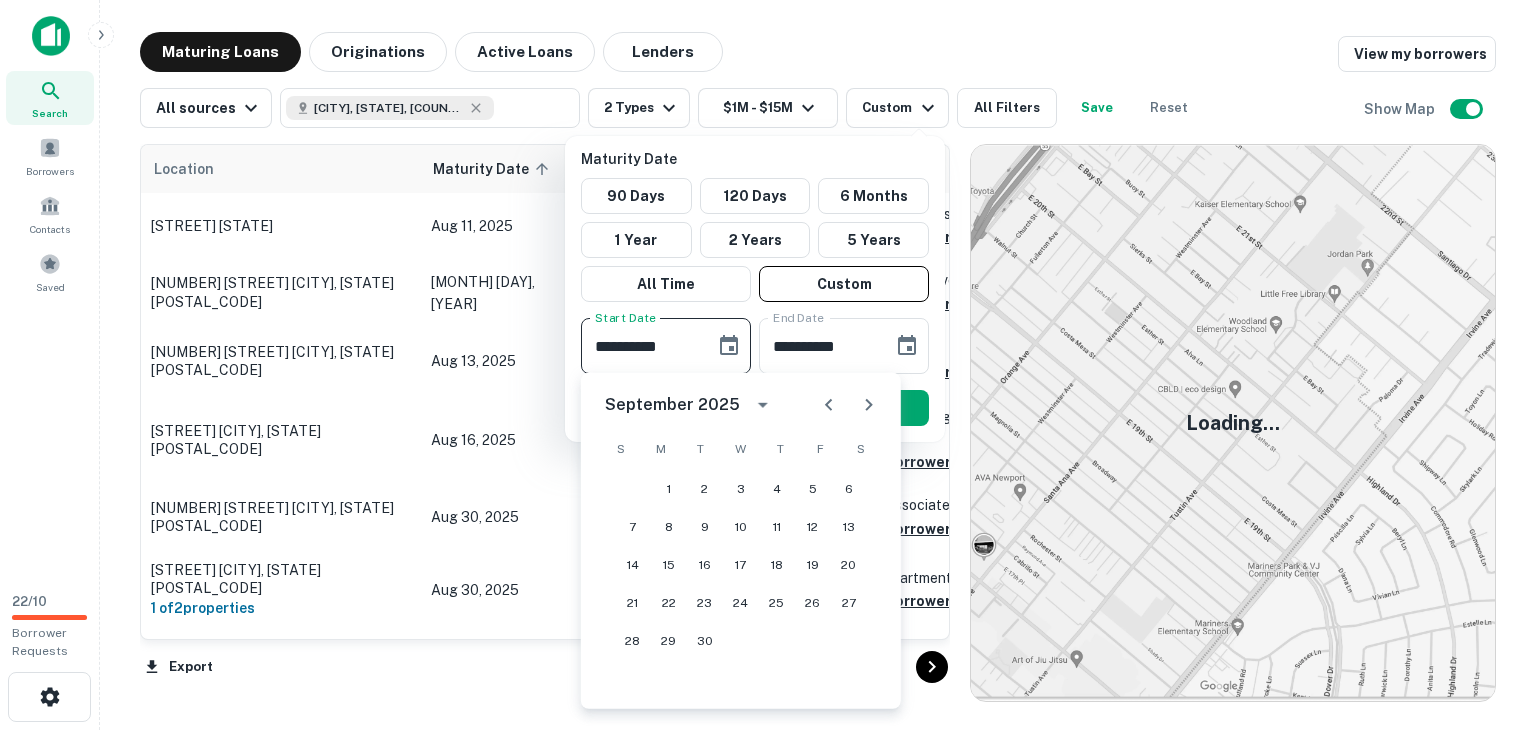 click at bounding box center (869, 405) 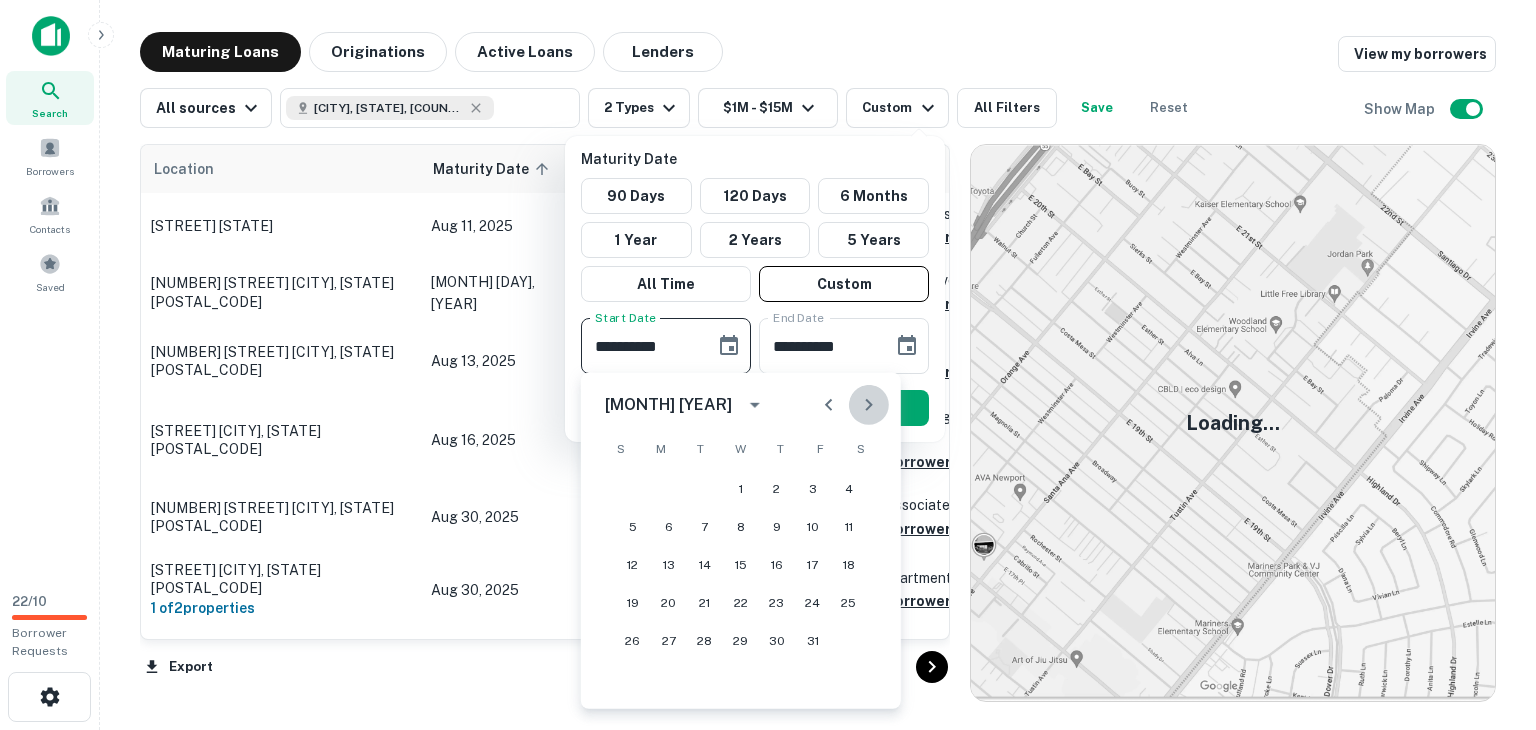 click at bounding box center [869, 405] 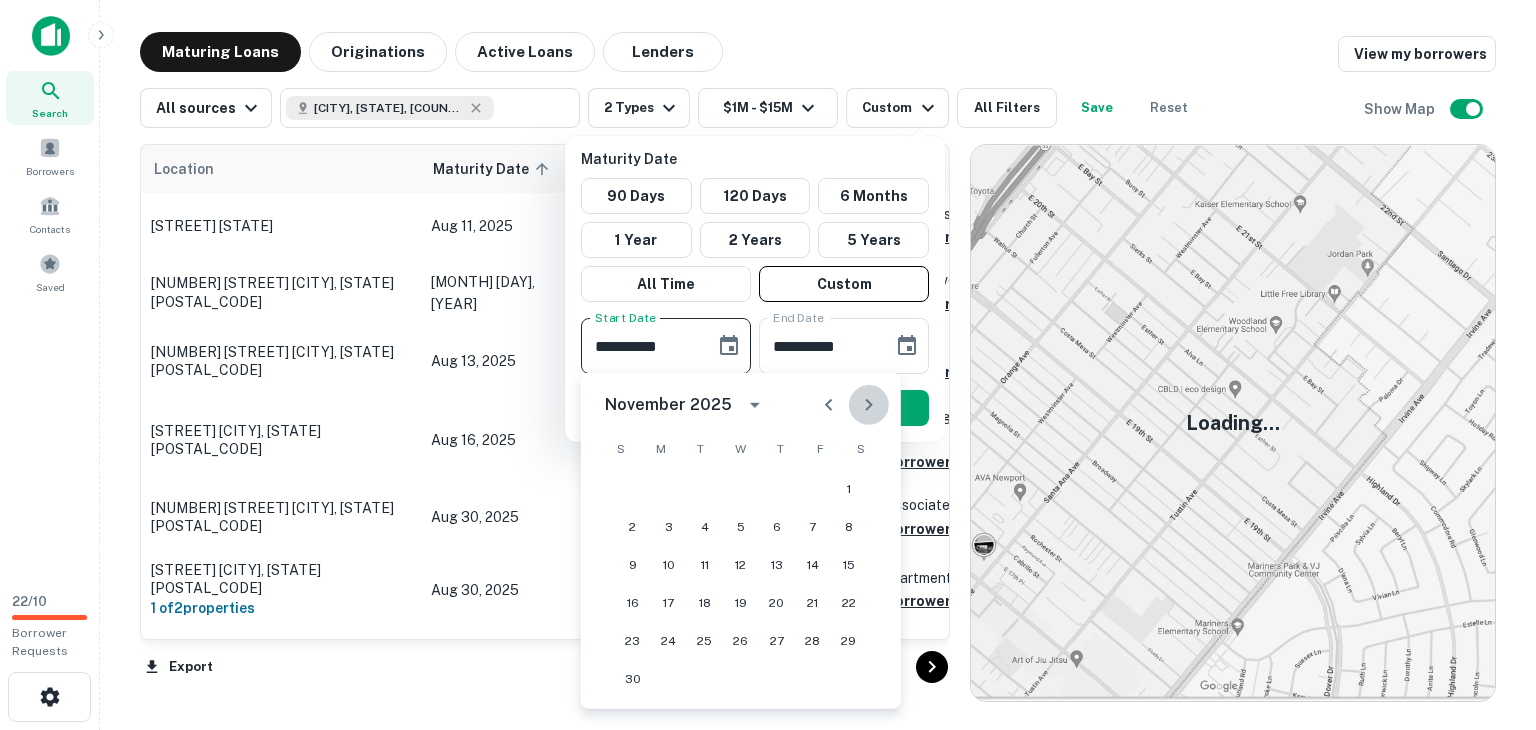 click at bounding box center [869, 405] 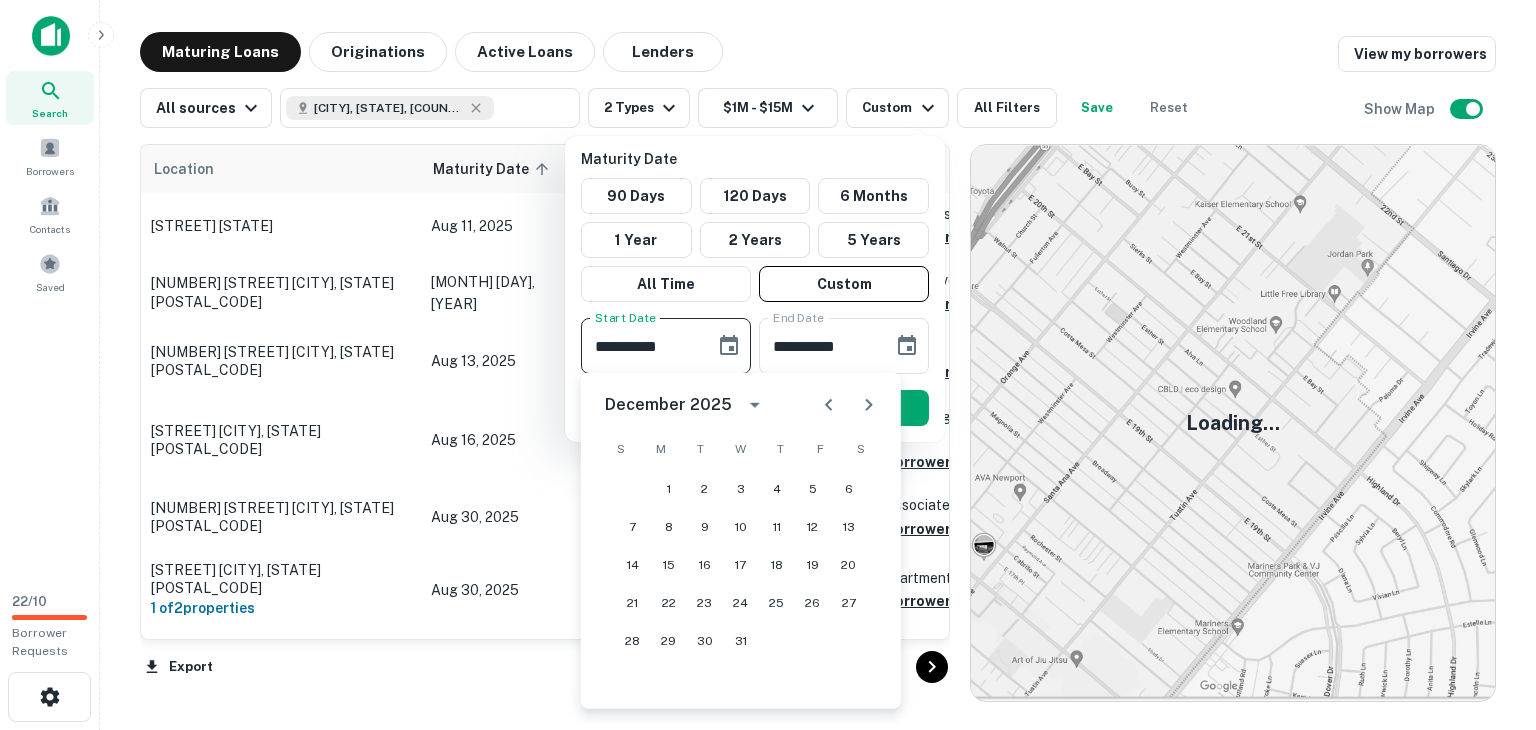 click at bounding box center (869, 405) 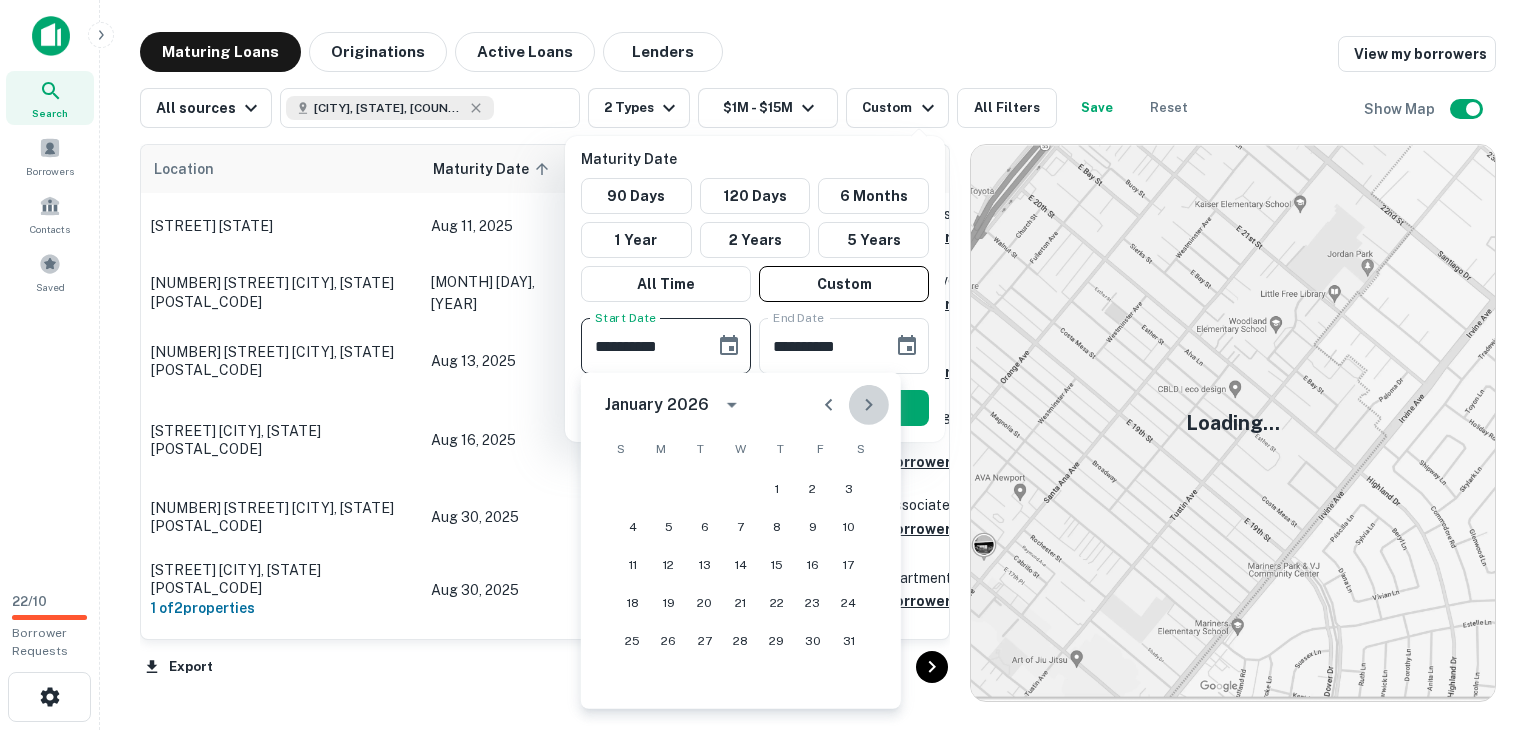 click at bounding box center (869, 405) 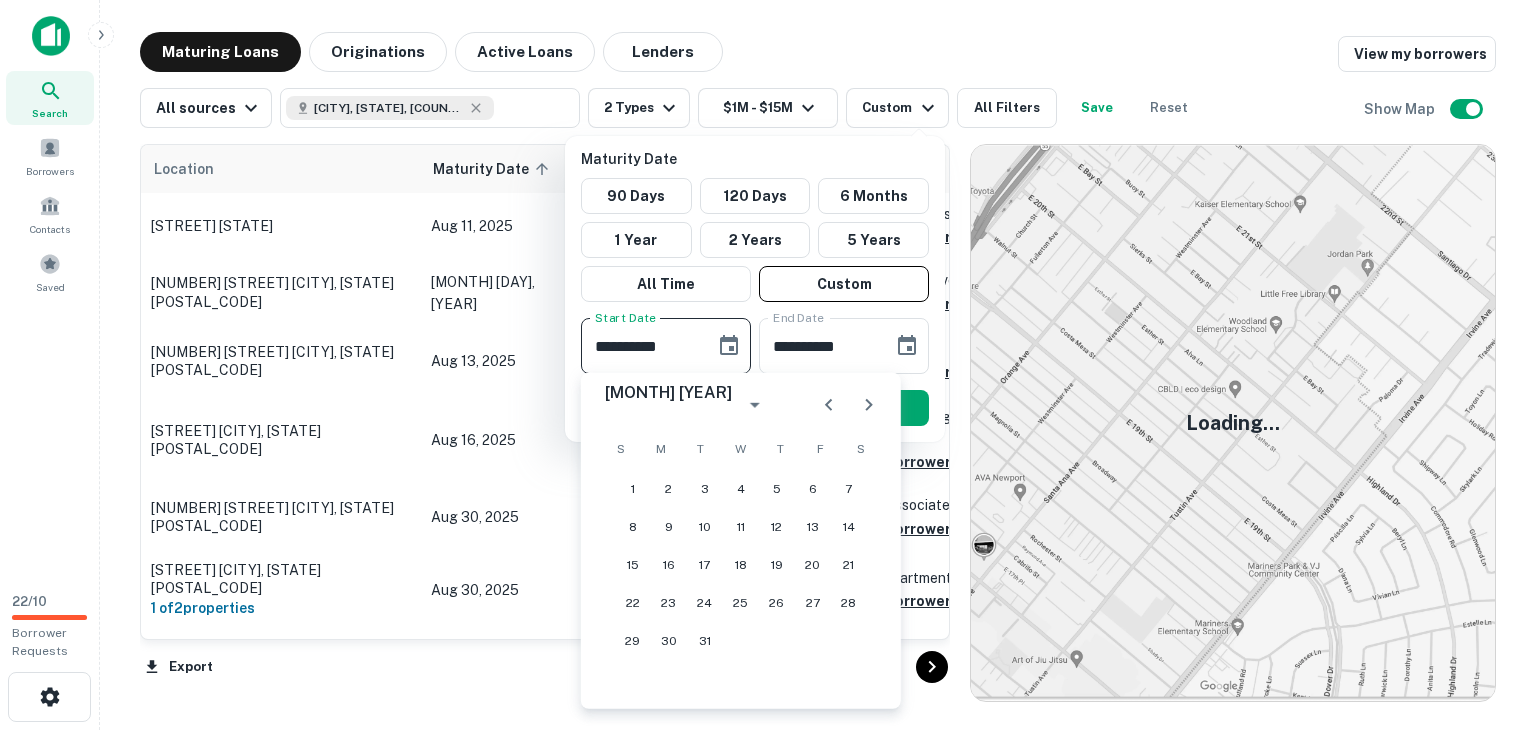 click at bounding box center (869, 405) 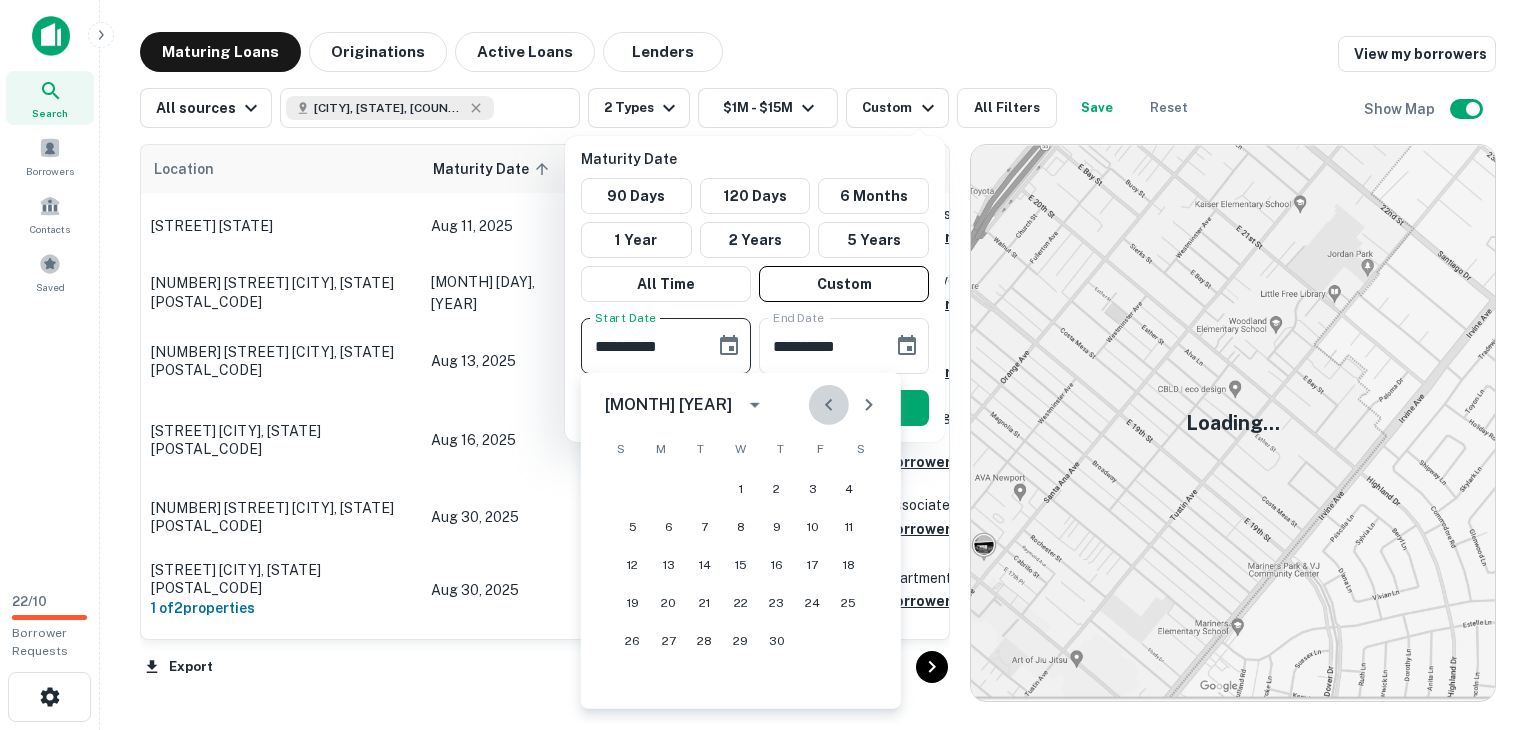 click 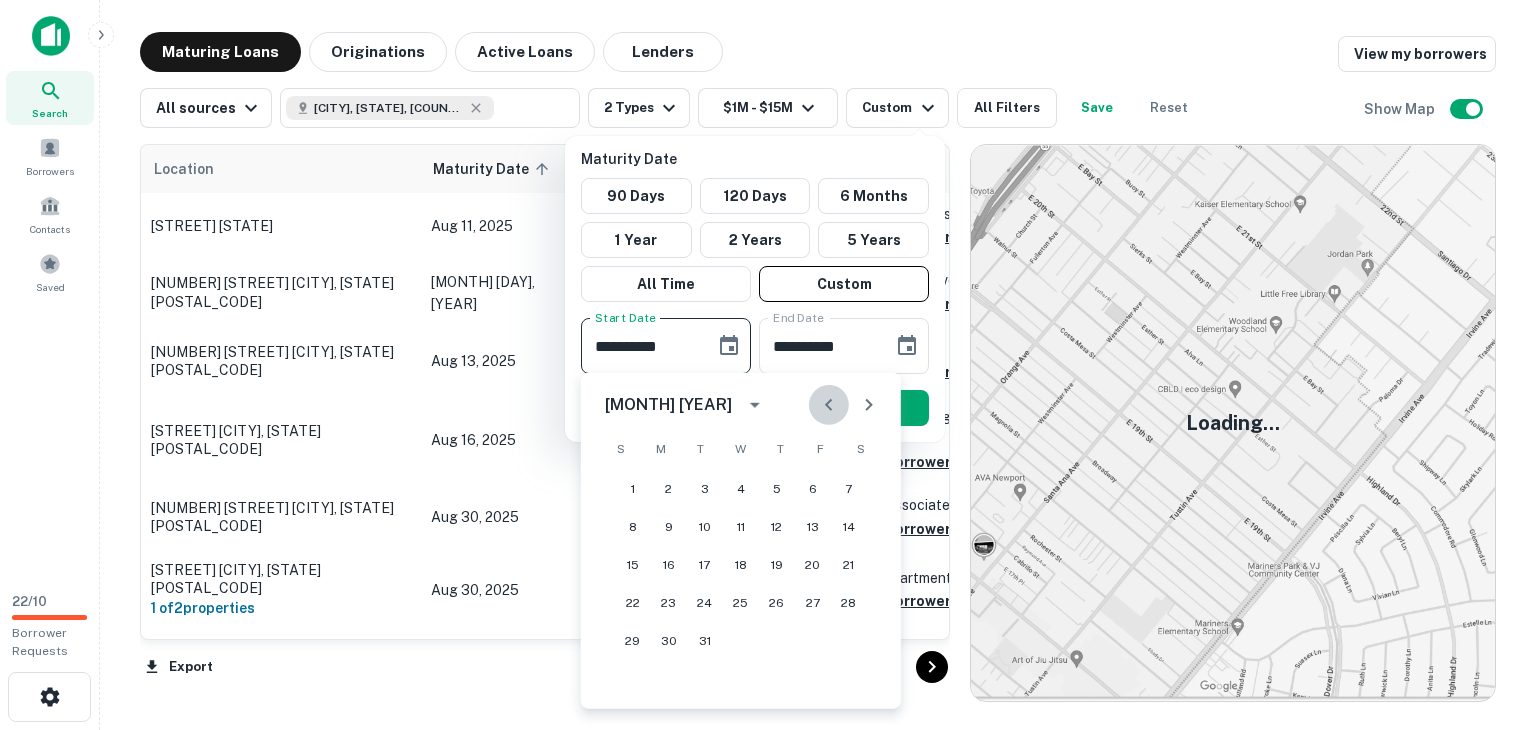 click 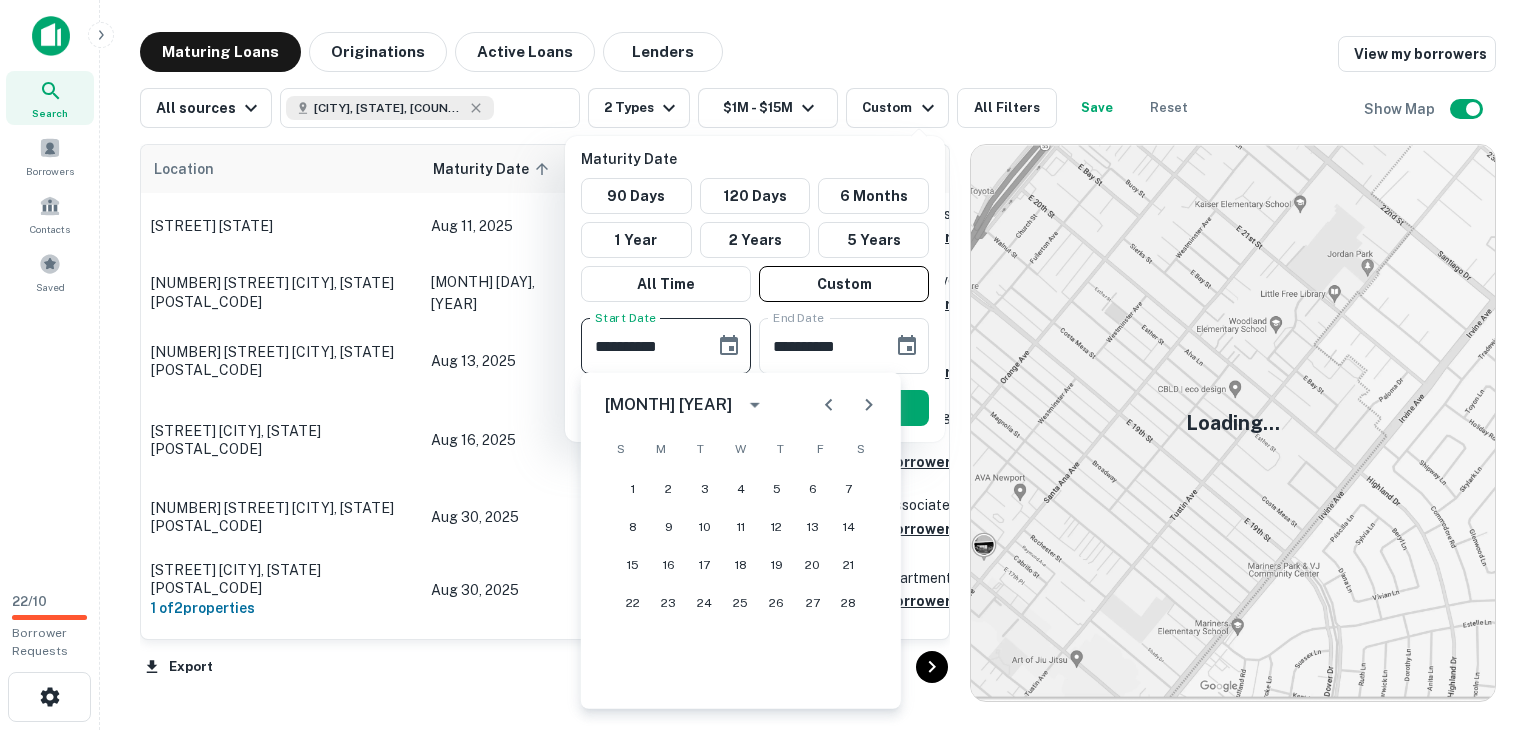 click 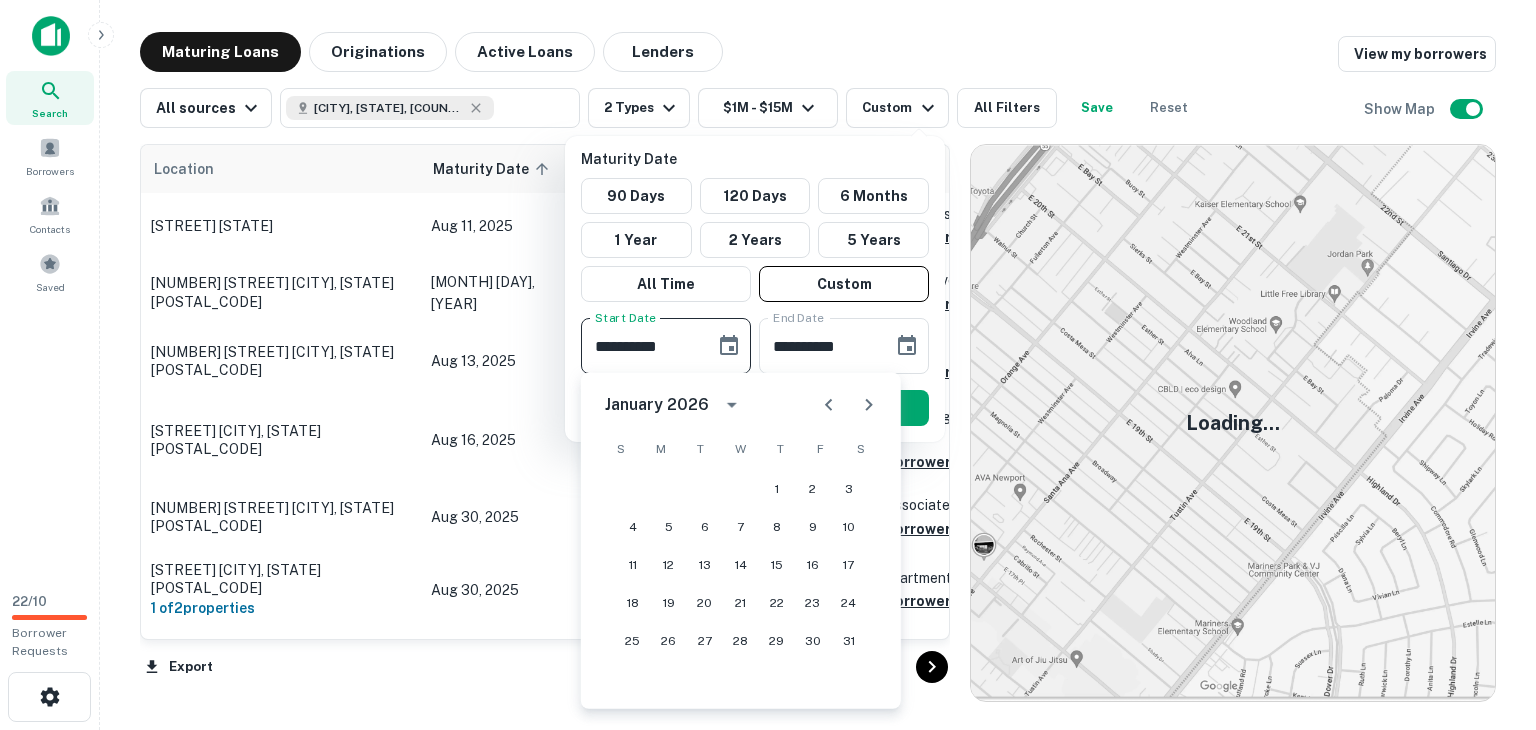 click 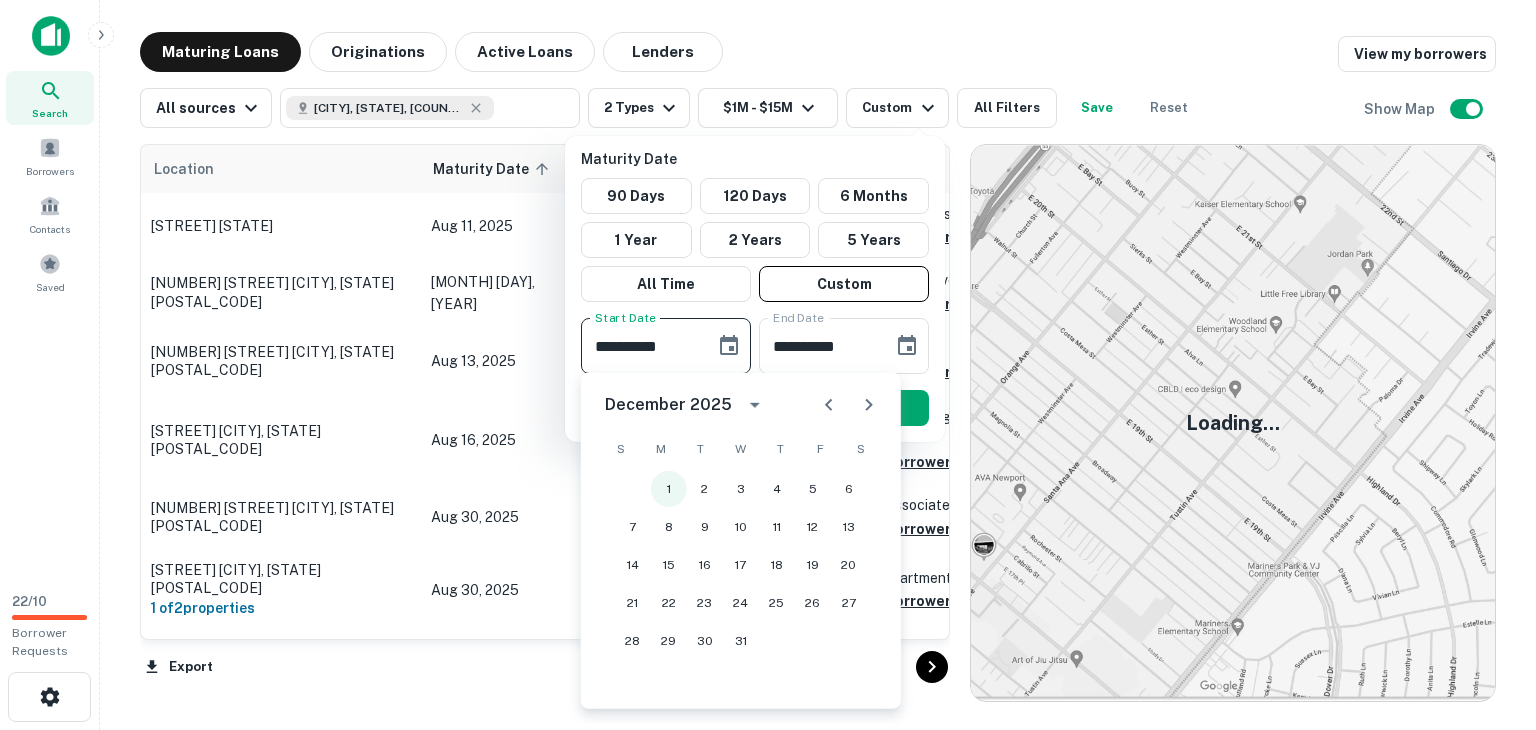 click on "1" at bounding box center (669, 489) 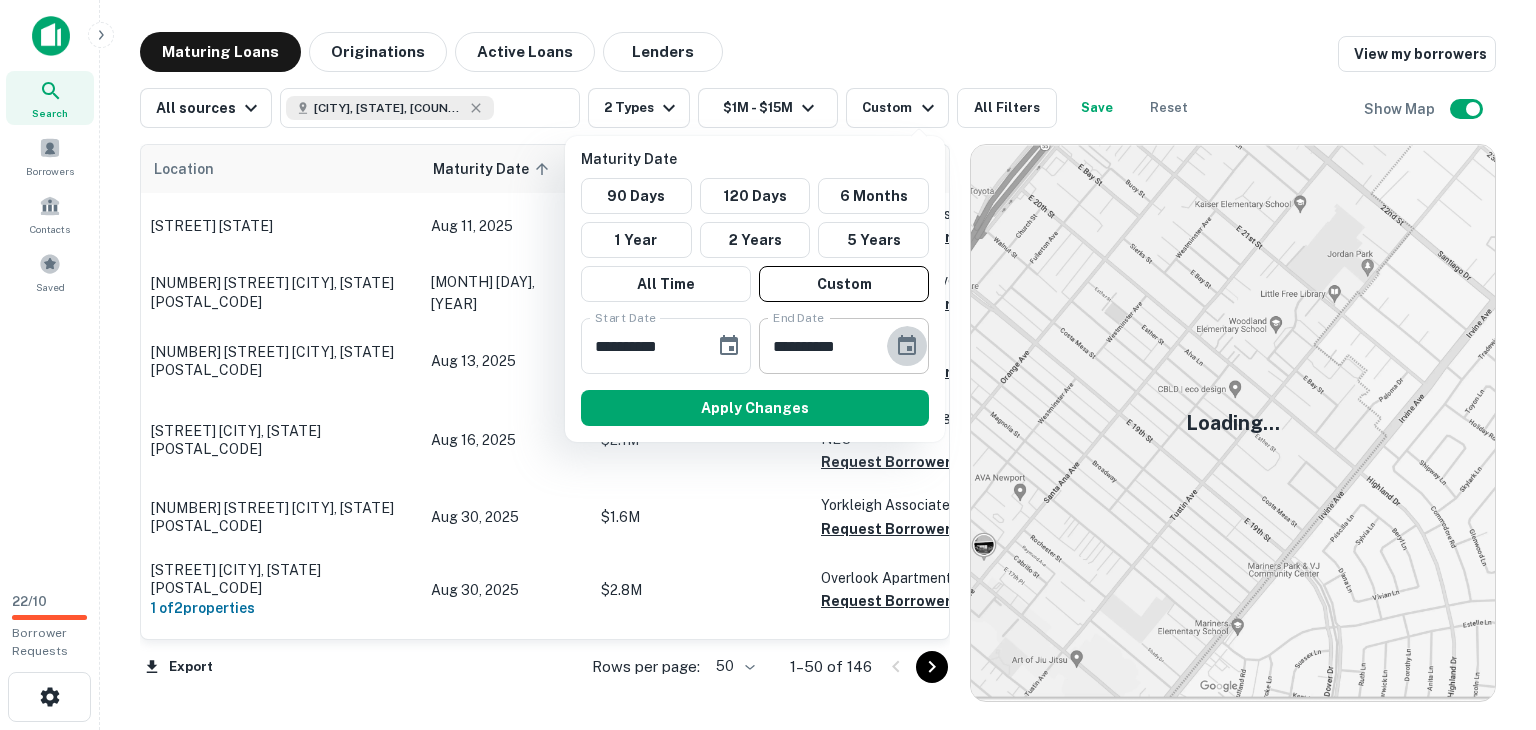 click 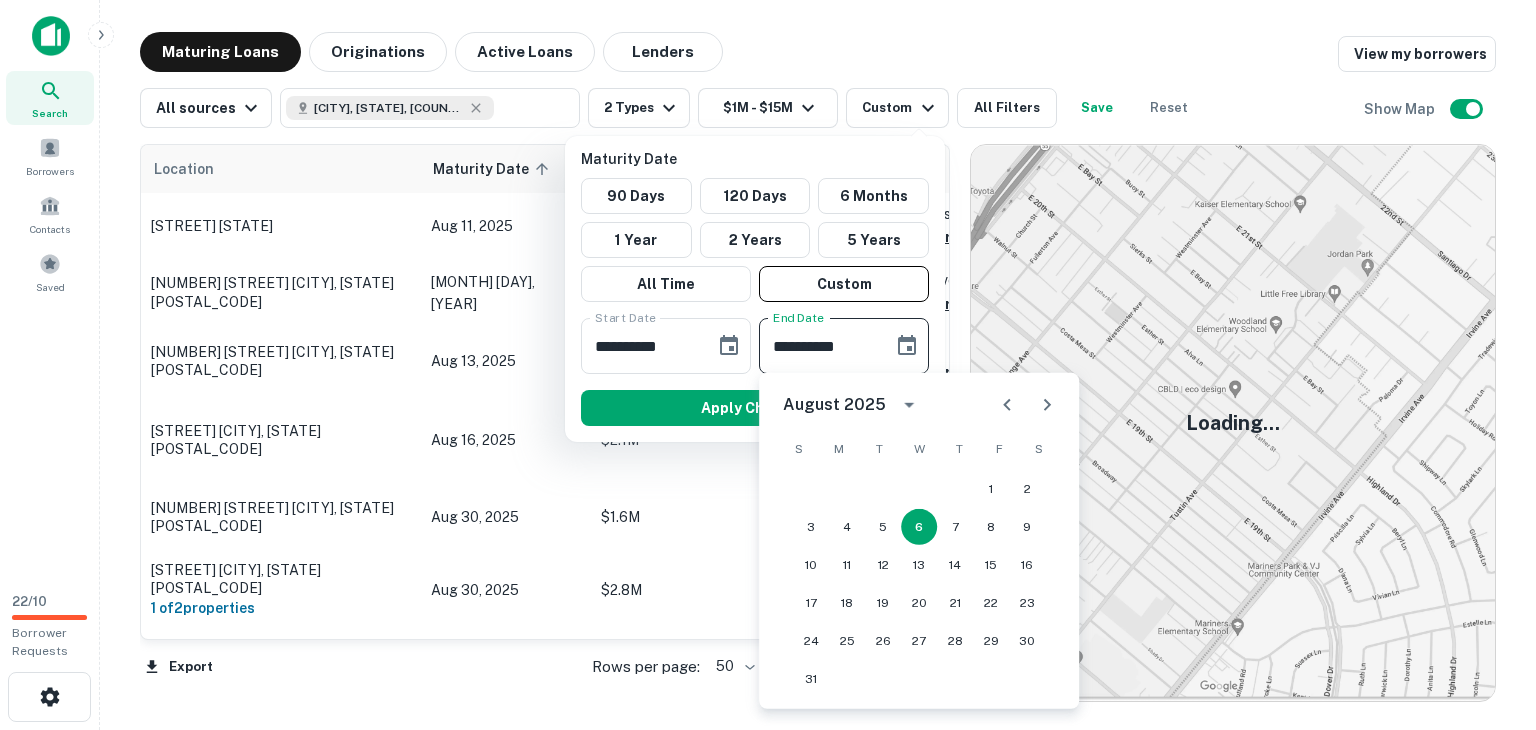 click 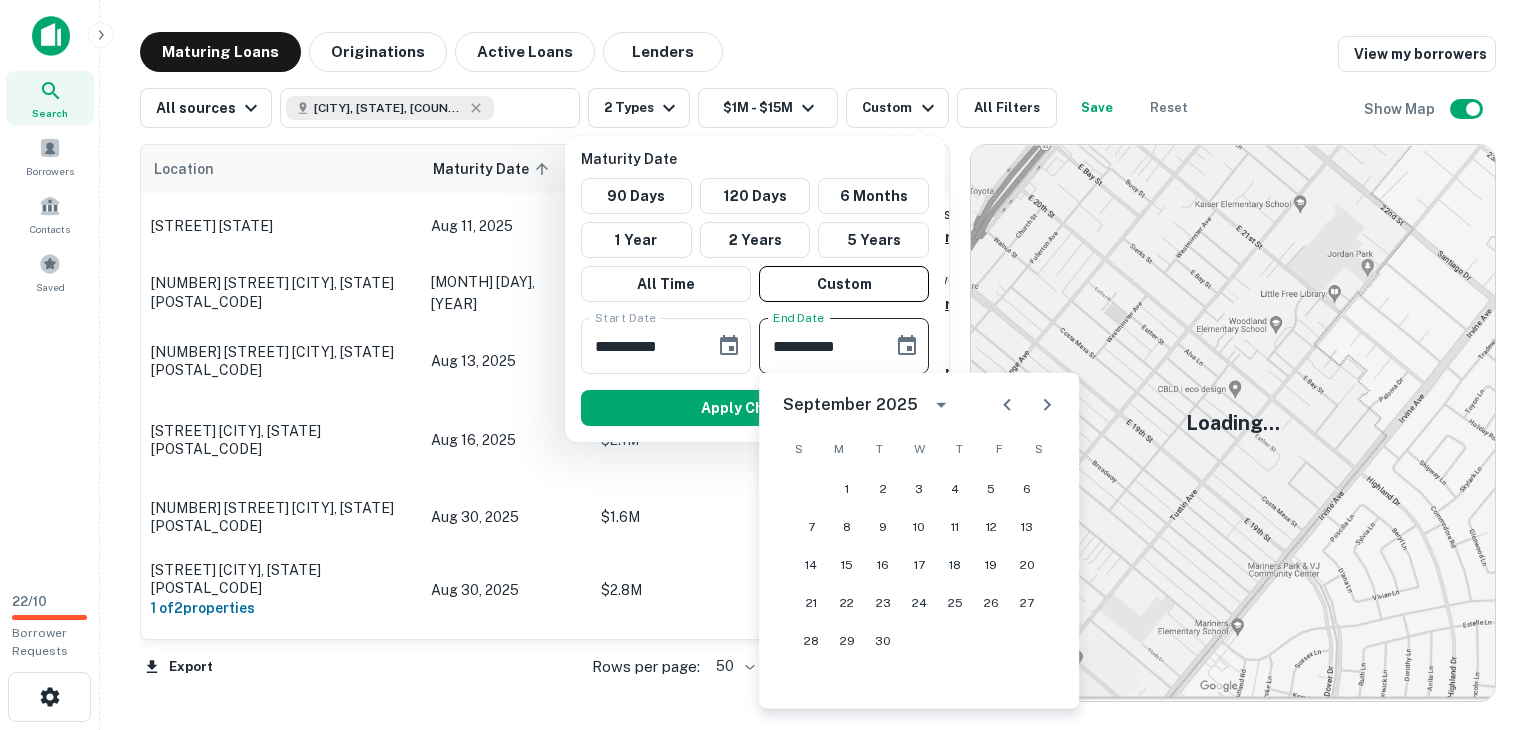 click 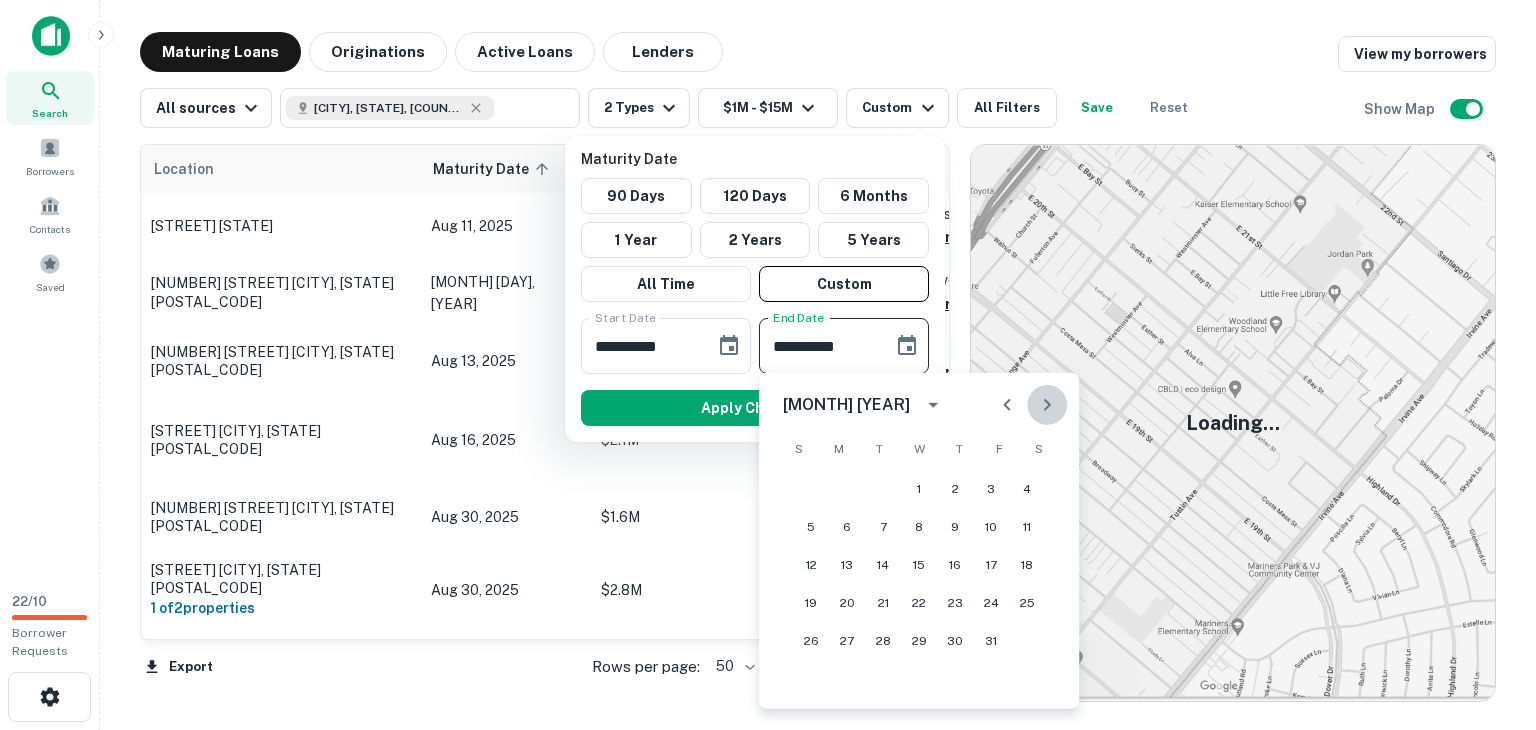 click 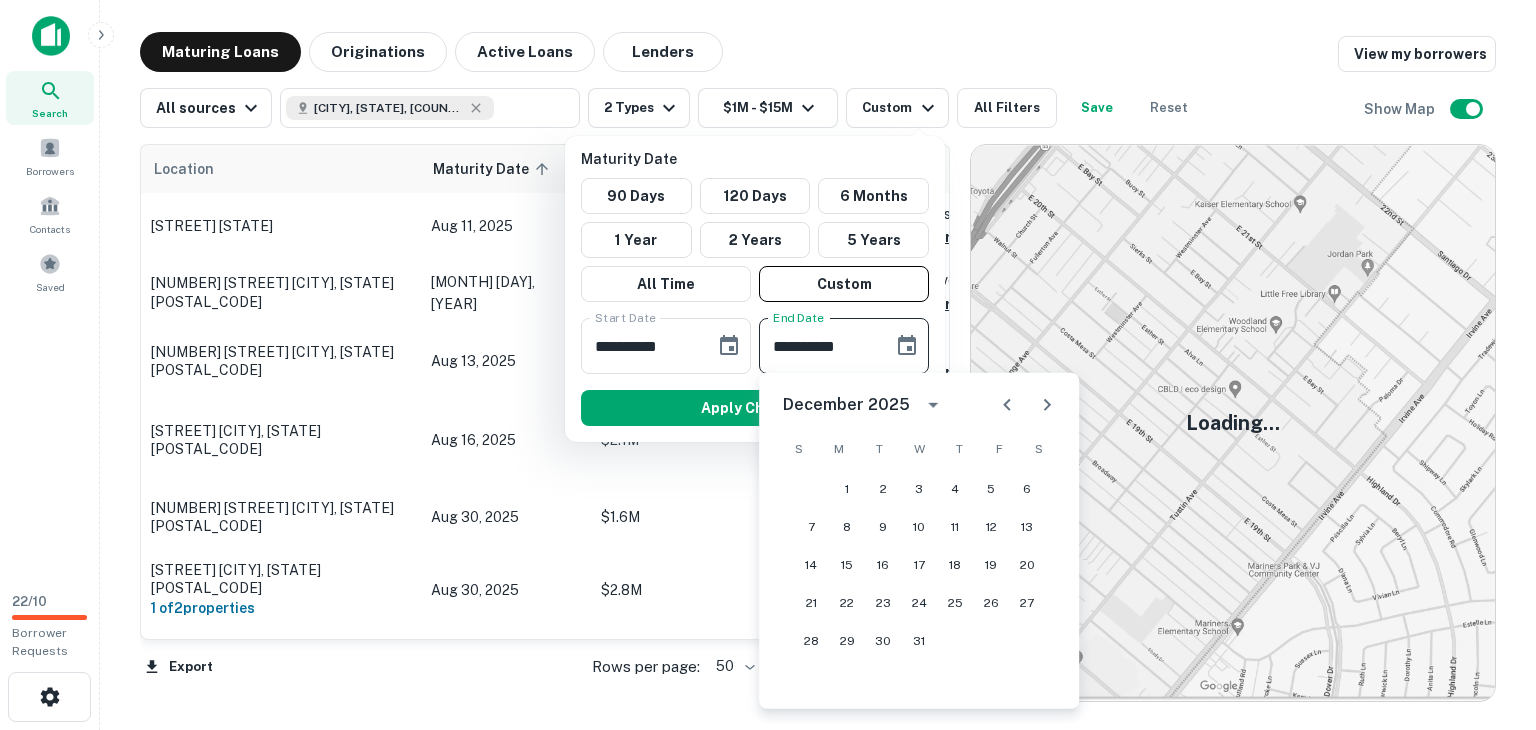 click 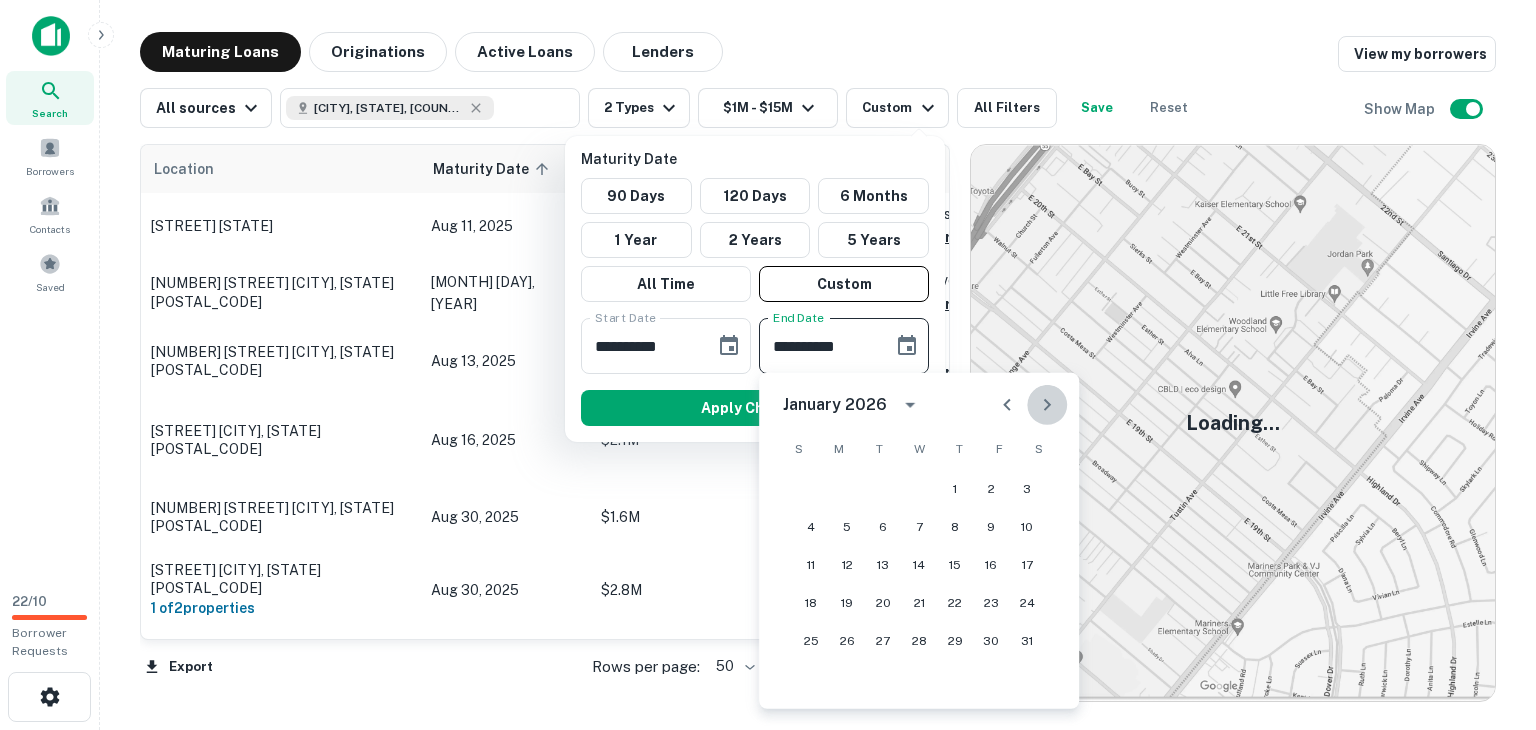 click 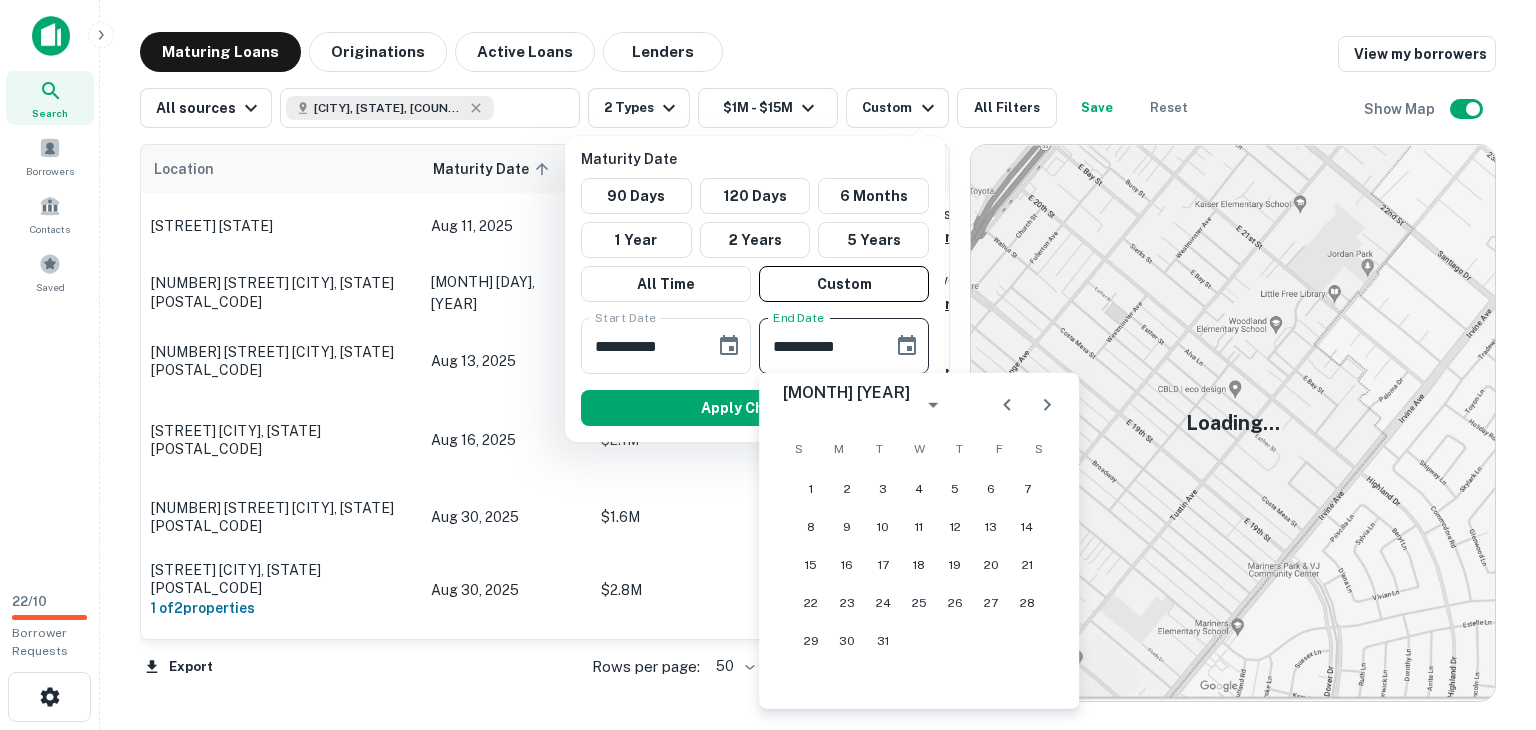 click 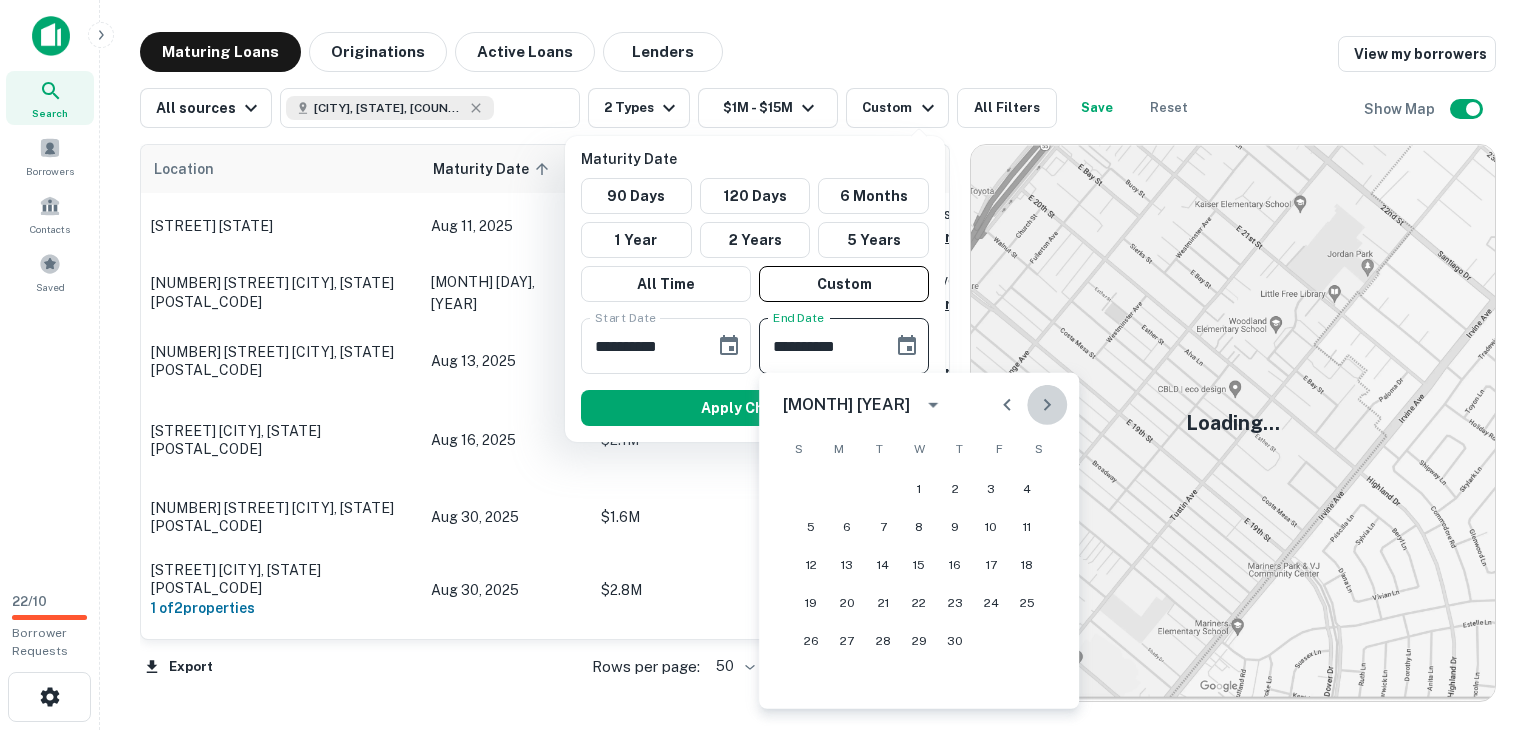 click 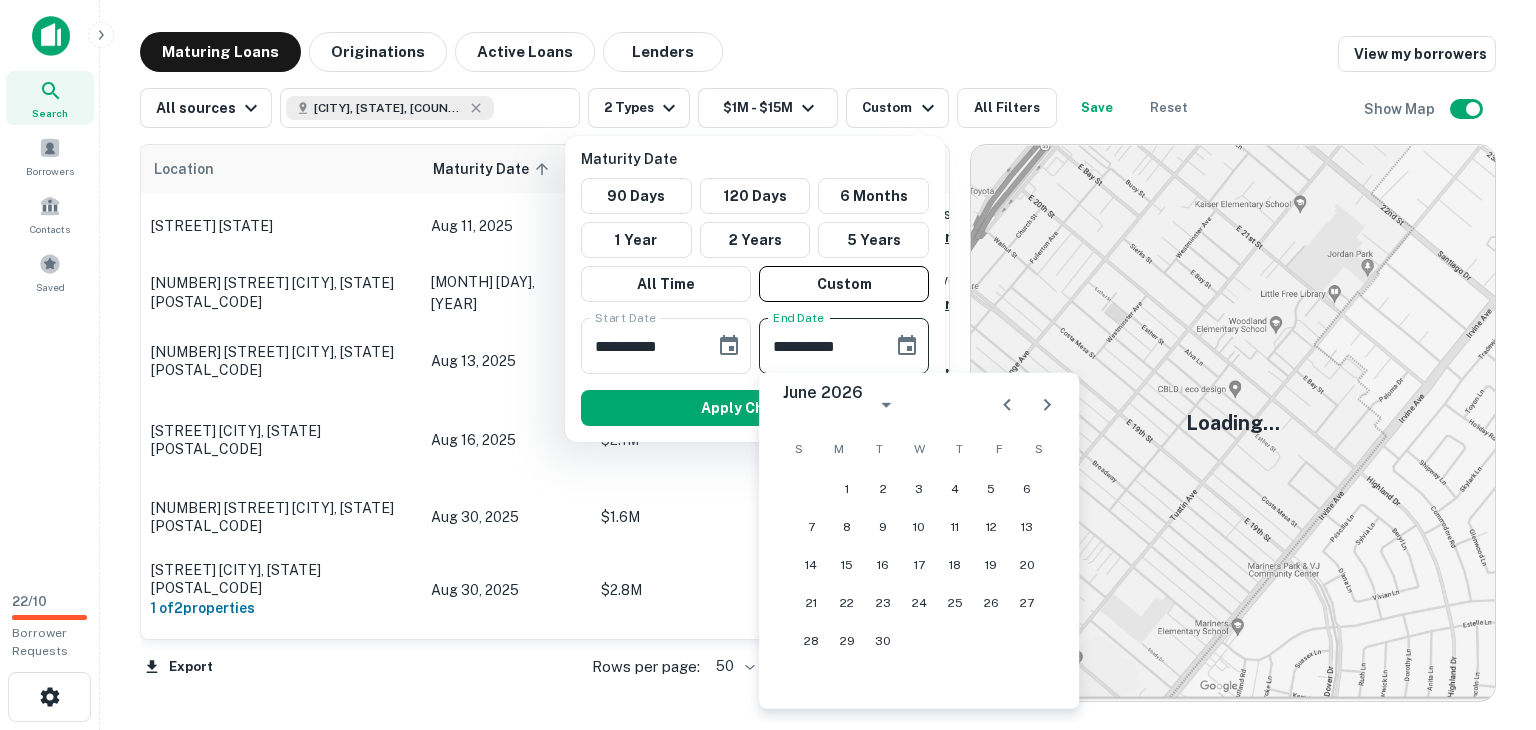 click 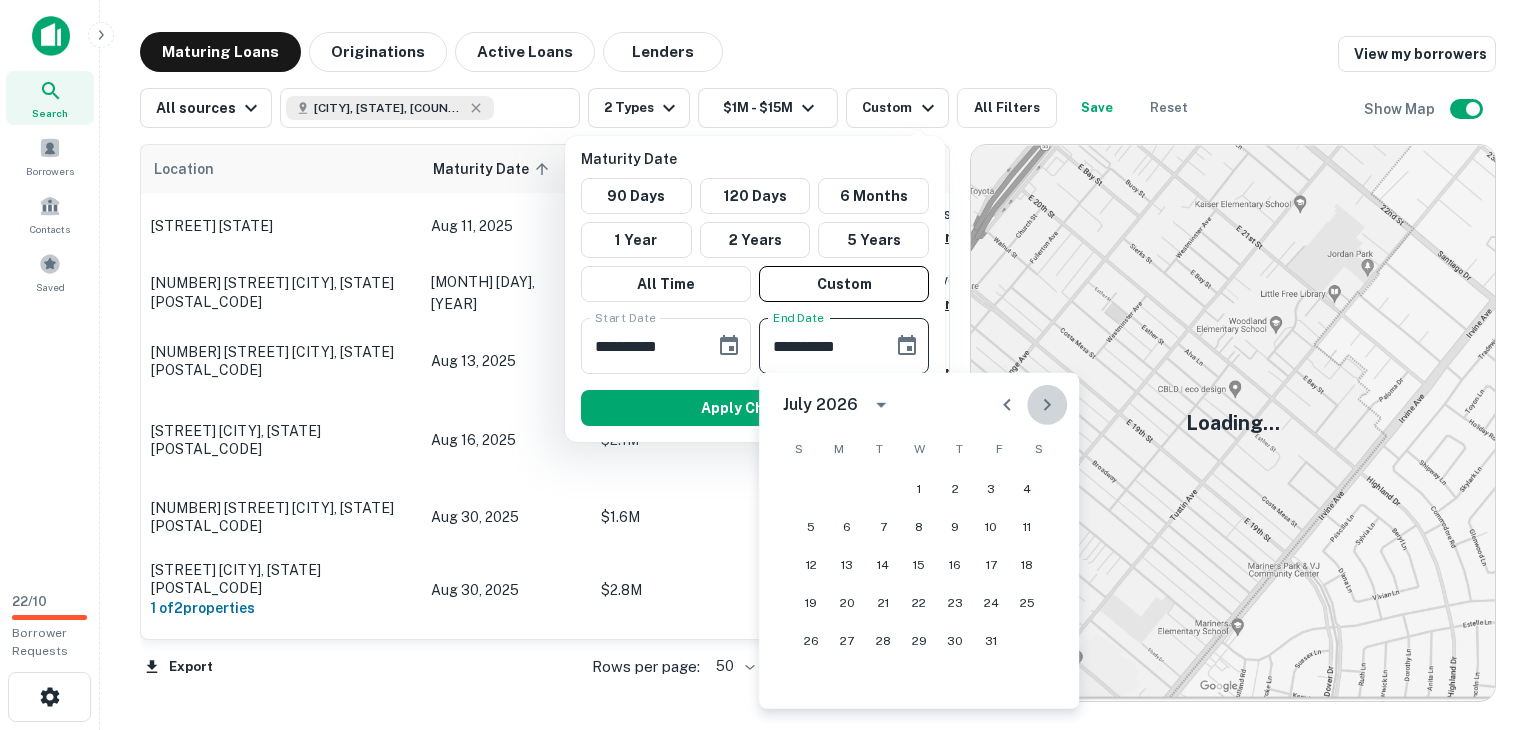 click 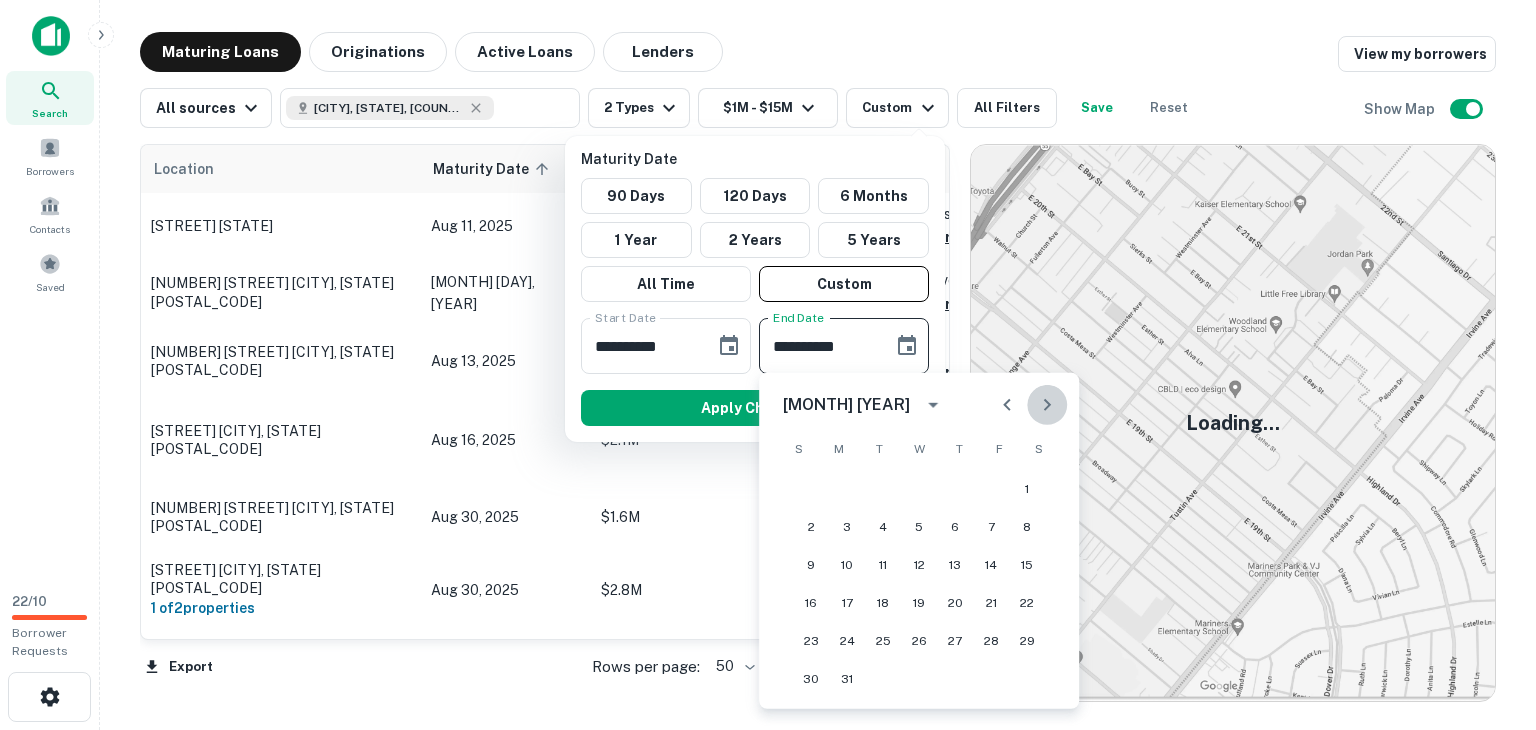 click 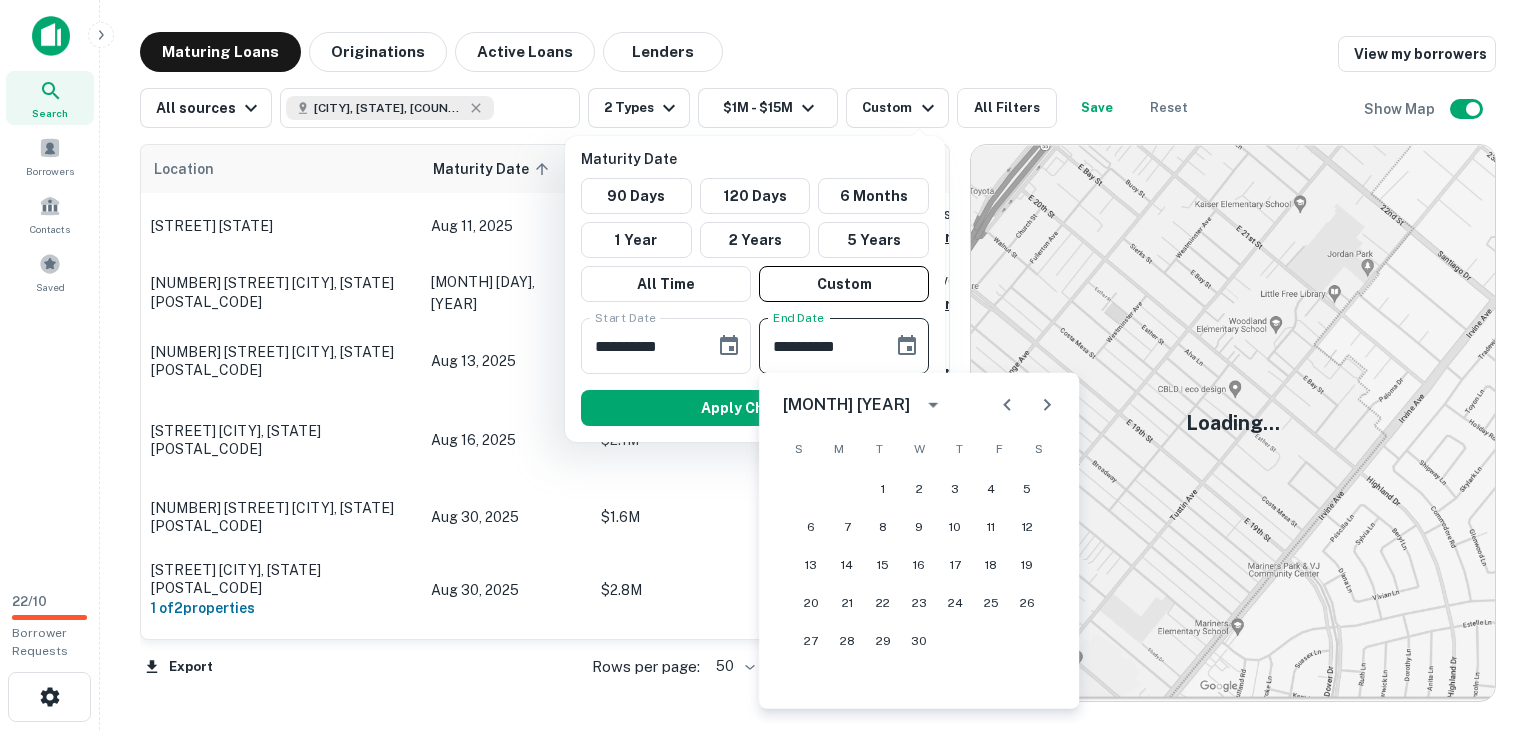 click 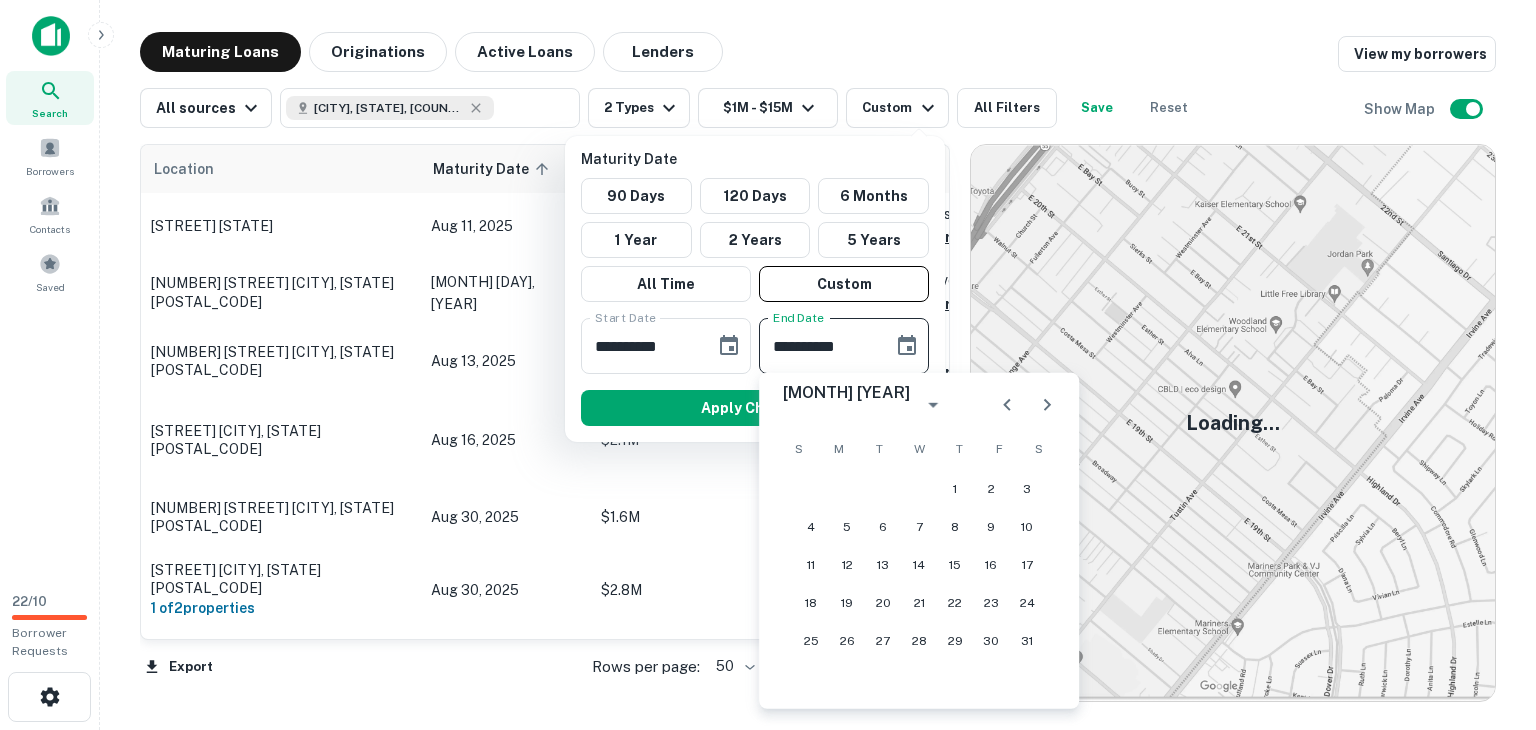 click 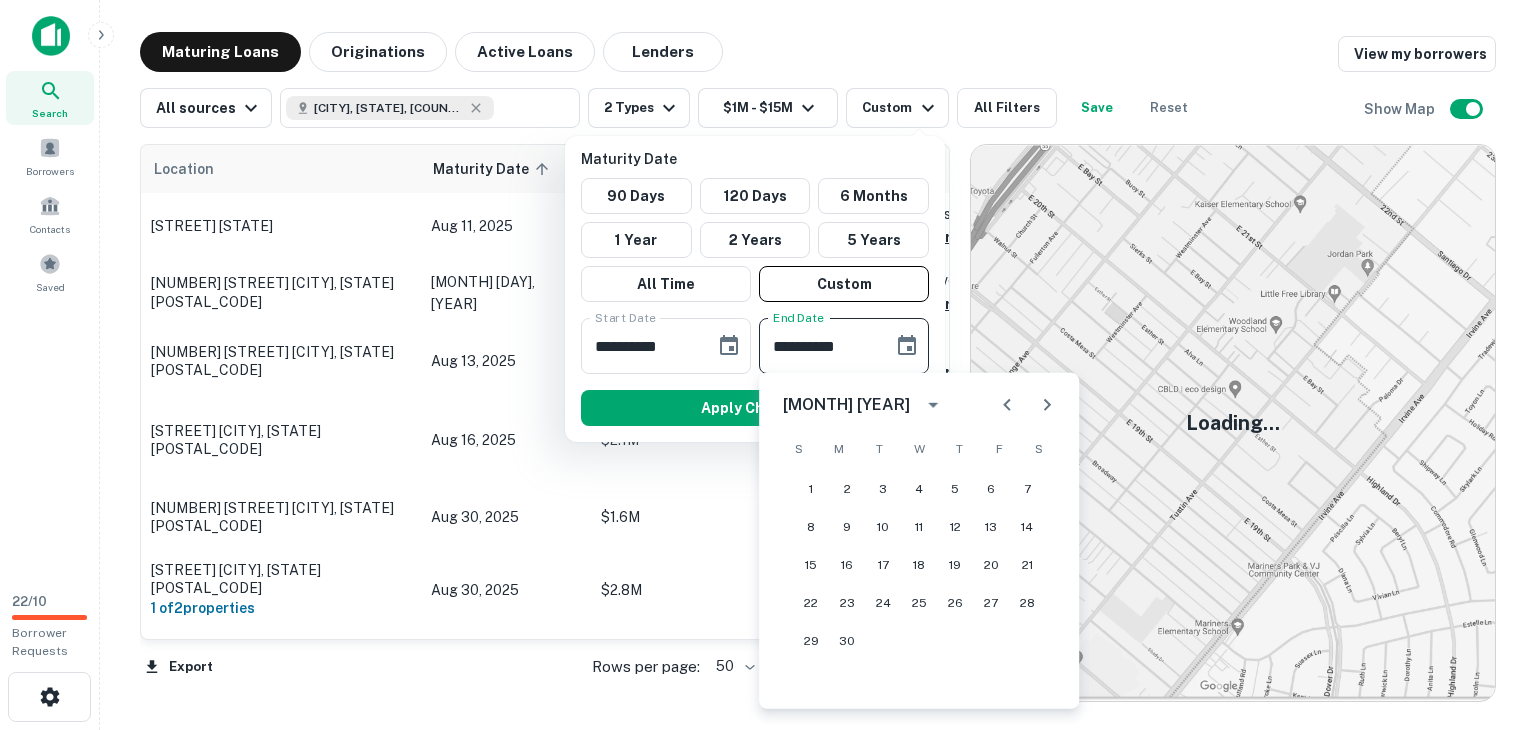 click 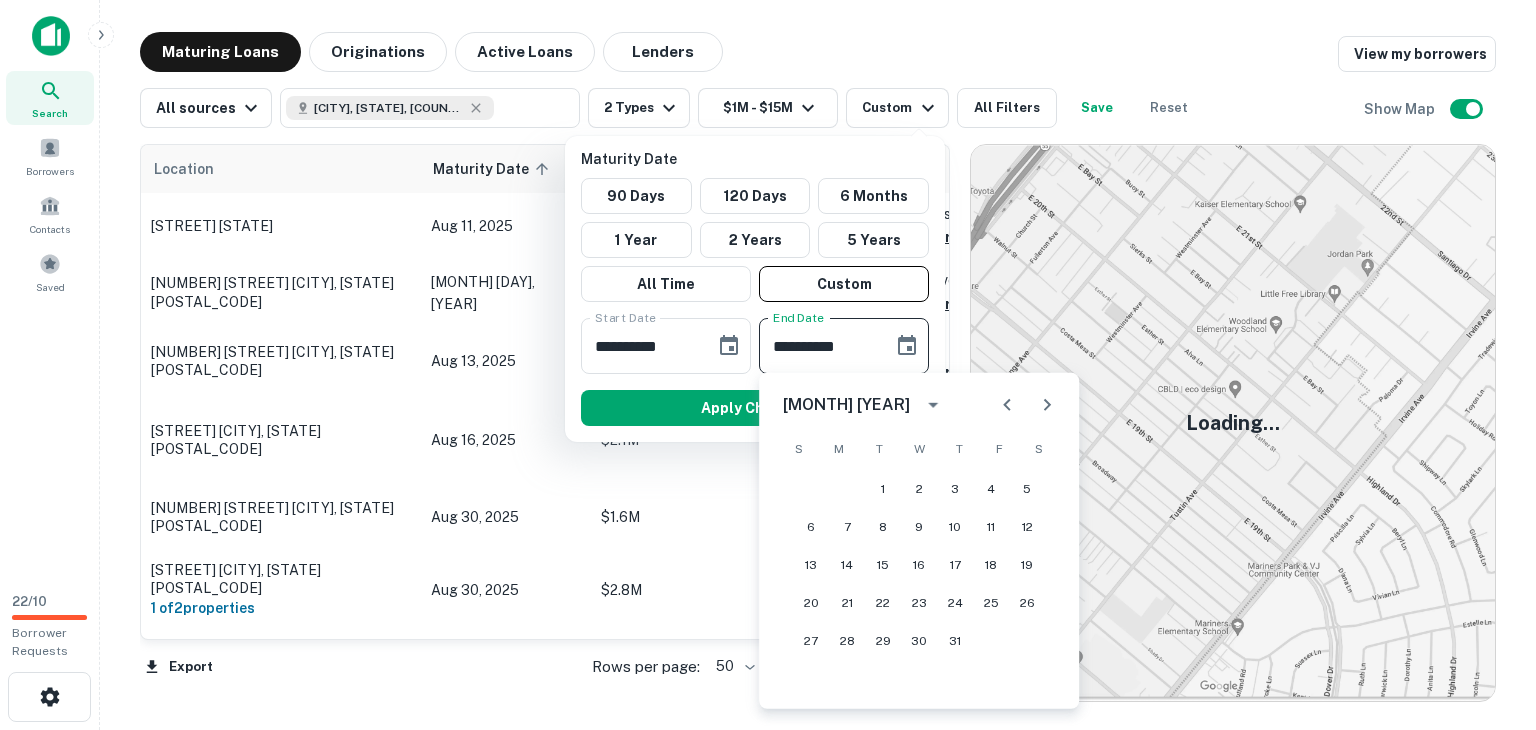 click 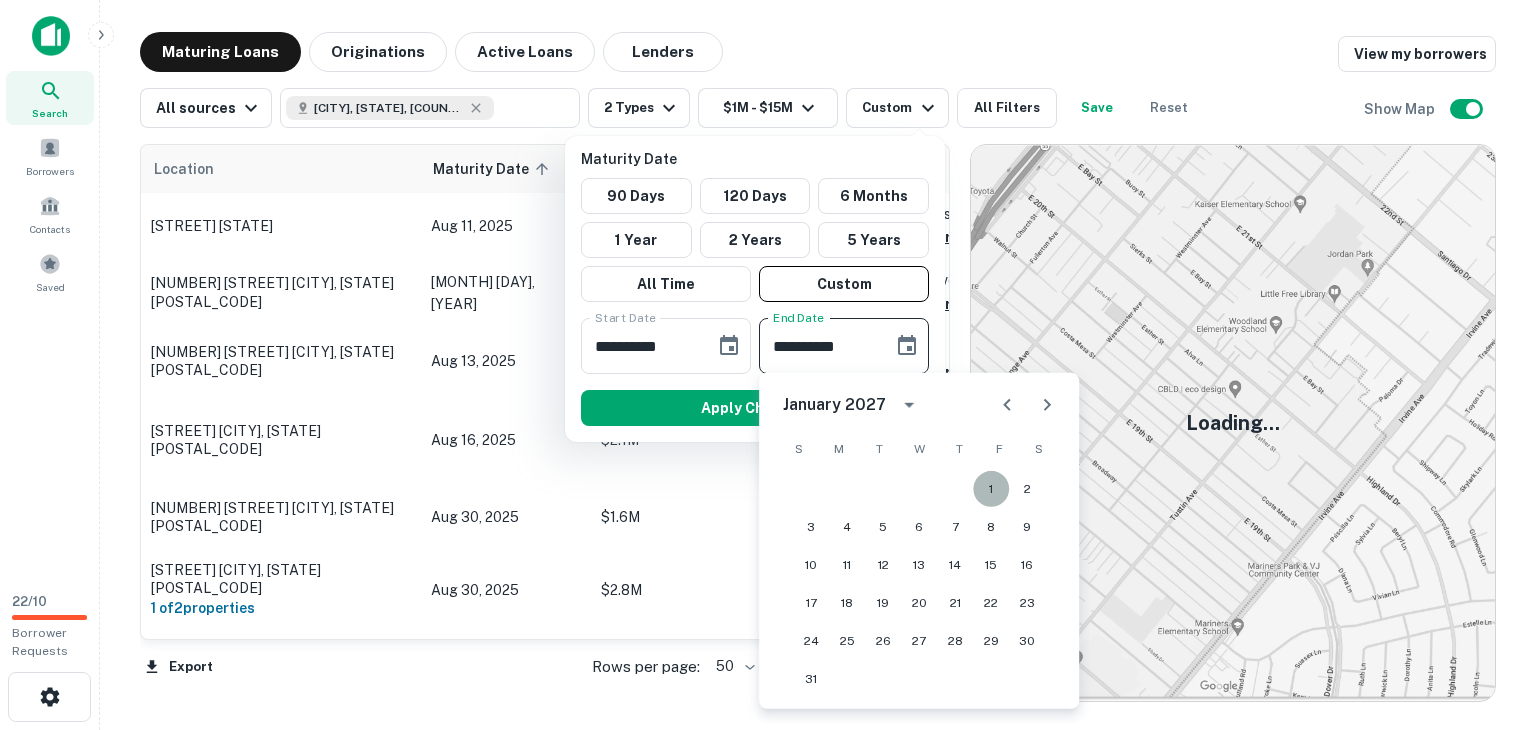 click on "1" at bounding box center [991, 489] 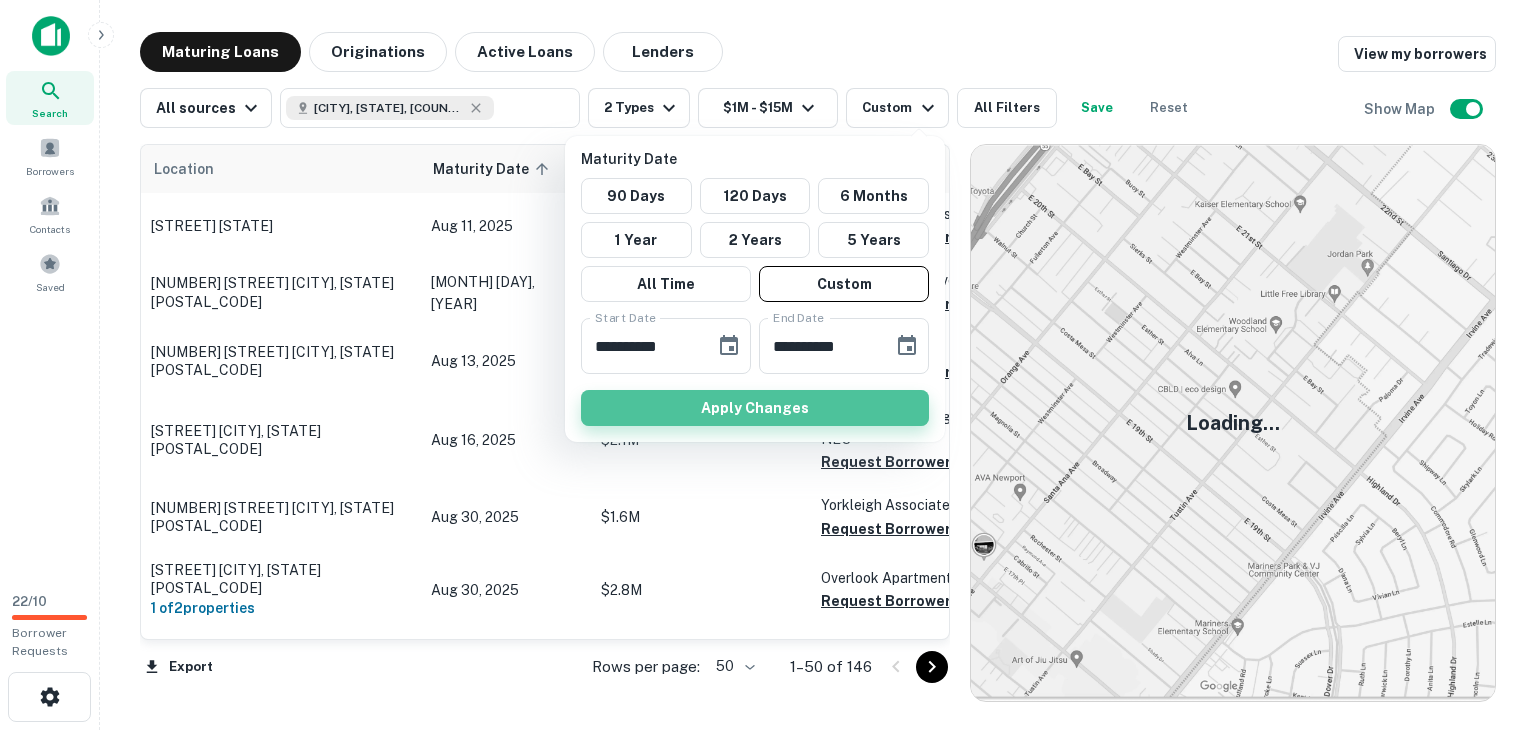 click on "Apply Changes" at bounding box center [755, 408] 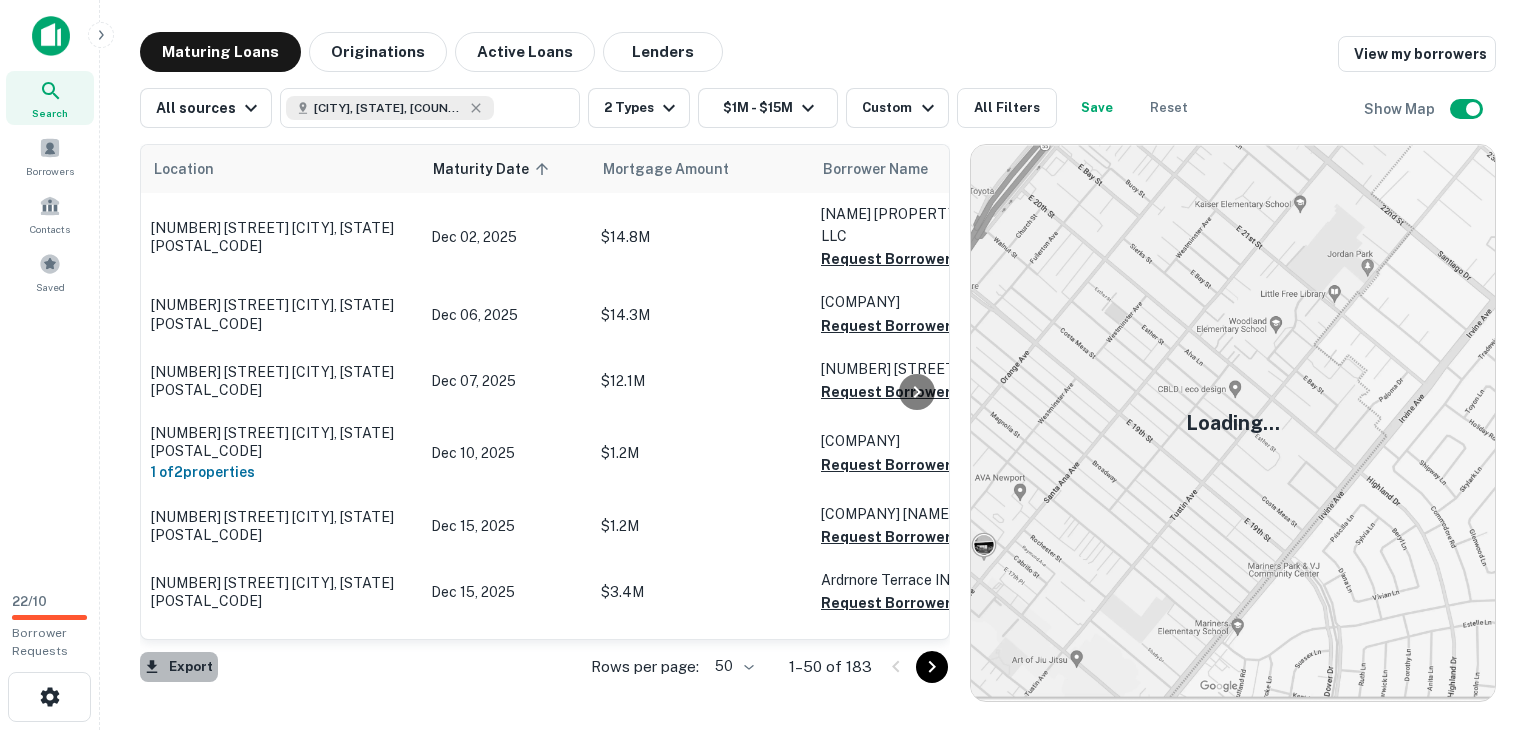 click 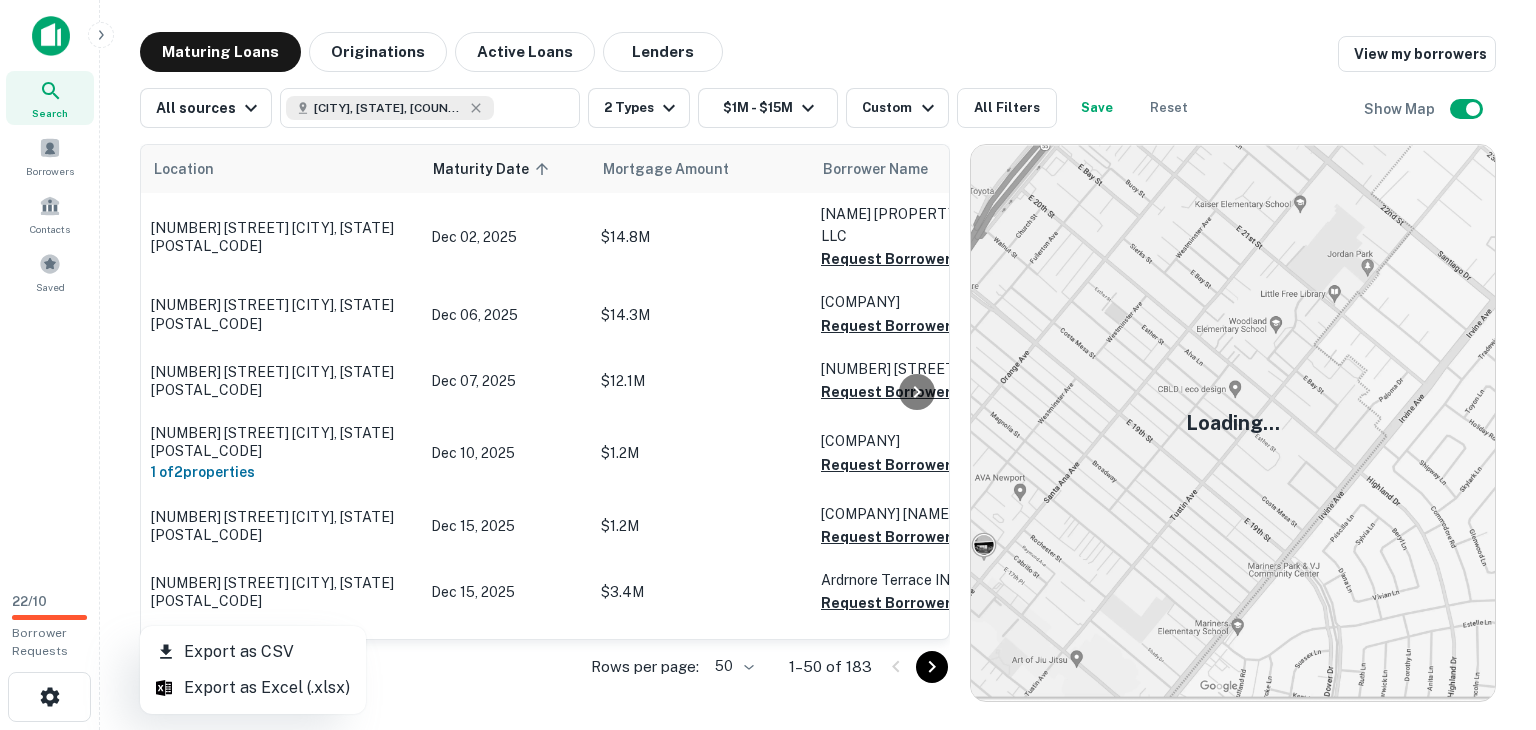 click on "Export as Excel (.xlsx)" at bounding box center [253, 688] 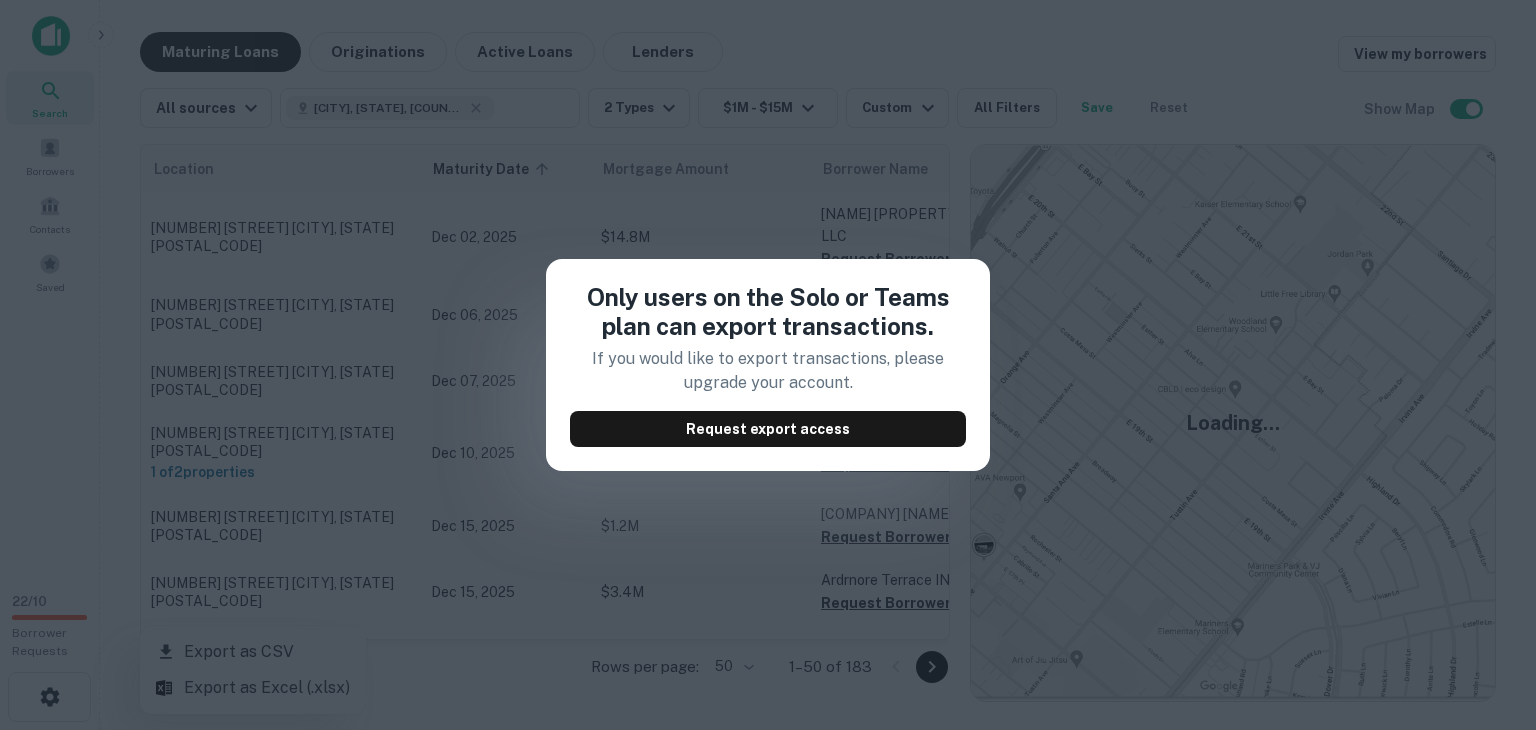 click on "Only users on the Solo or Teams plan can export transactions. If you would like to export transactions, please upgrade your account. Request export access" at bounding box center (768, 365) 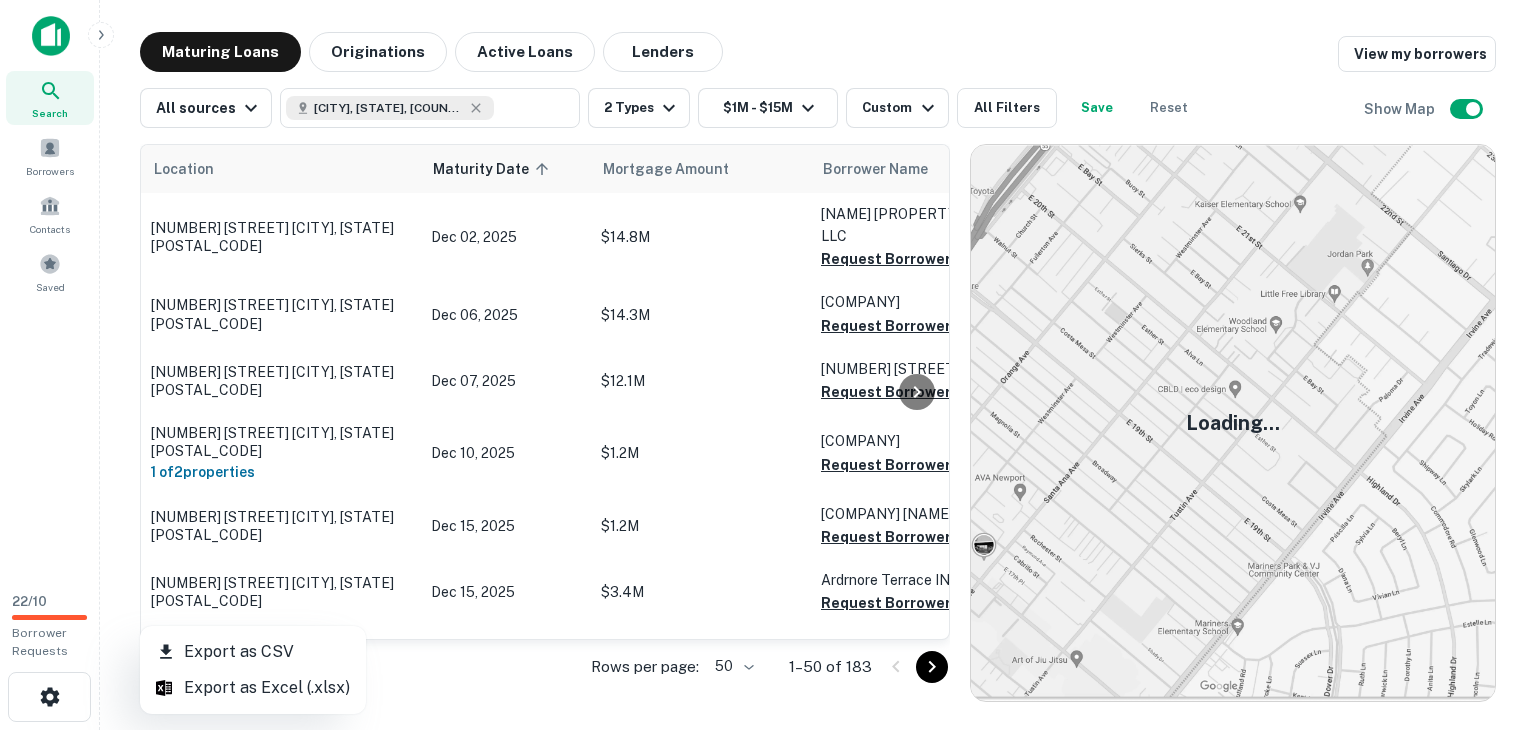 click at bounding box center (768, 365) 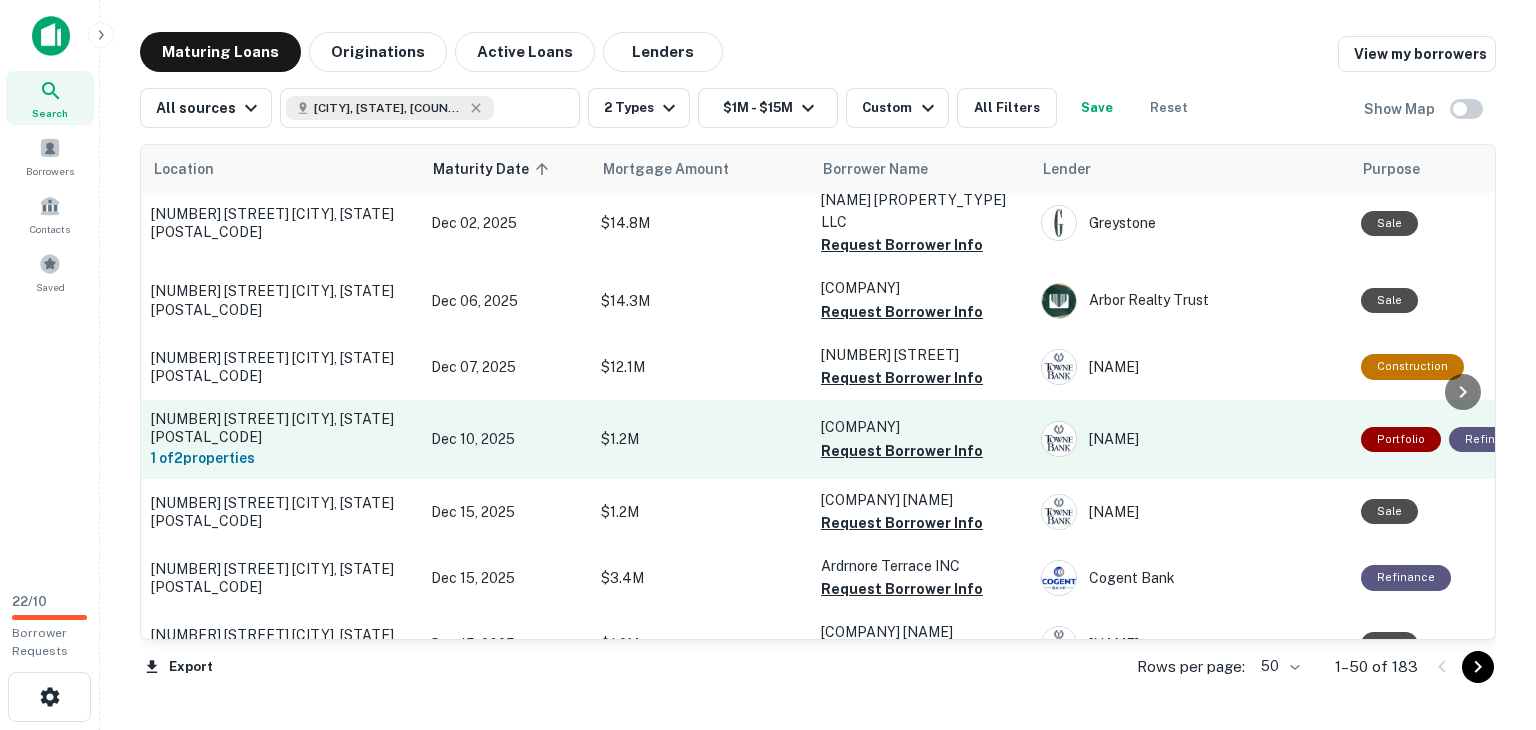 scroll, scrollTop: 0, scrollLeft: 0, axis: both 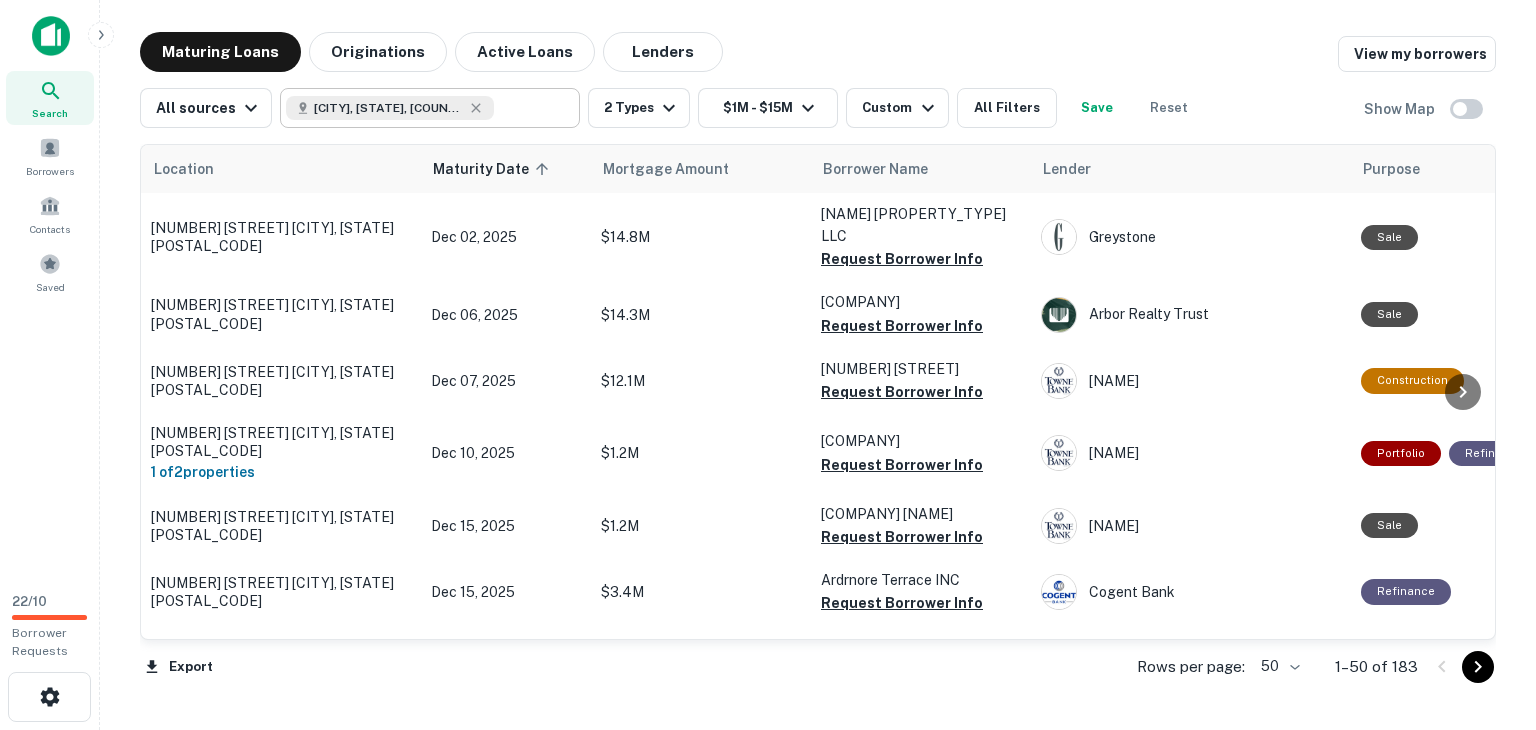 drag, startPoint x: 417, startPoint y: 111, endPoint x: 340, endPoint y: 117, distance: 77.23341 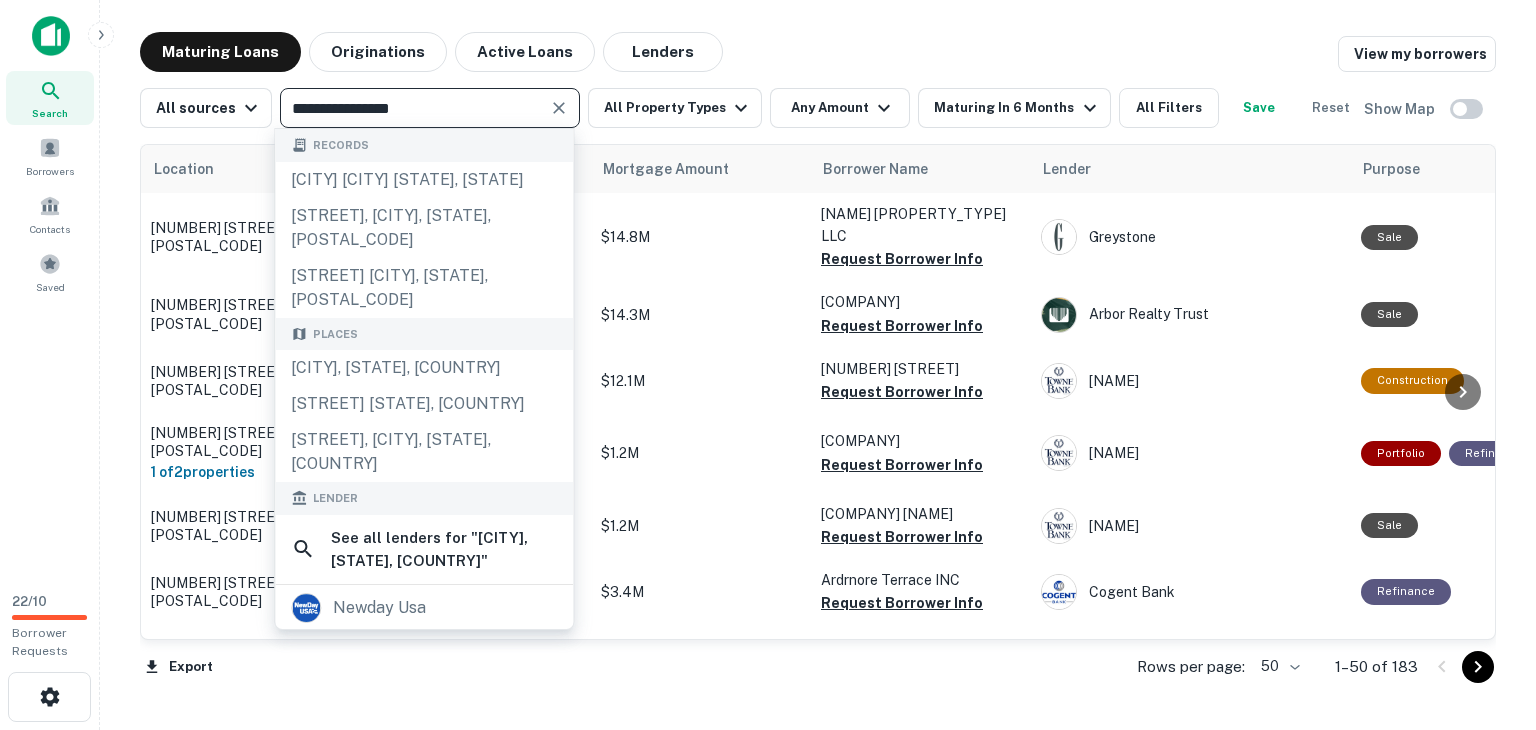 drag, startPoint x: 446, startPoint y: 106, endPoint x: 203, endPoint y: 86, distance: 243.82166 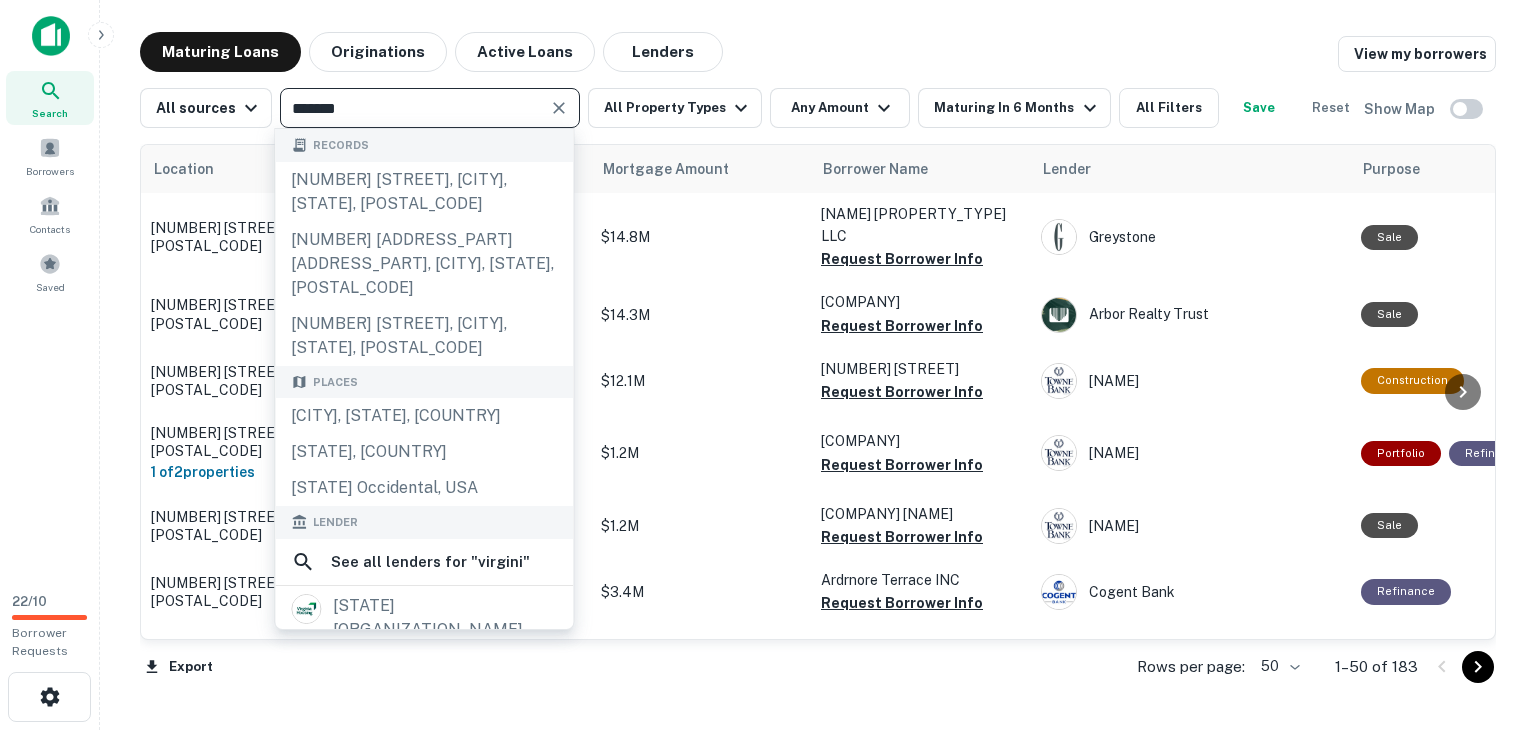 type on "********" 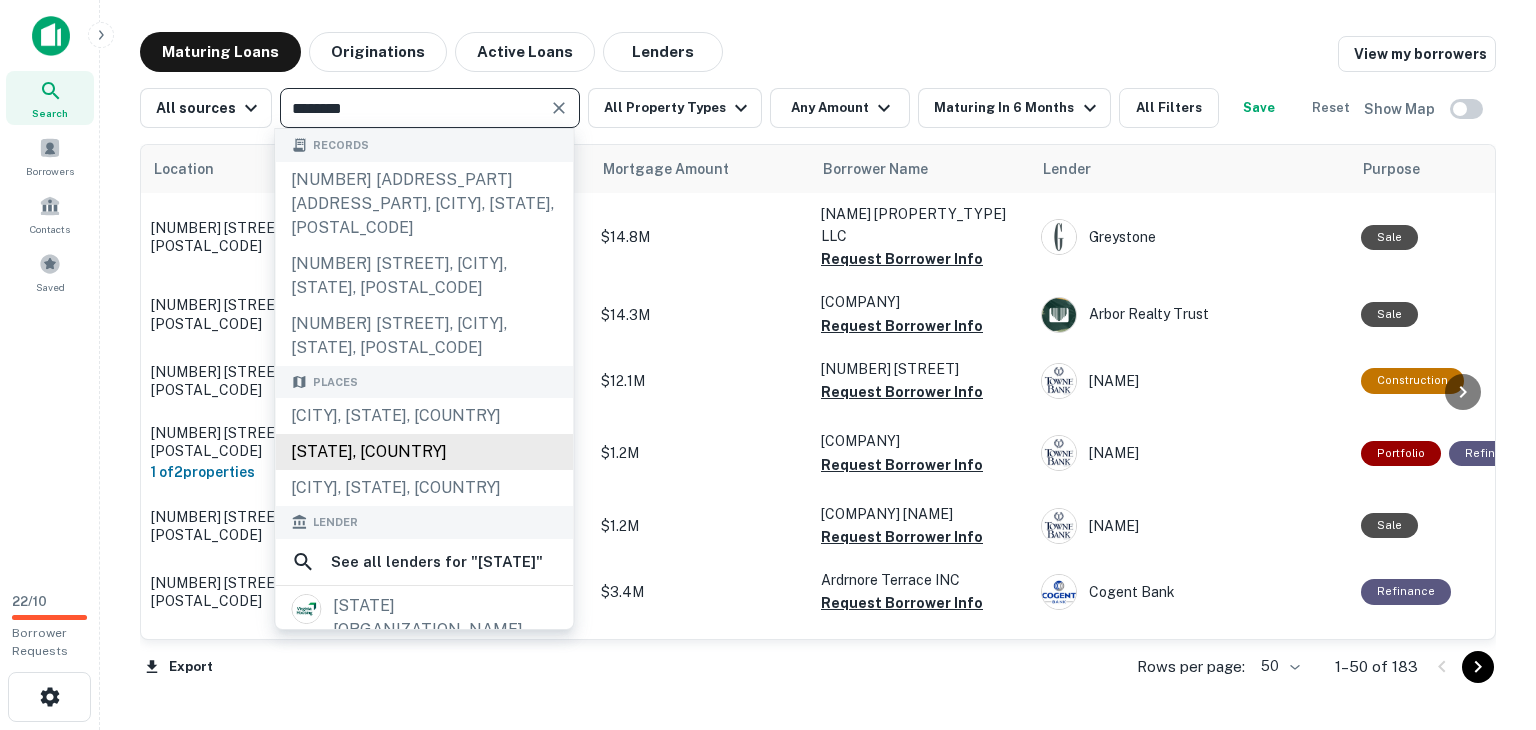 click on "[STATE], [COUNTRY]" at bounding box center (424, 452) 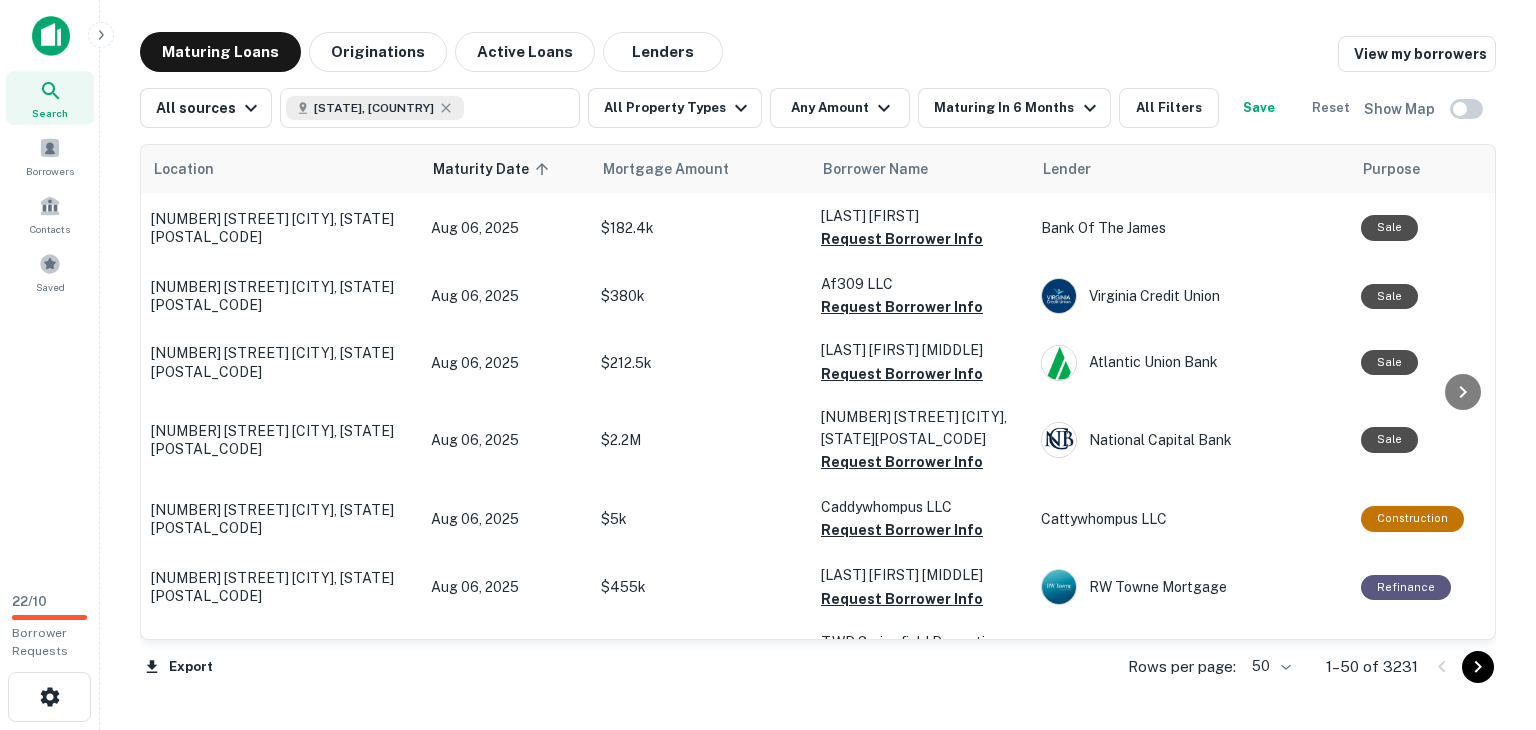 click on "All sources [STATE], [COUNTRY] ​ All Property Types Any Amount Maturing In 6 Months All Filters Save Reset" at bounding box center (751, 108) 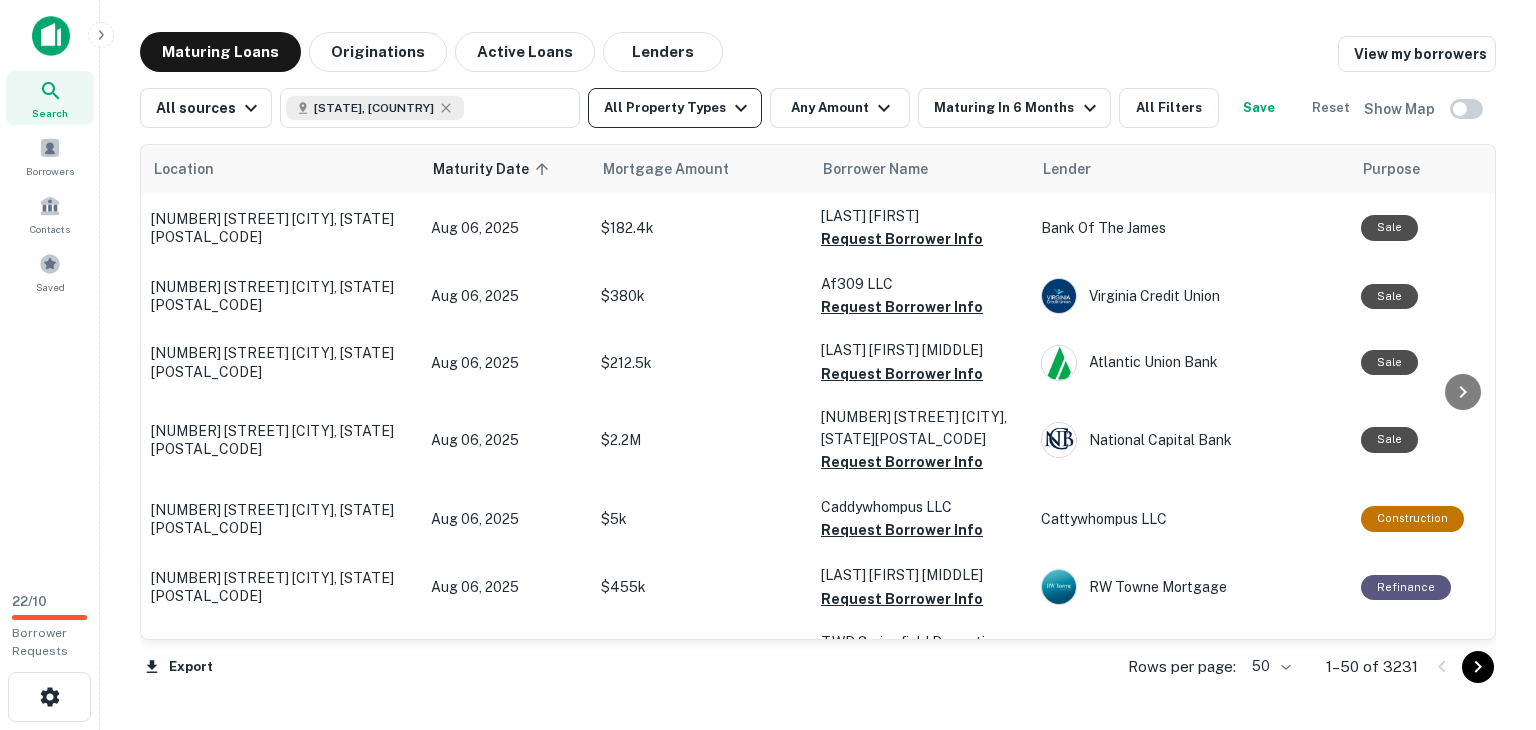 click 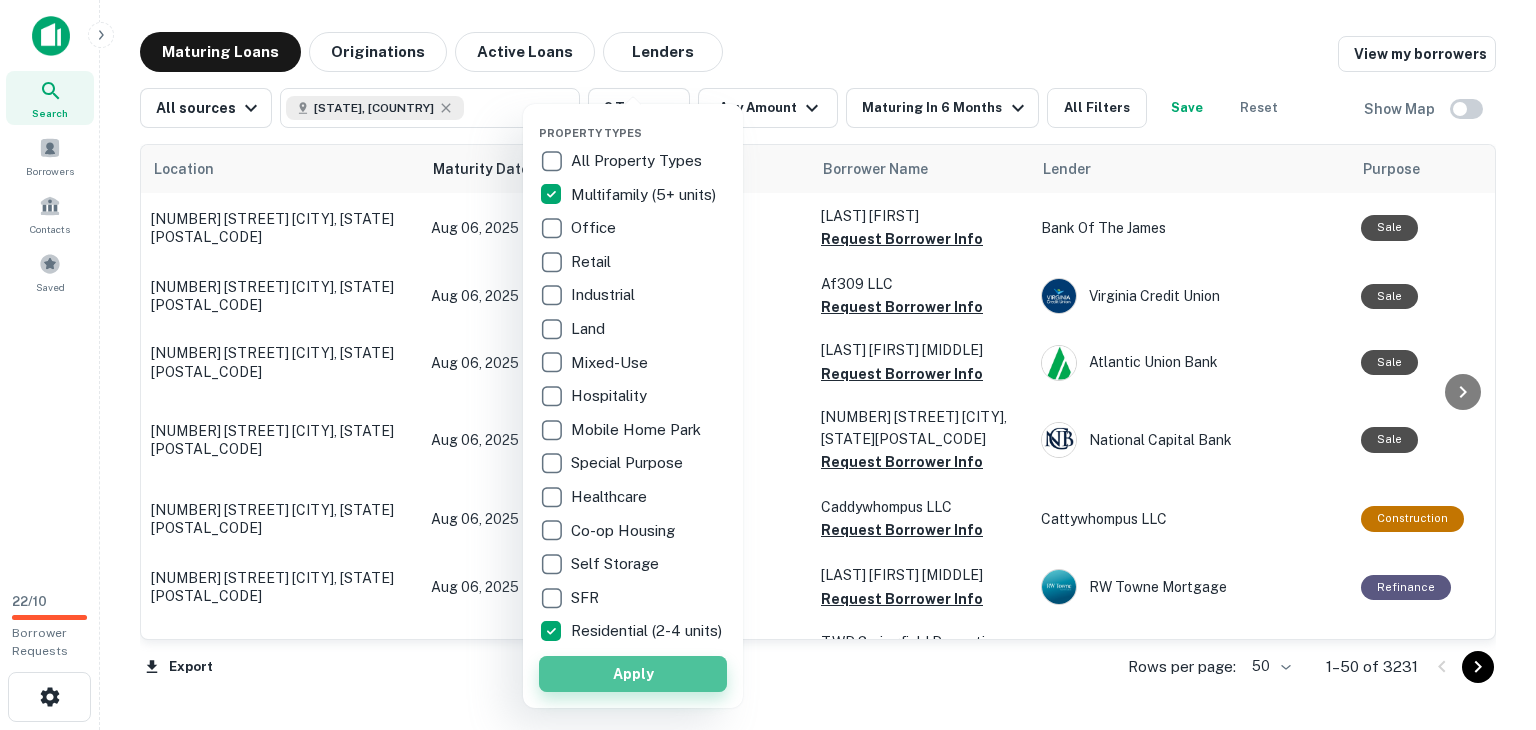 click on "Apply" at bounding box center [633, 674] 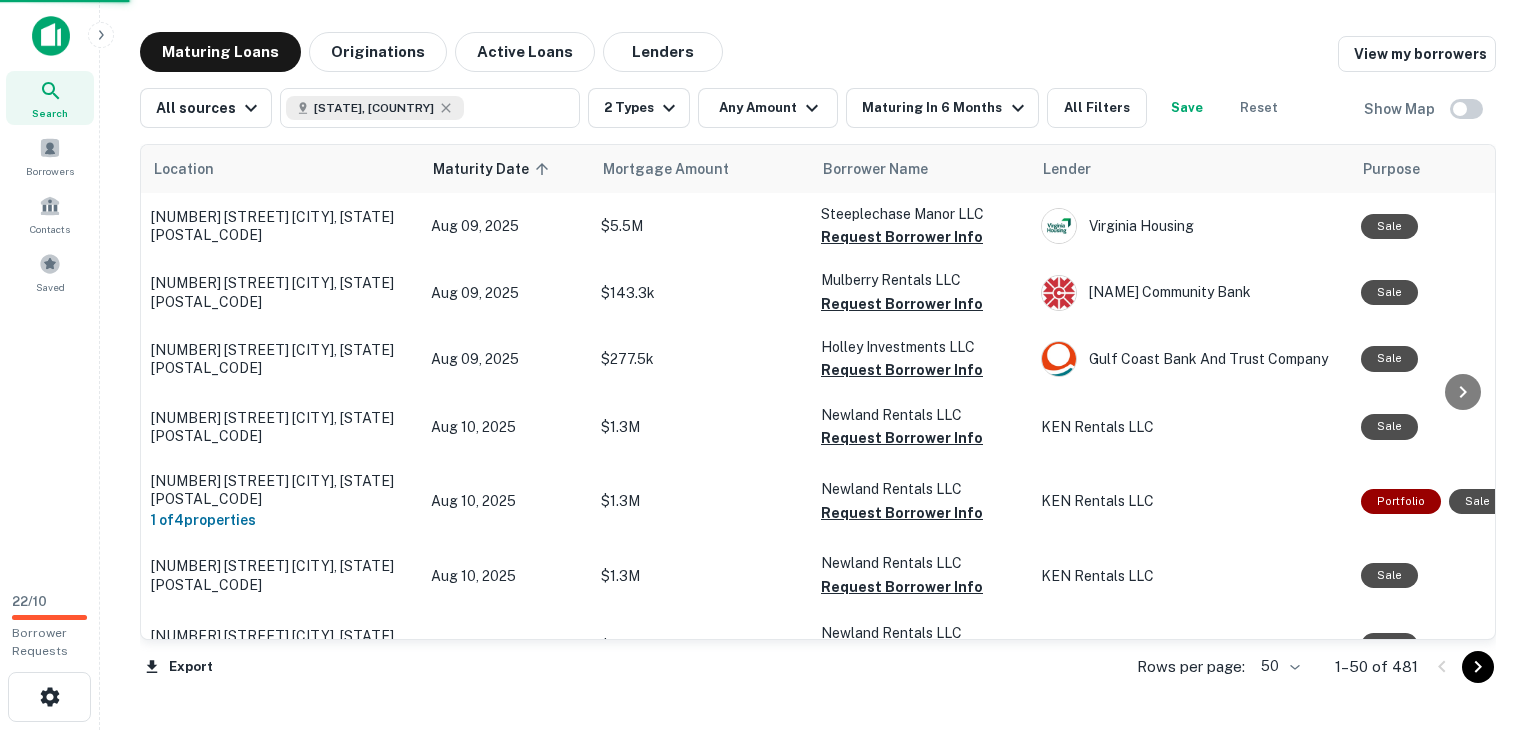 click 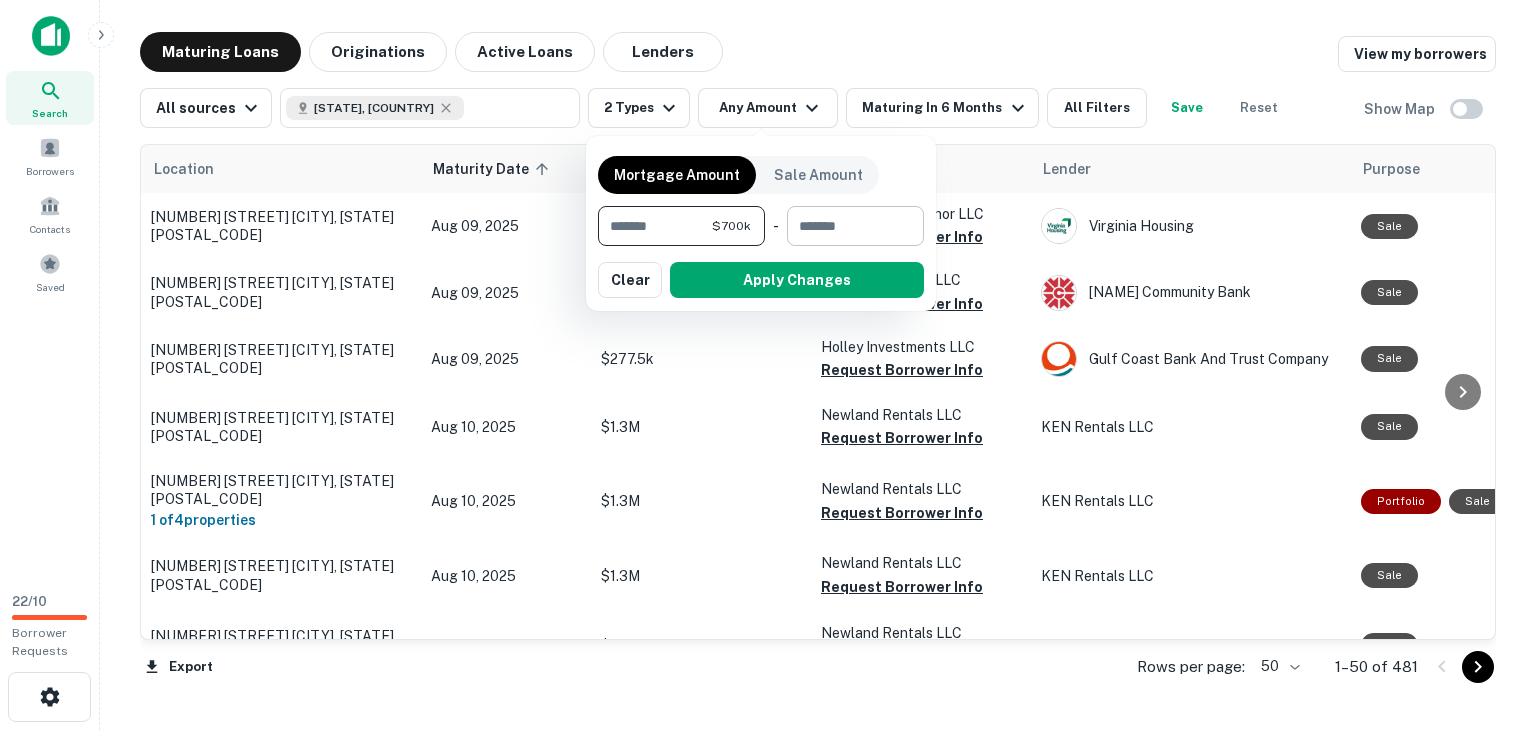 type on "******" 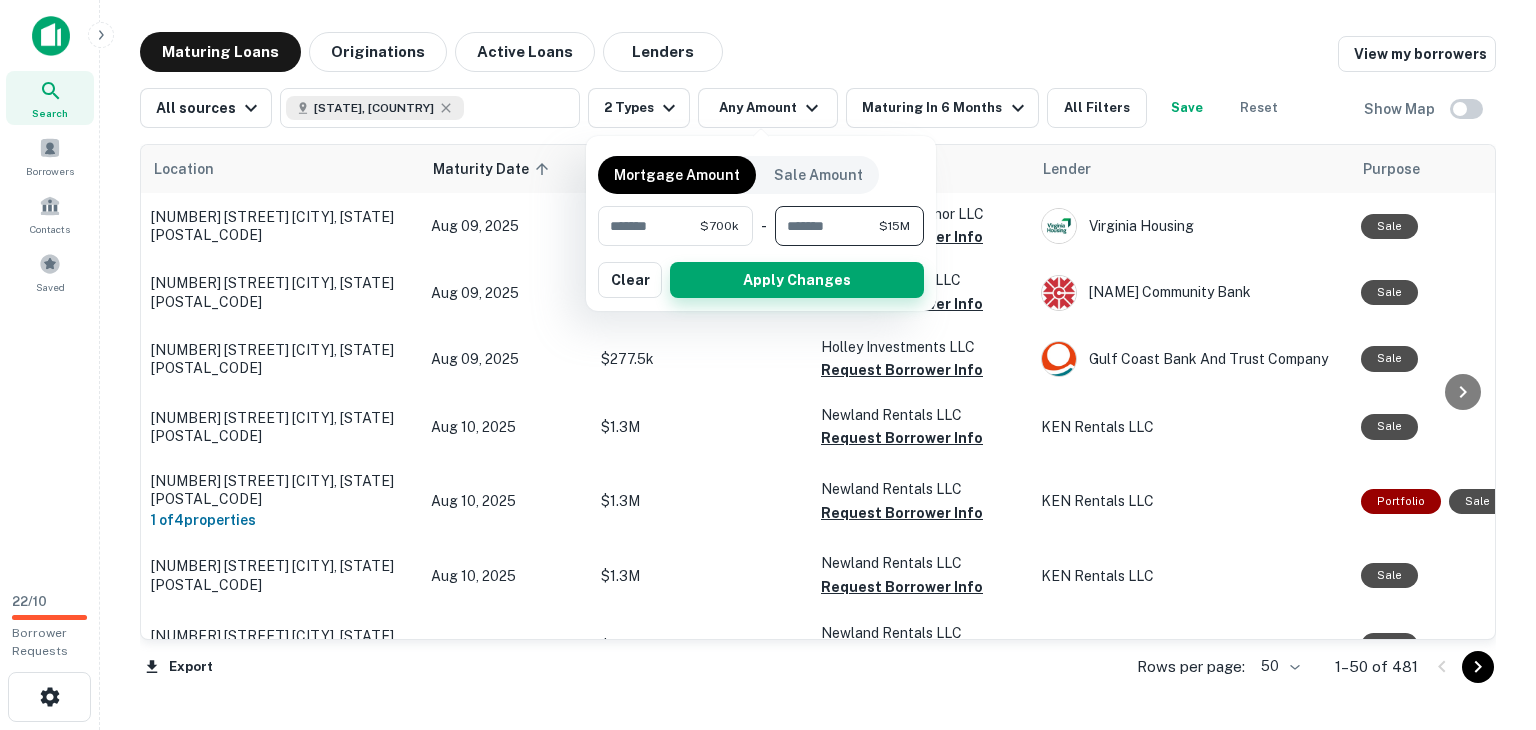 type on "********" 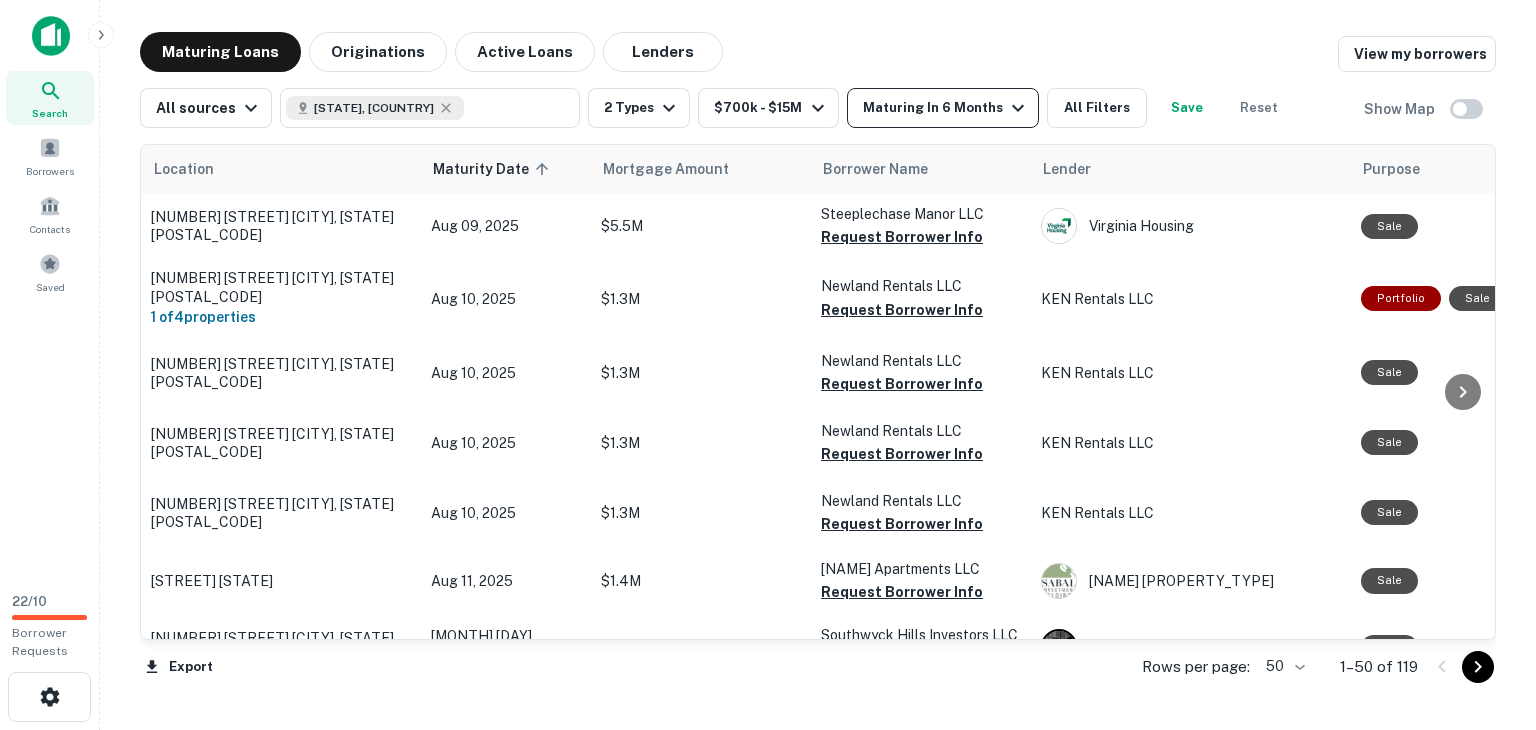 click on "Maturing In 6 Months" at bounding box center [946, 108] 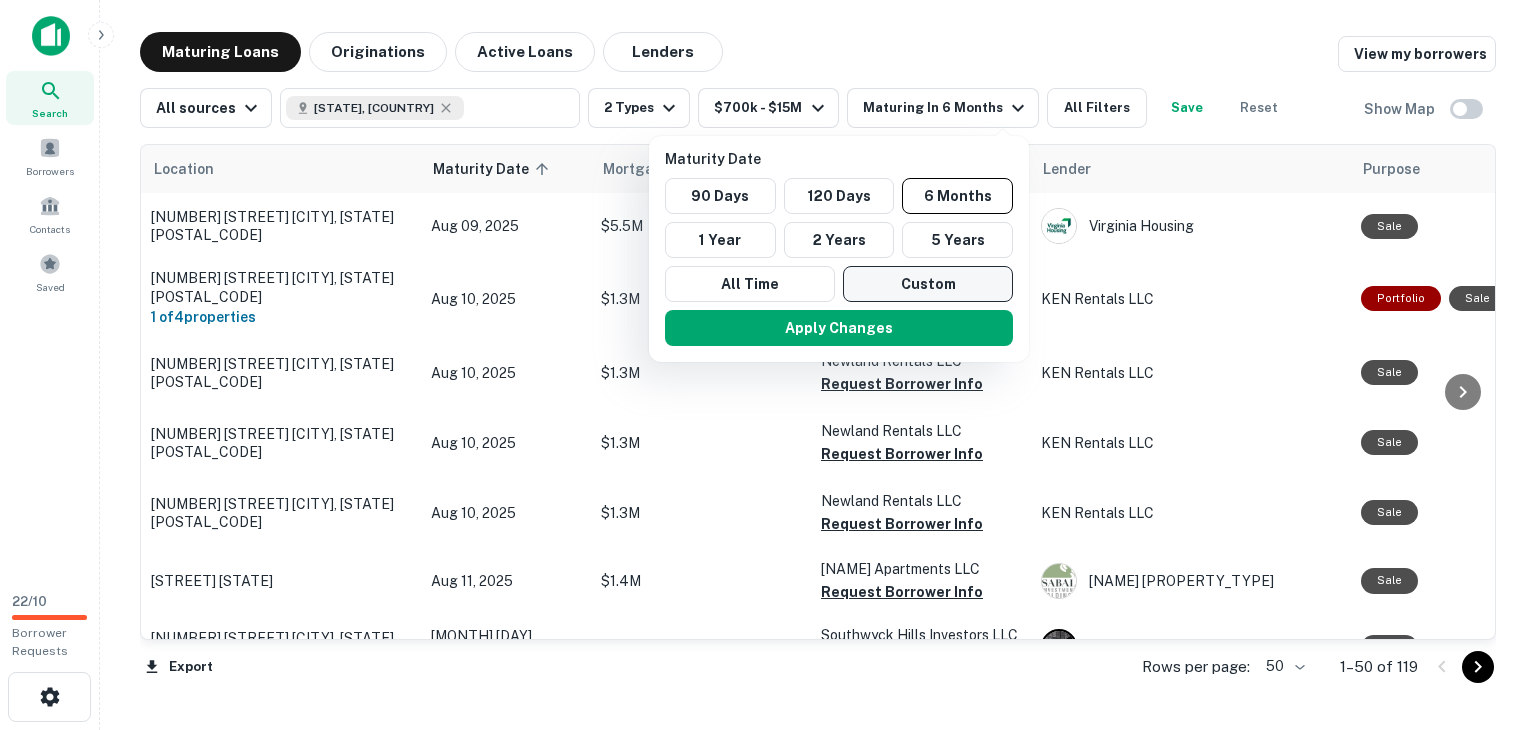 click on "Custom" at bounding box center [928, 284] 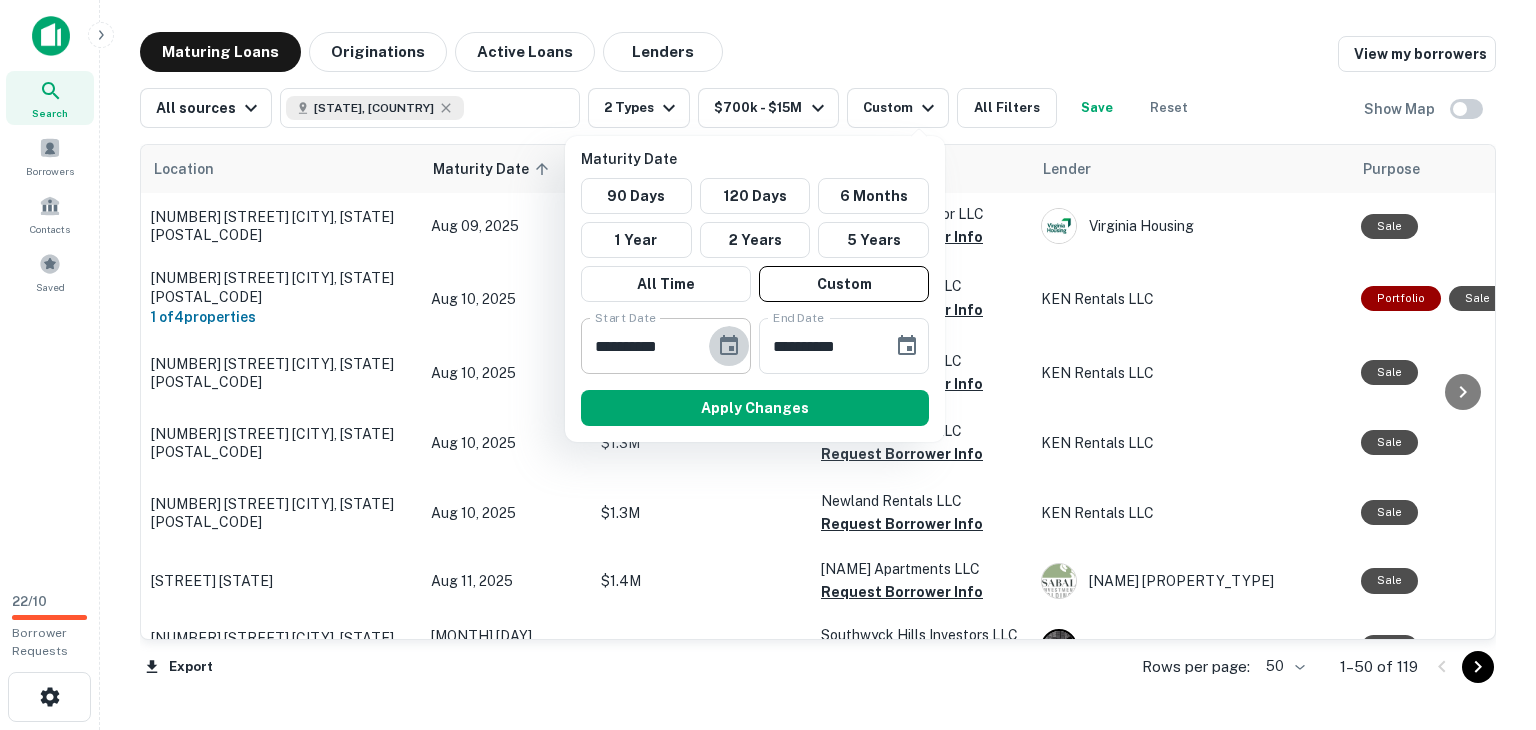 click 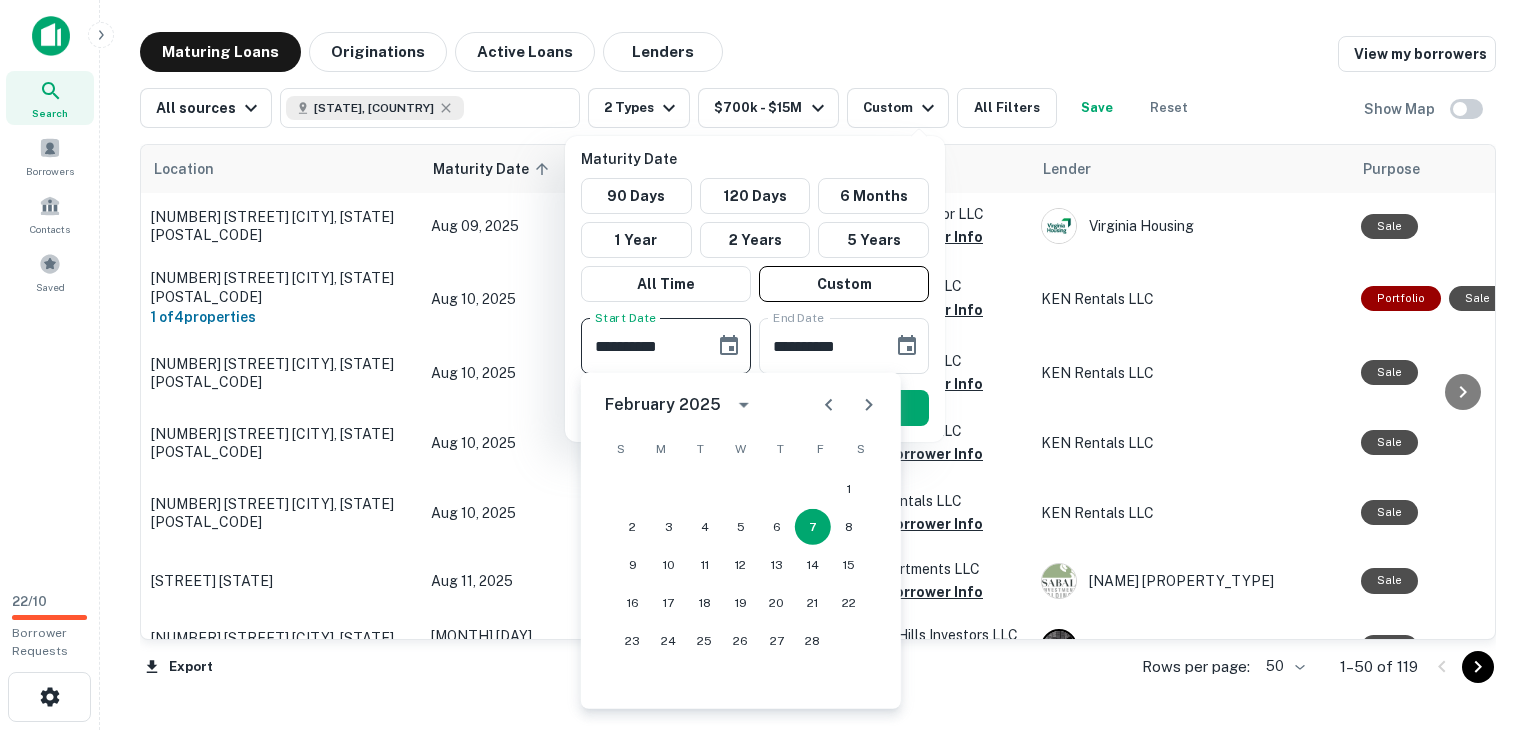 click 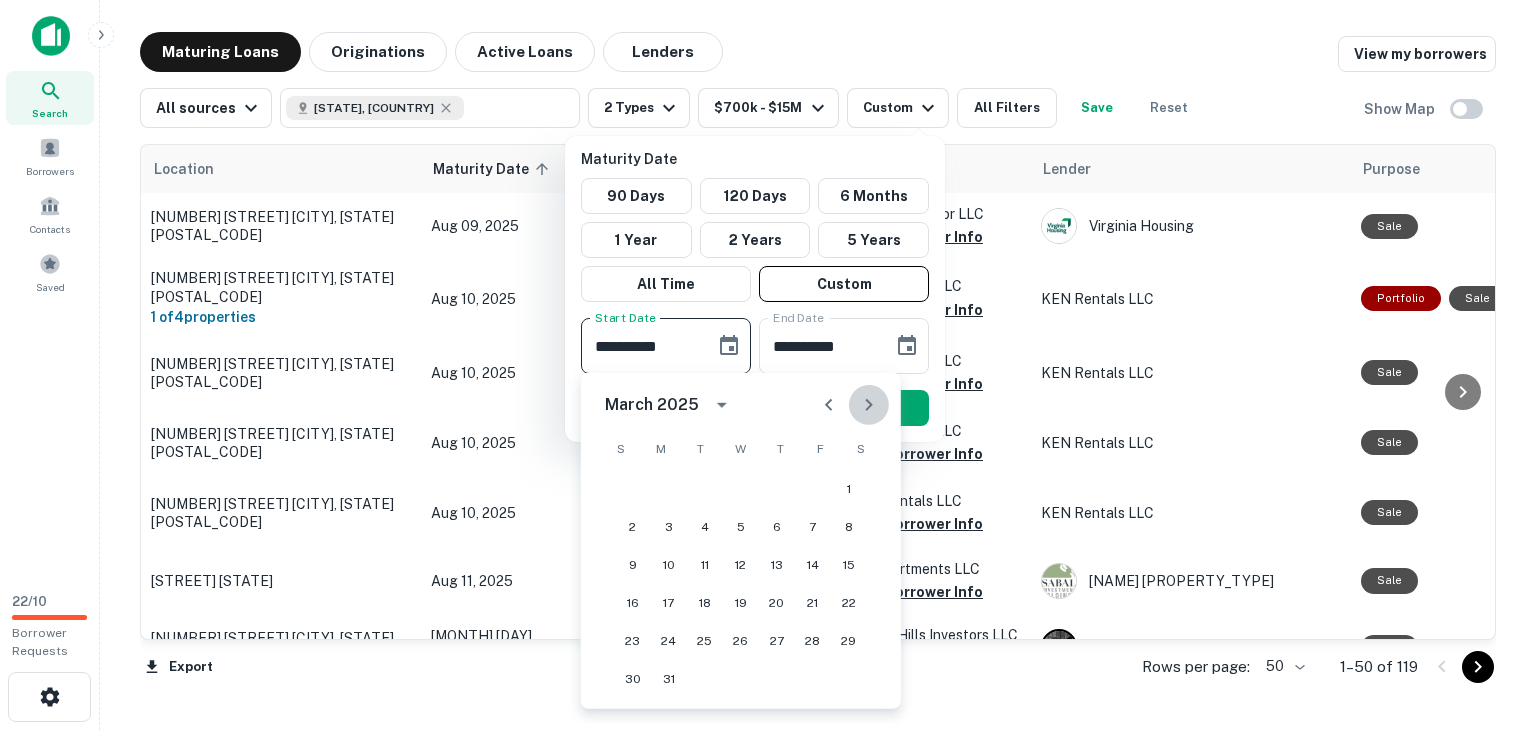 click 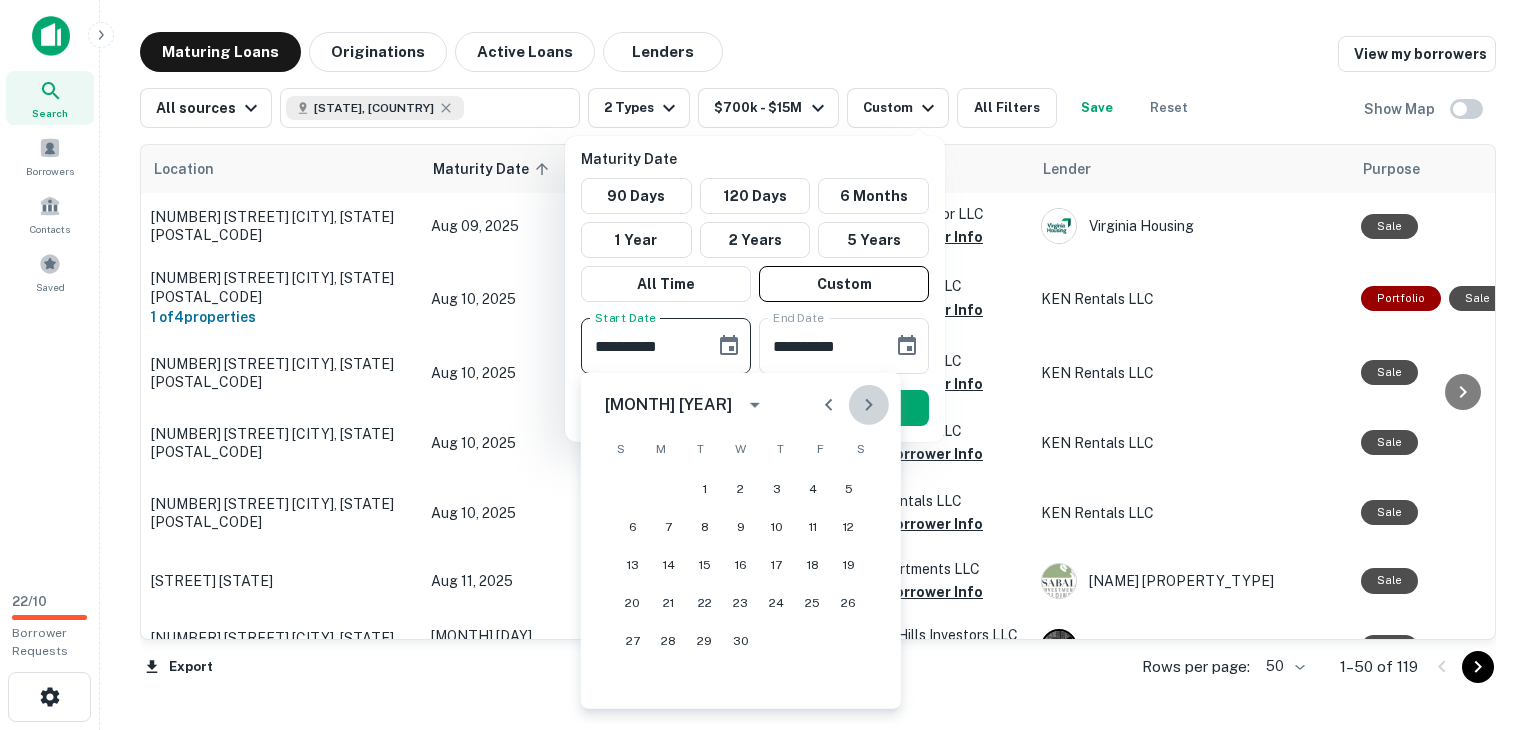 click 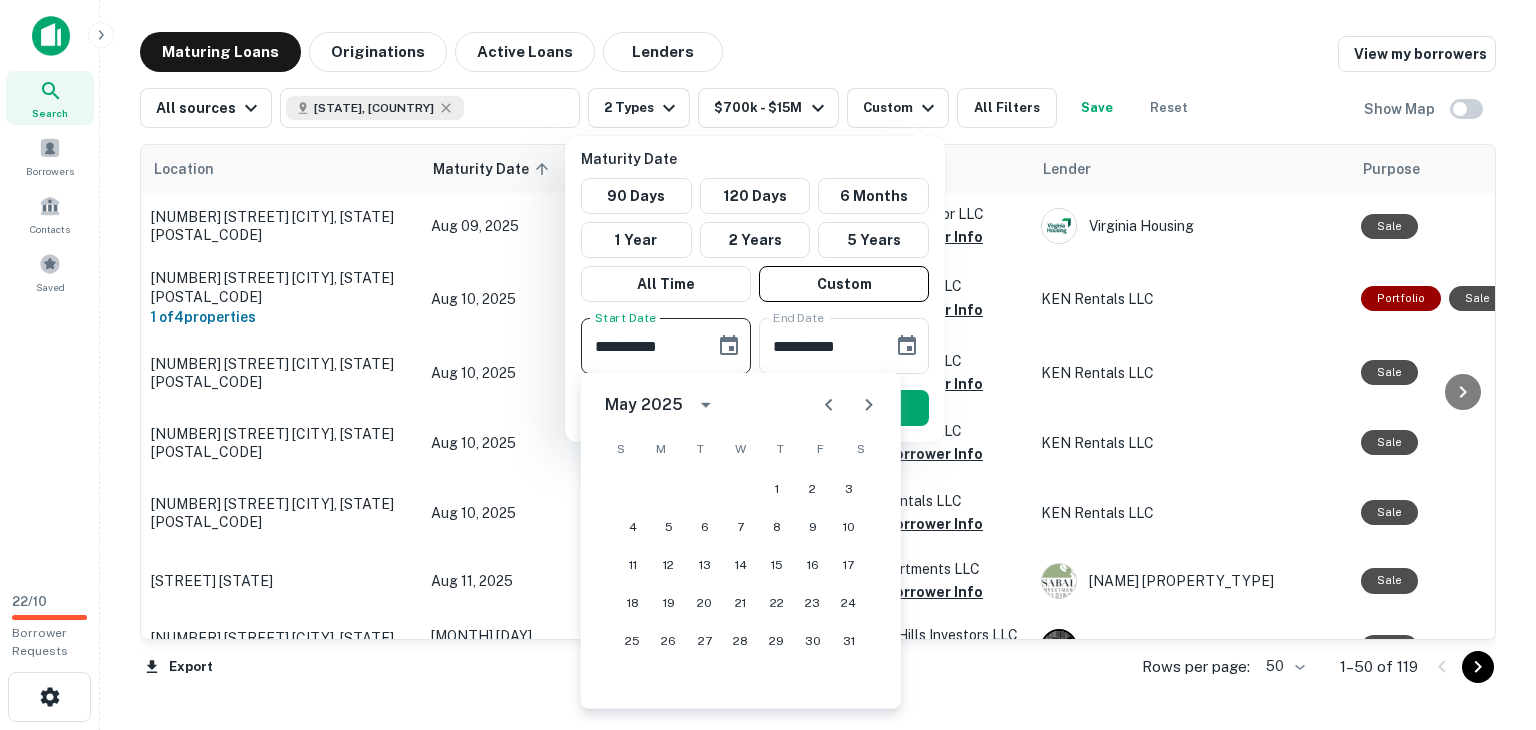 click 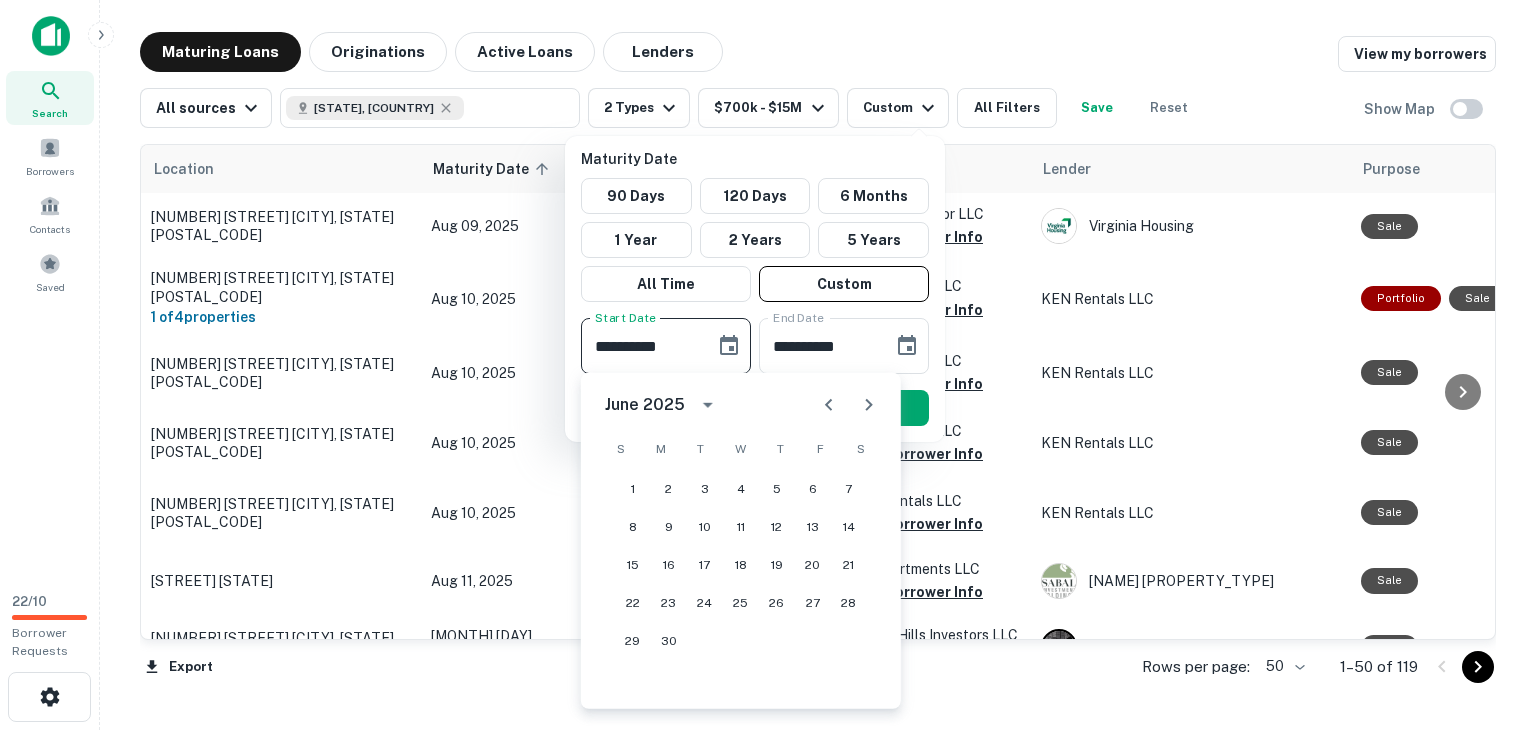 click 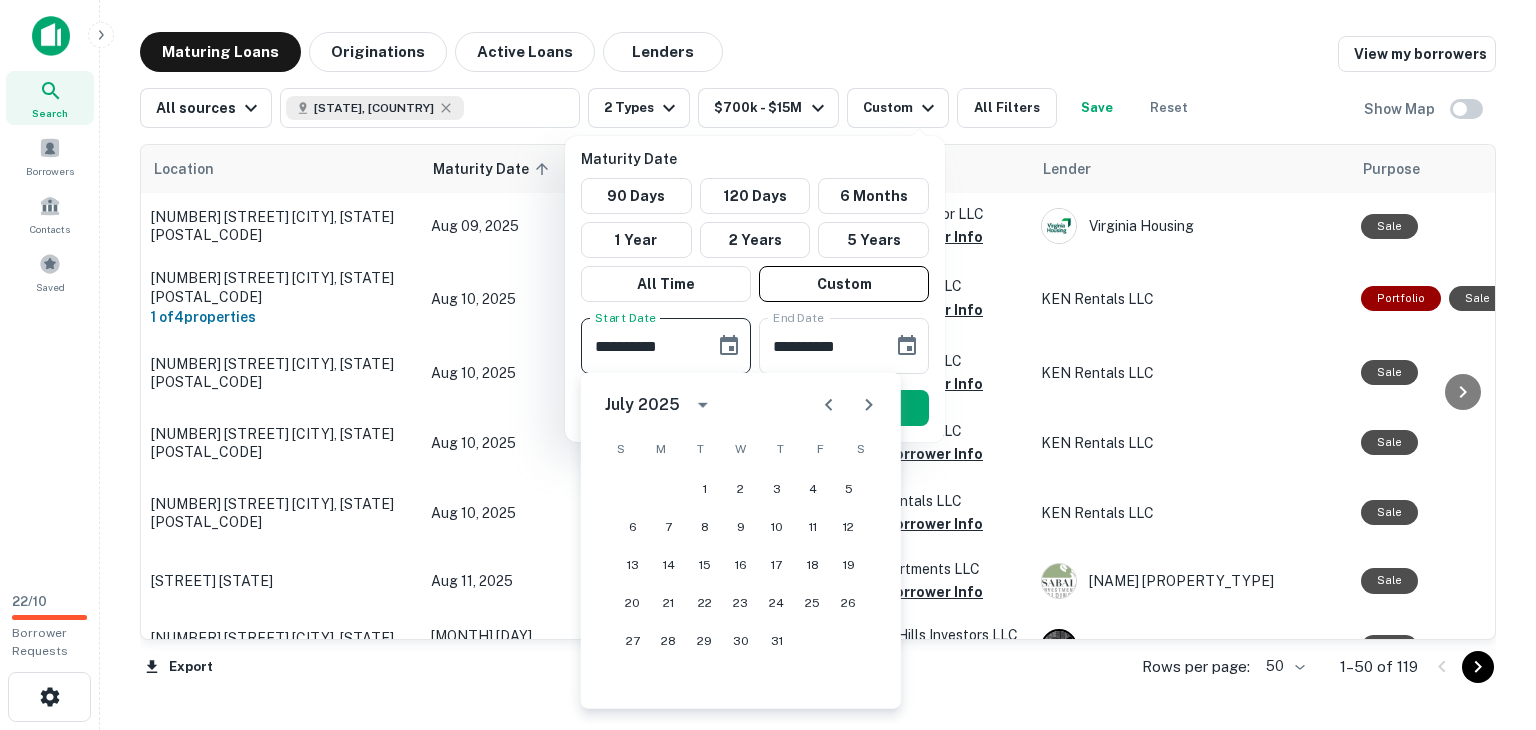 click 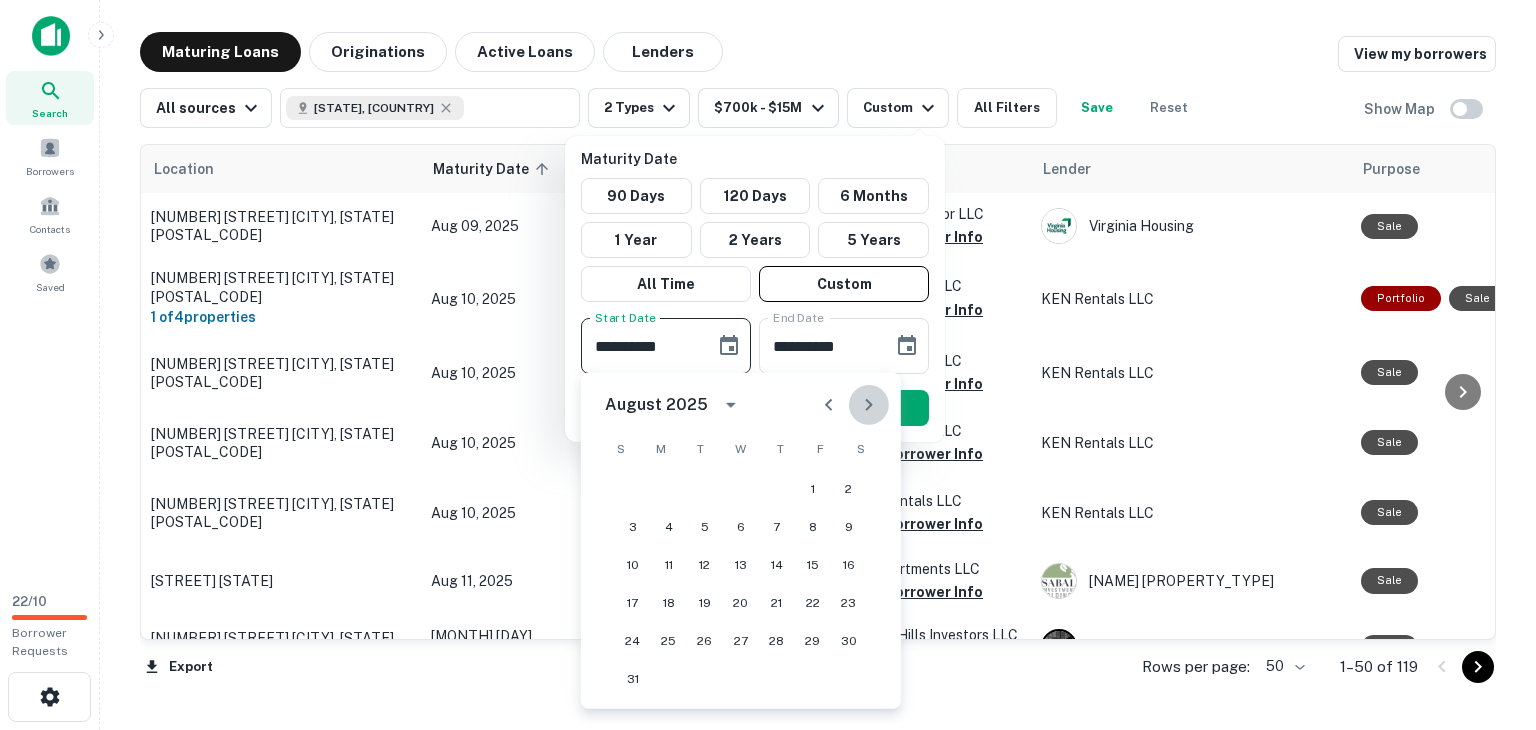 click 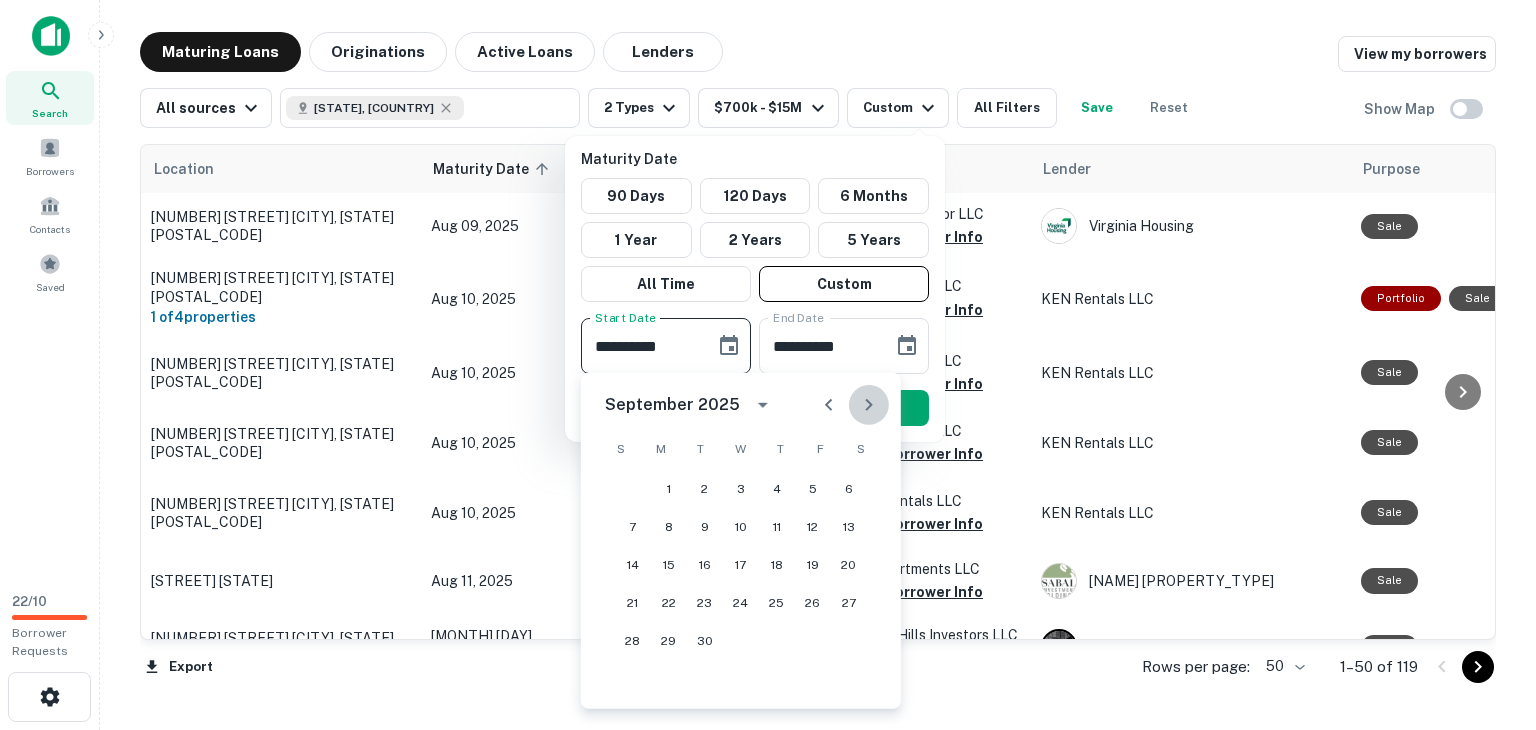 click 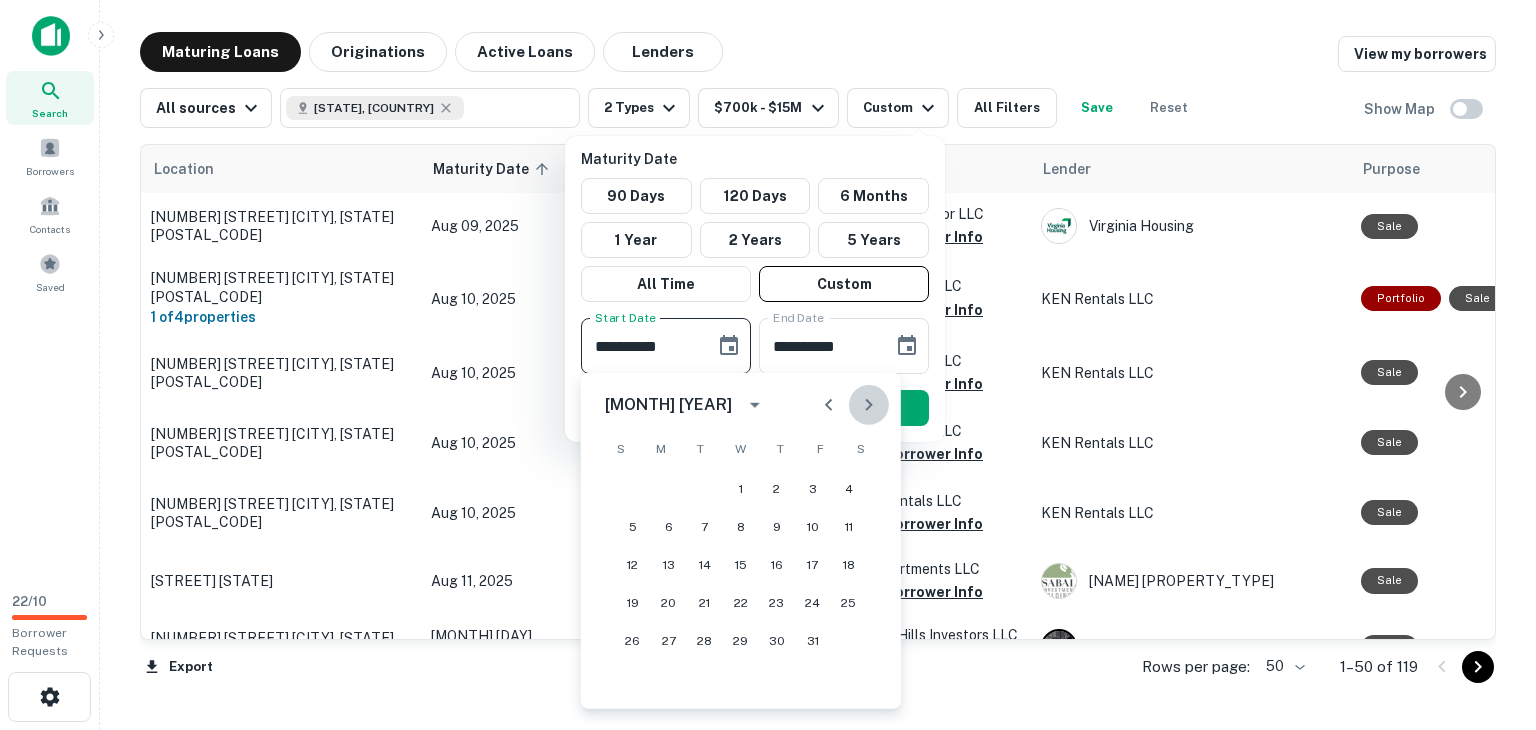 click 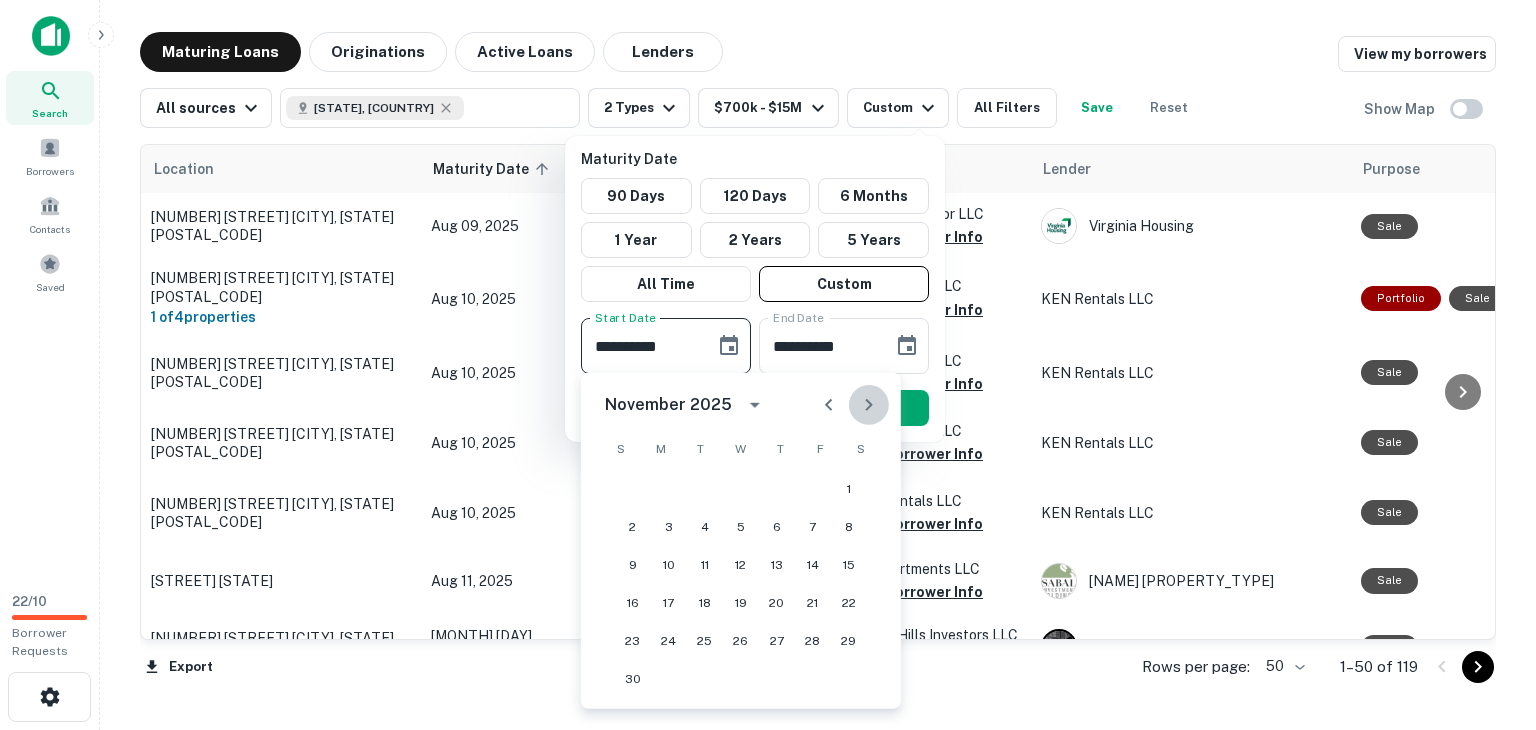 click 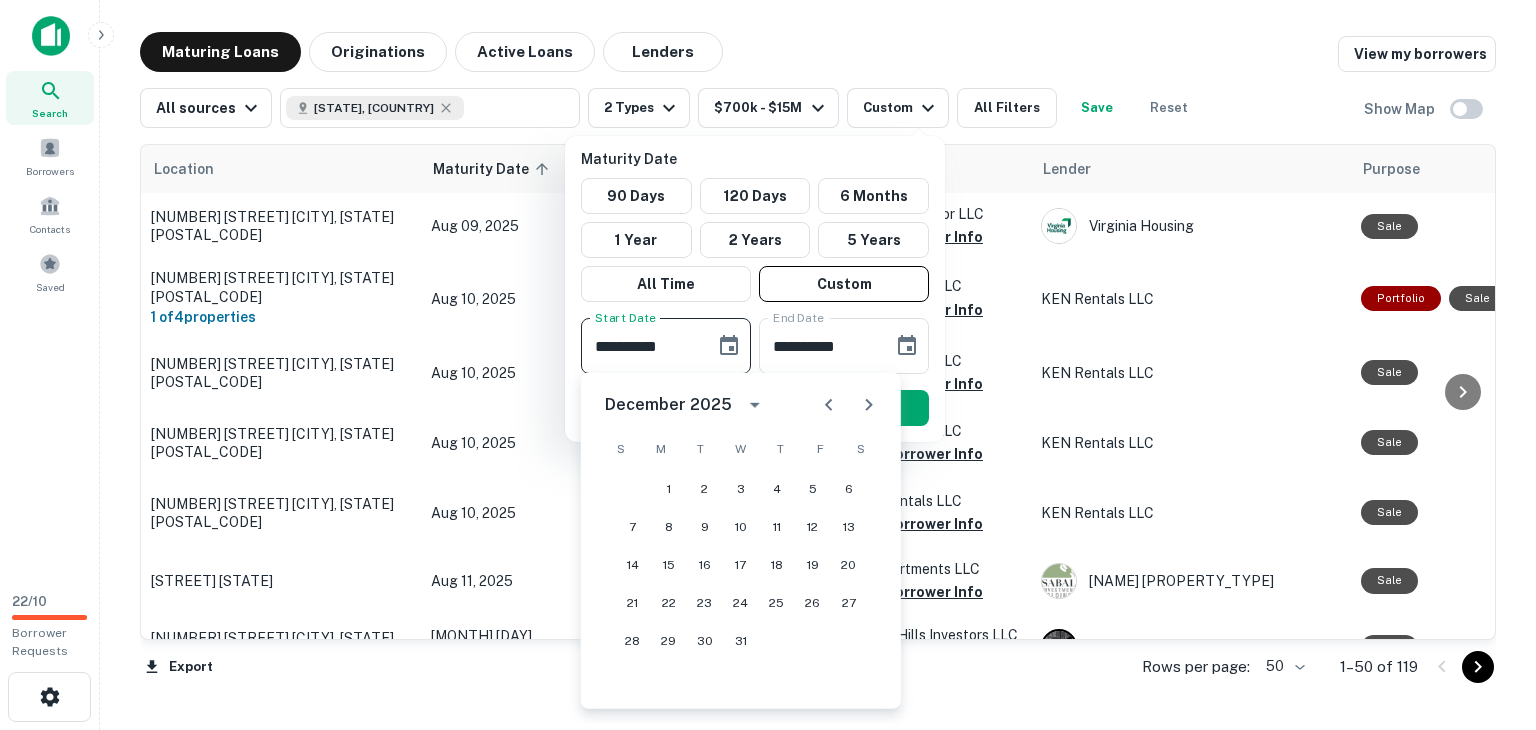 click 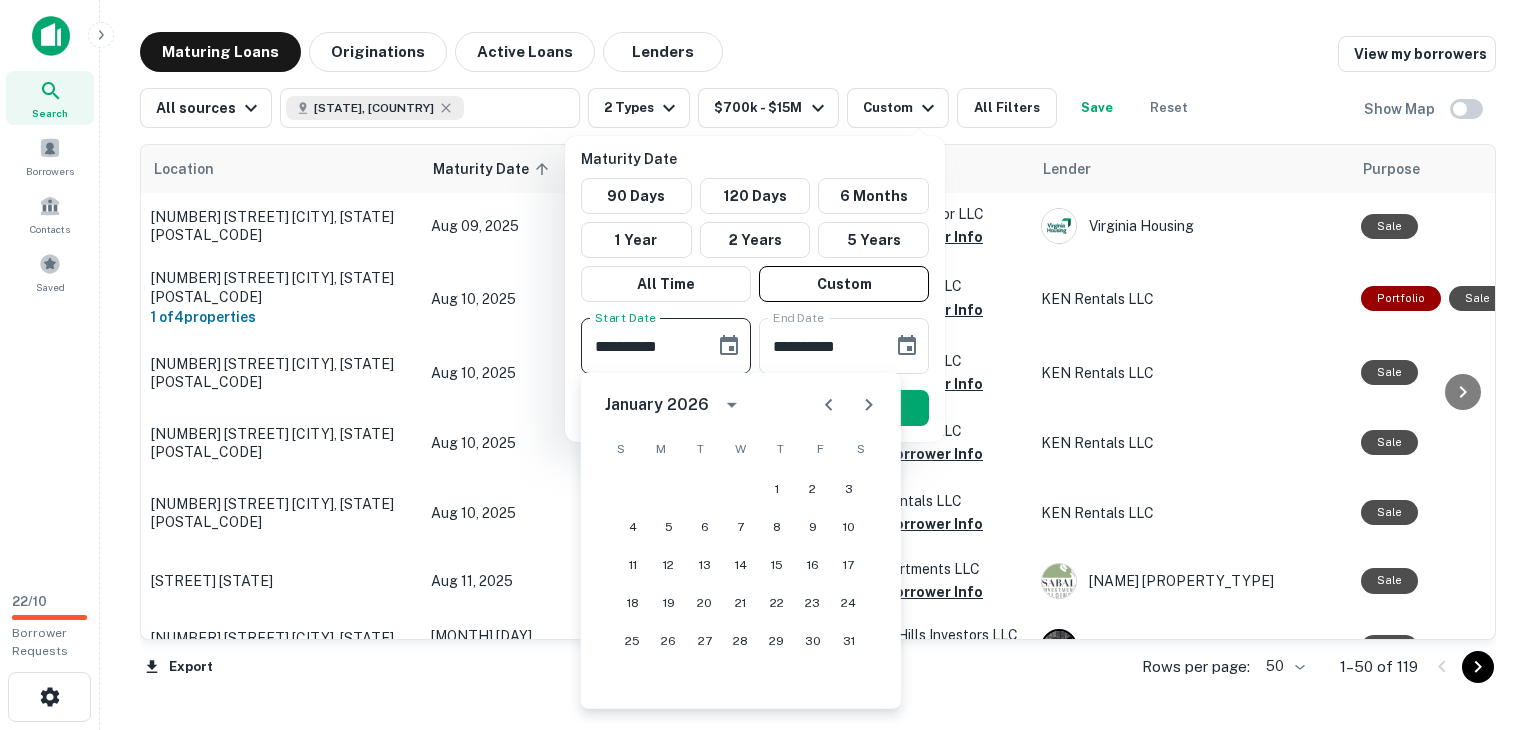 click 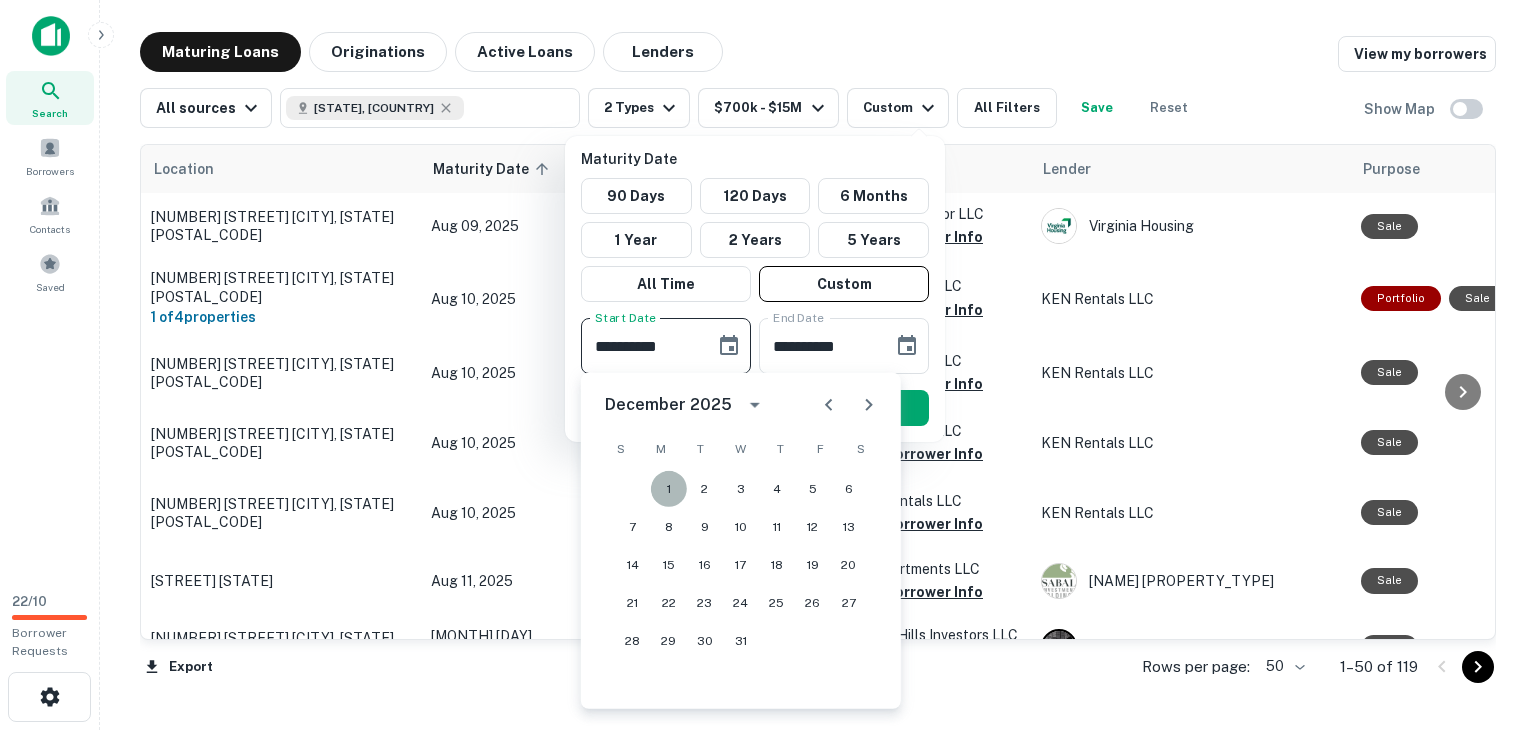 click on "1" at bounding box center [669, 489] 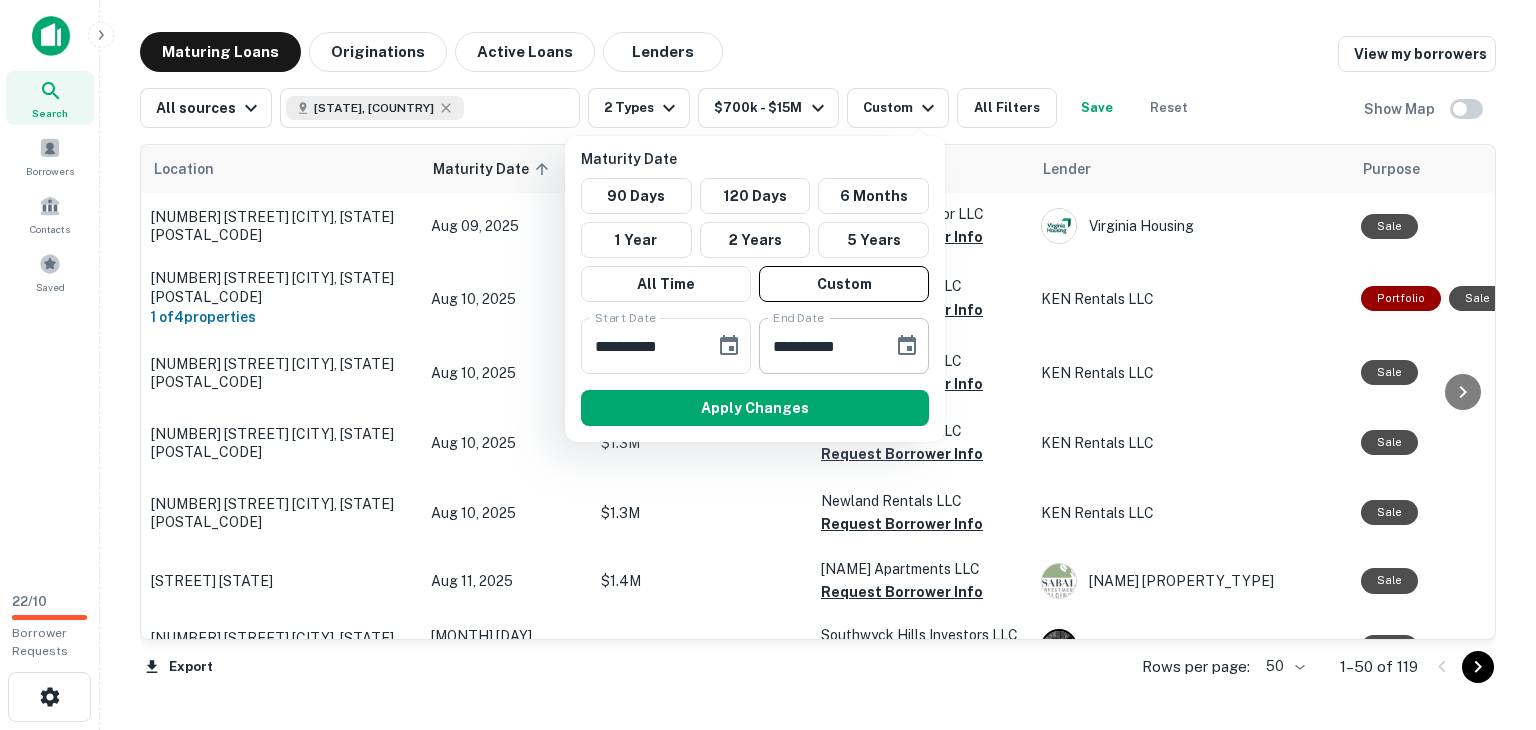 click 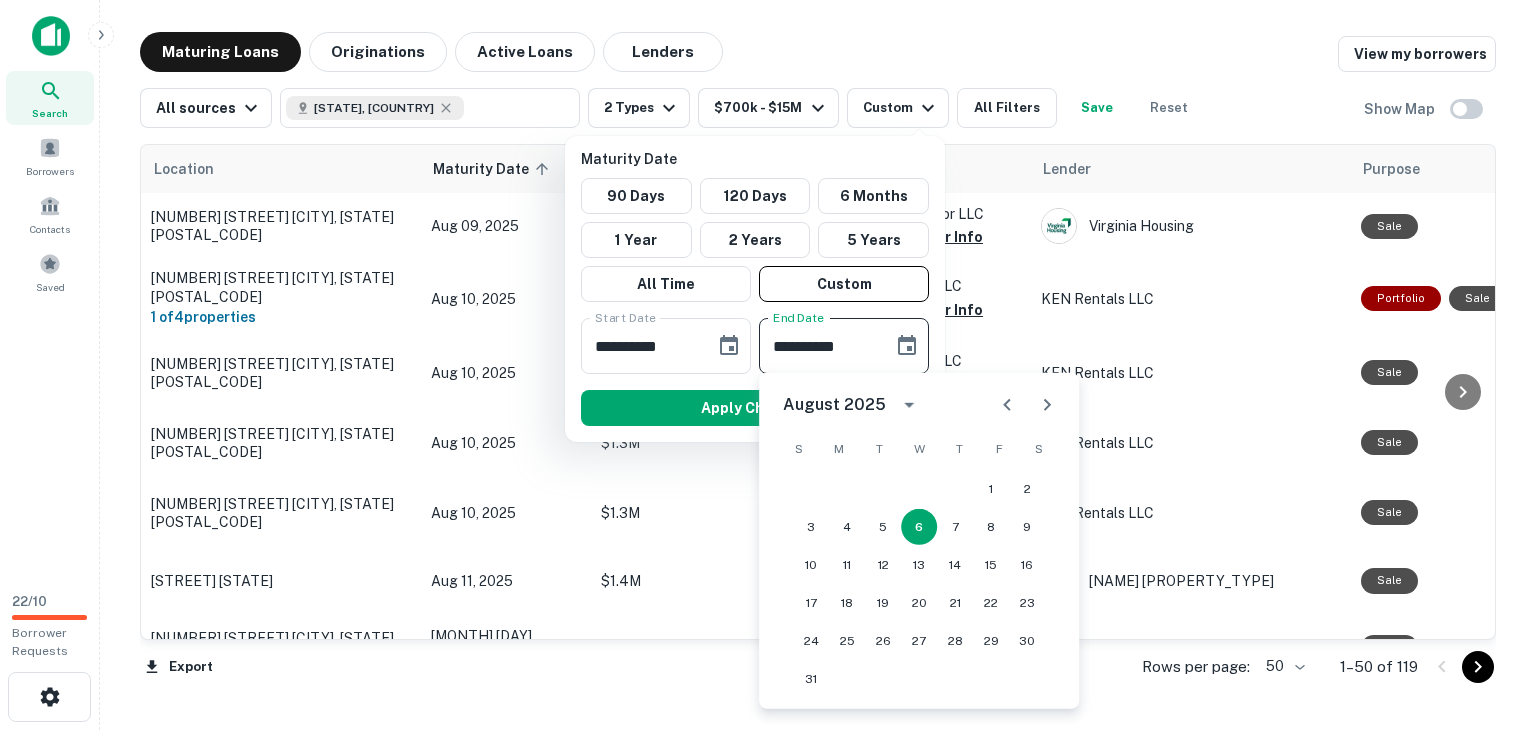 click 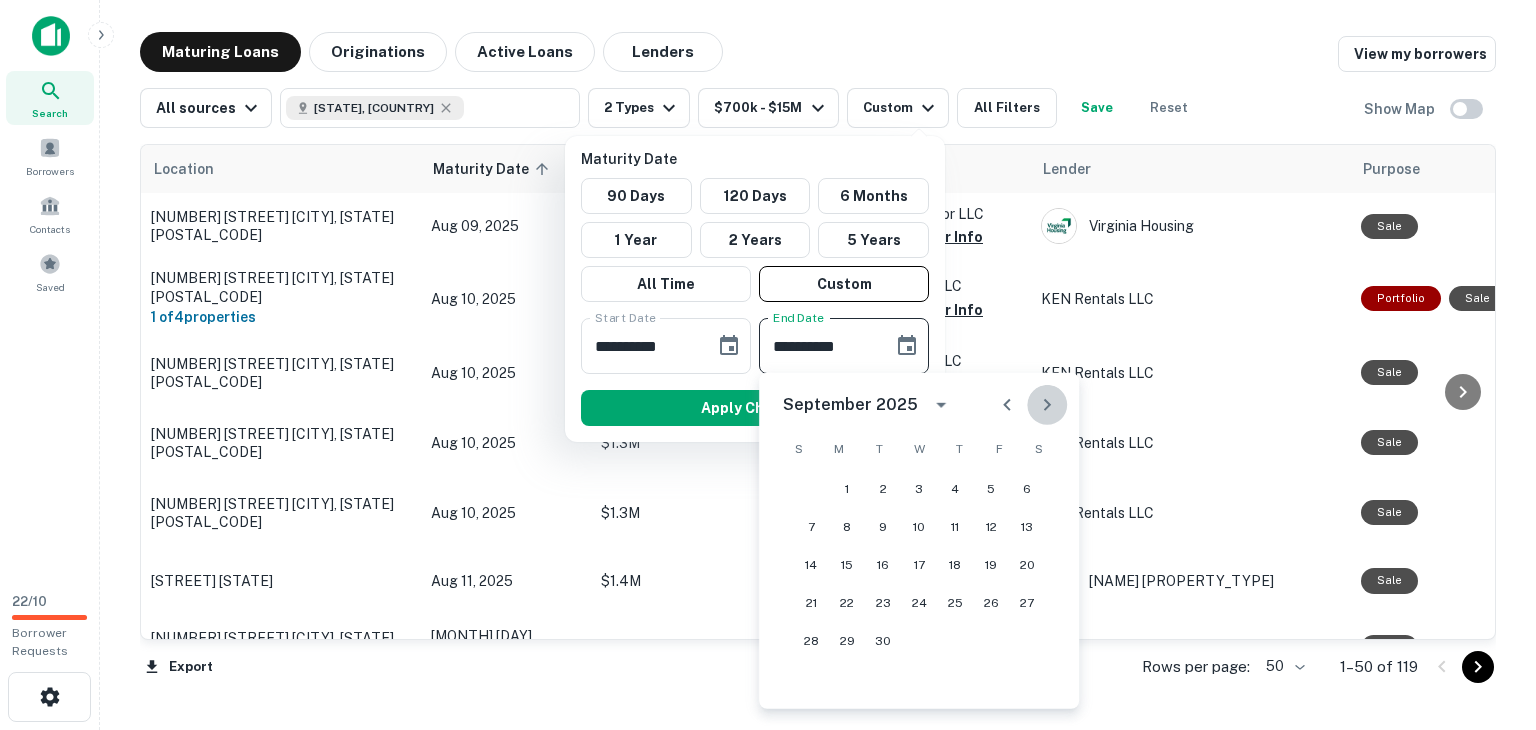 click 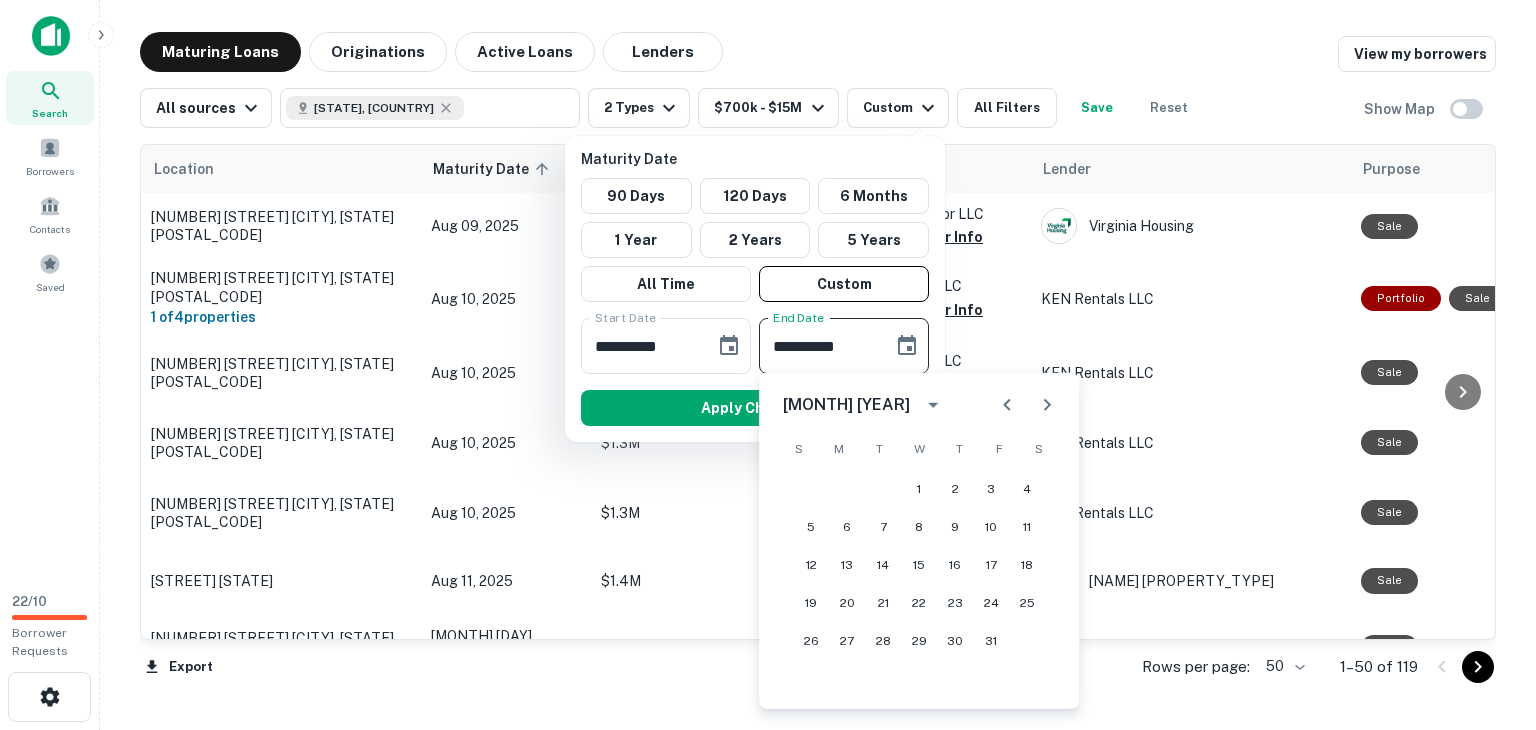 click 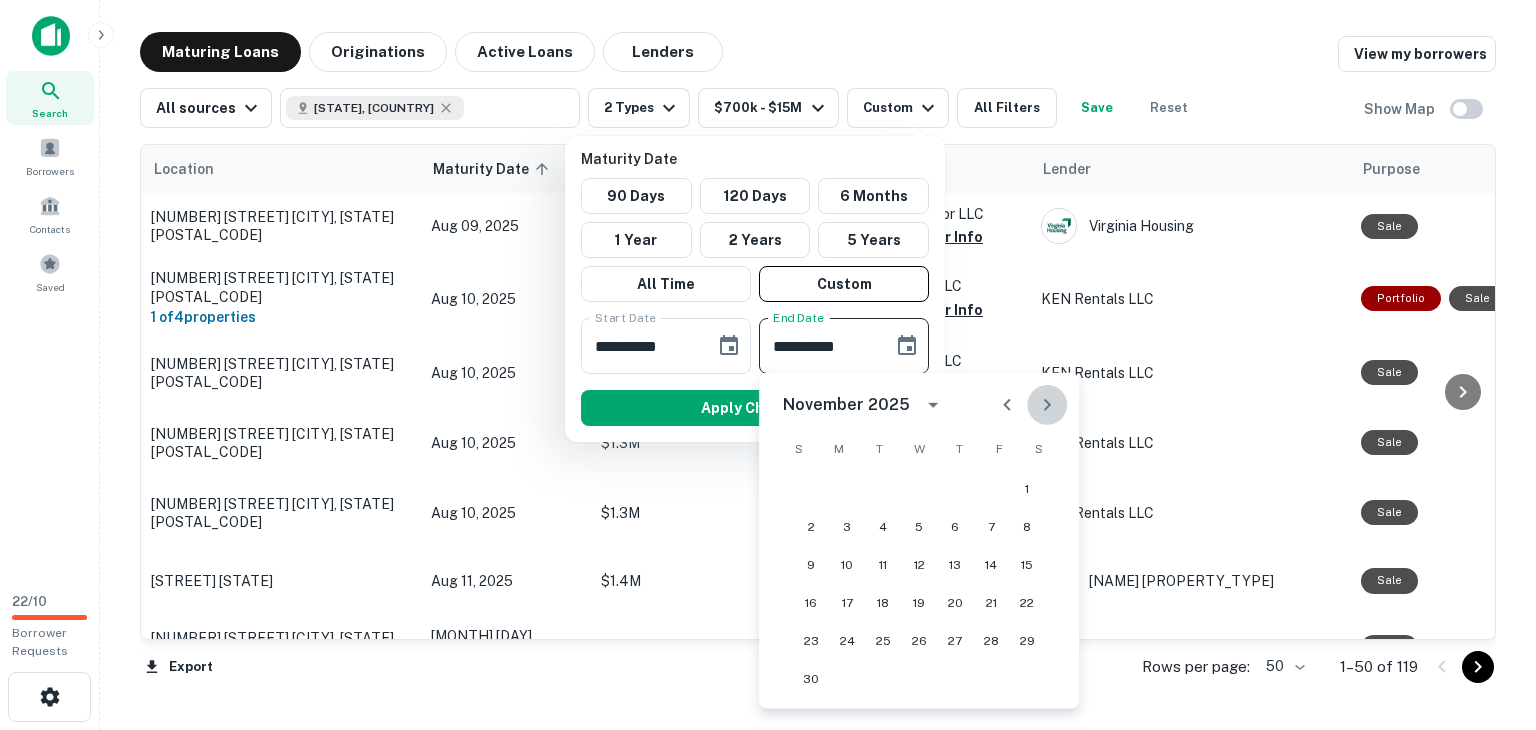 click 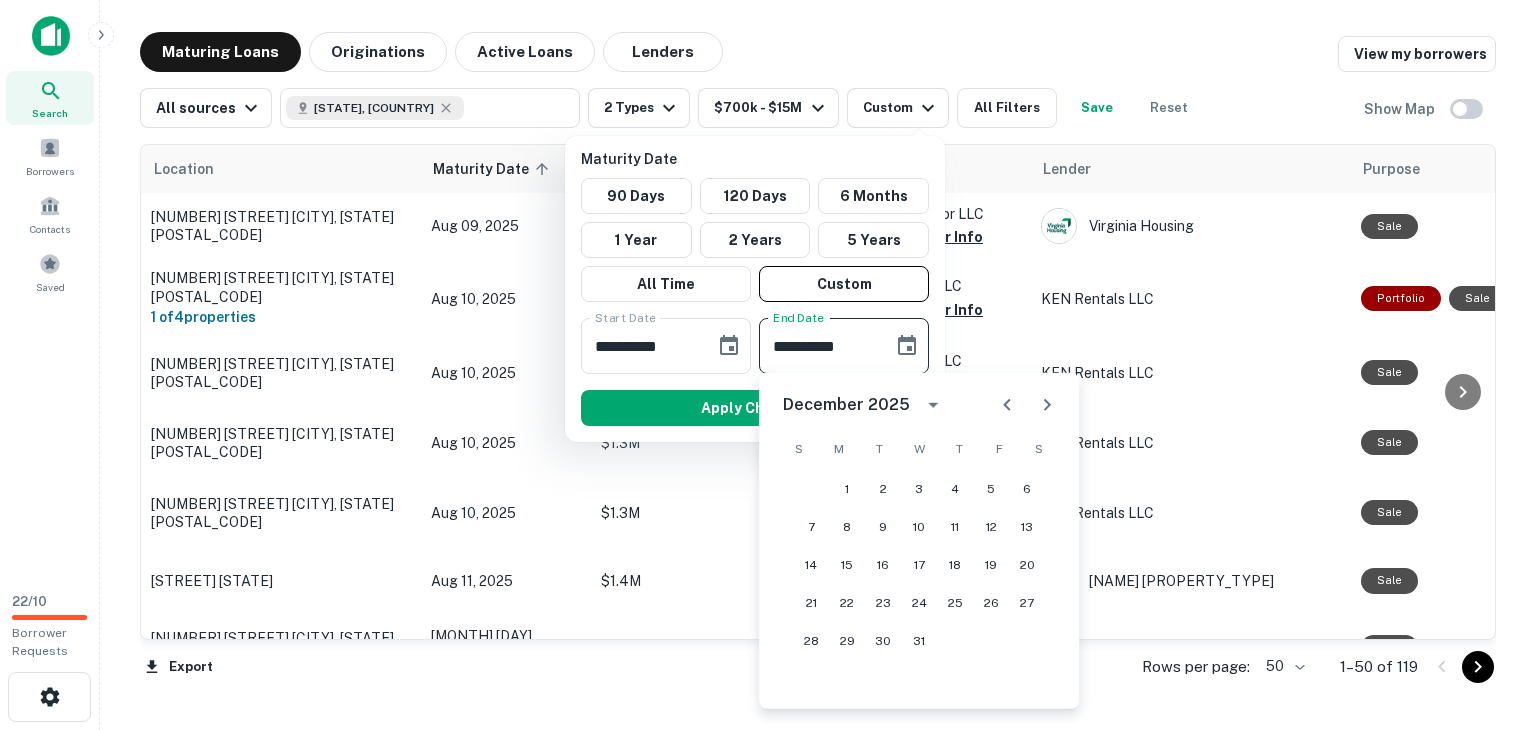 click 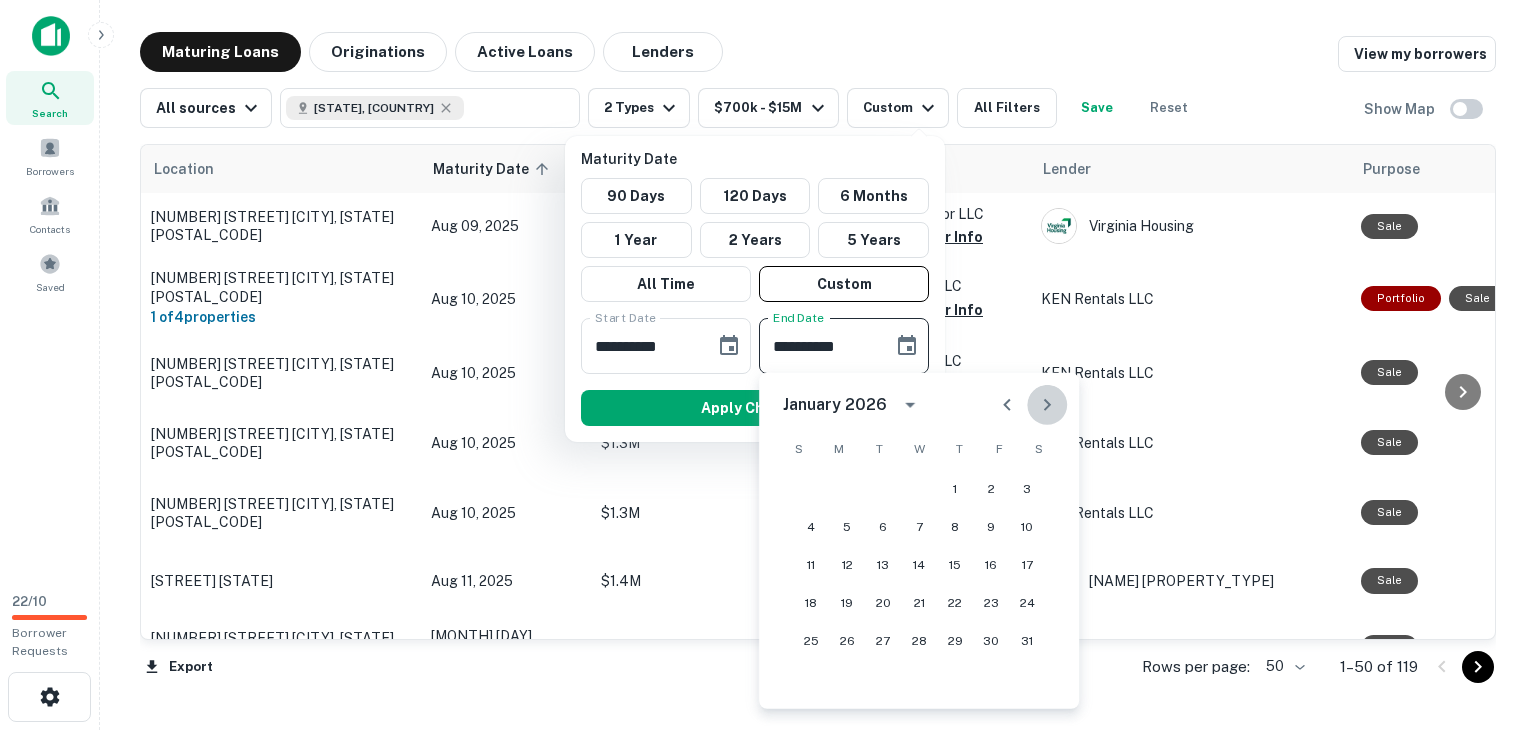 click 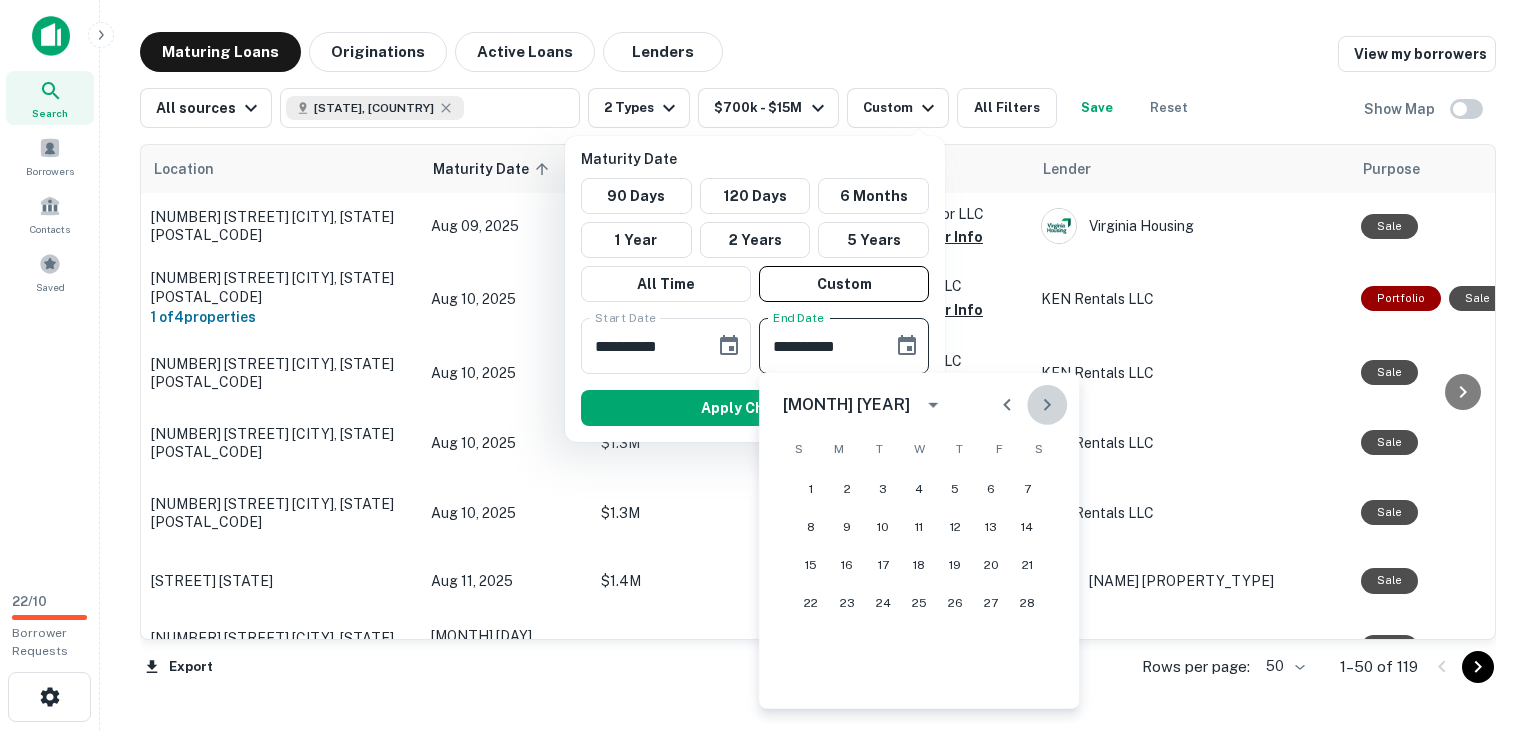 click 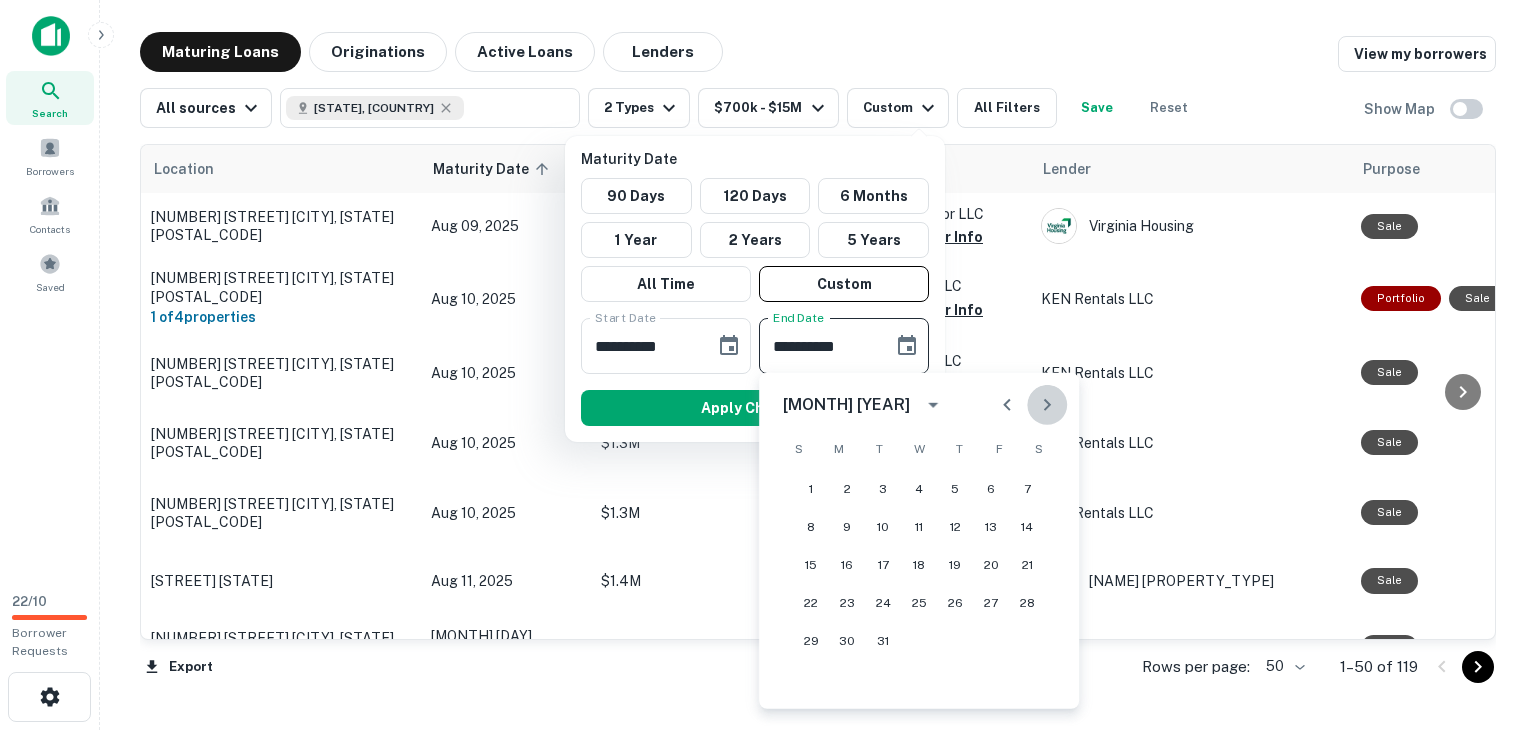 click 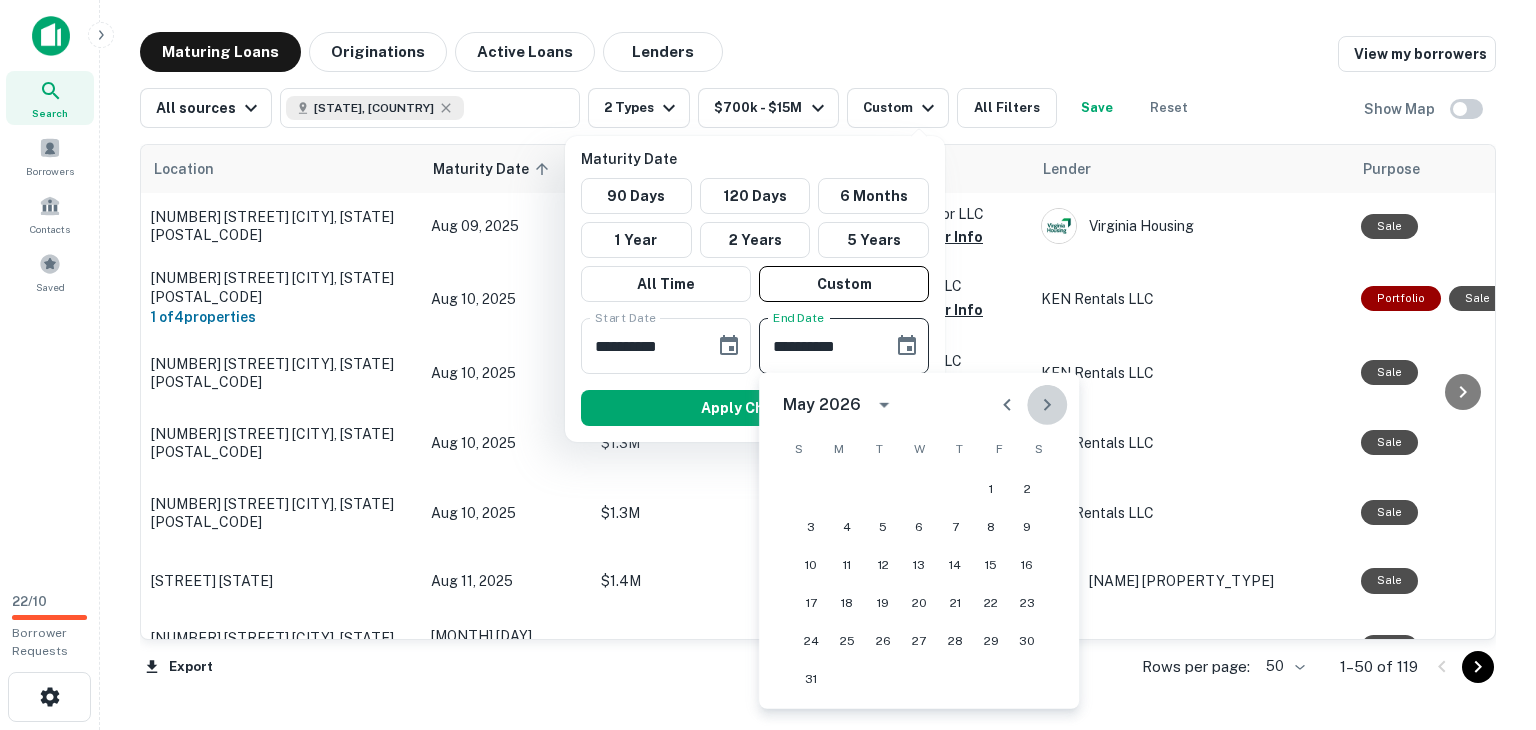 click 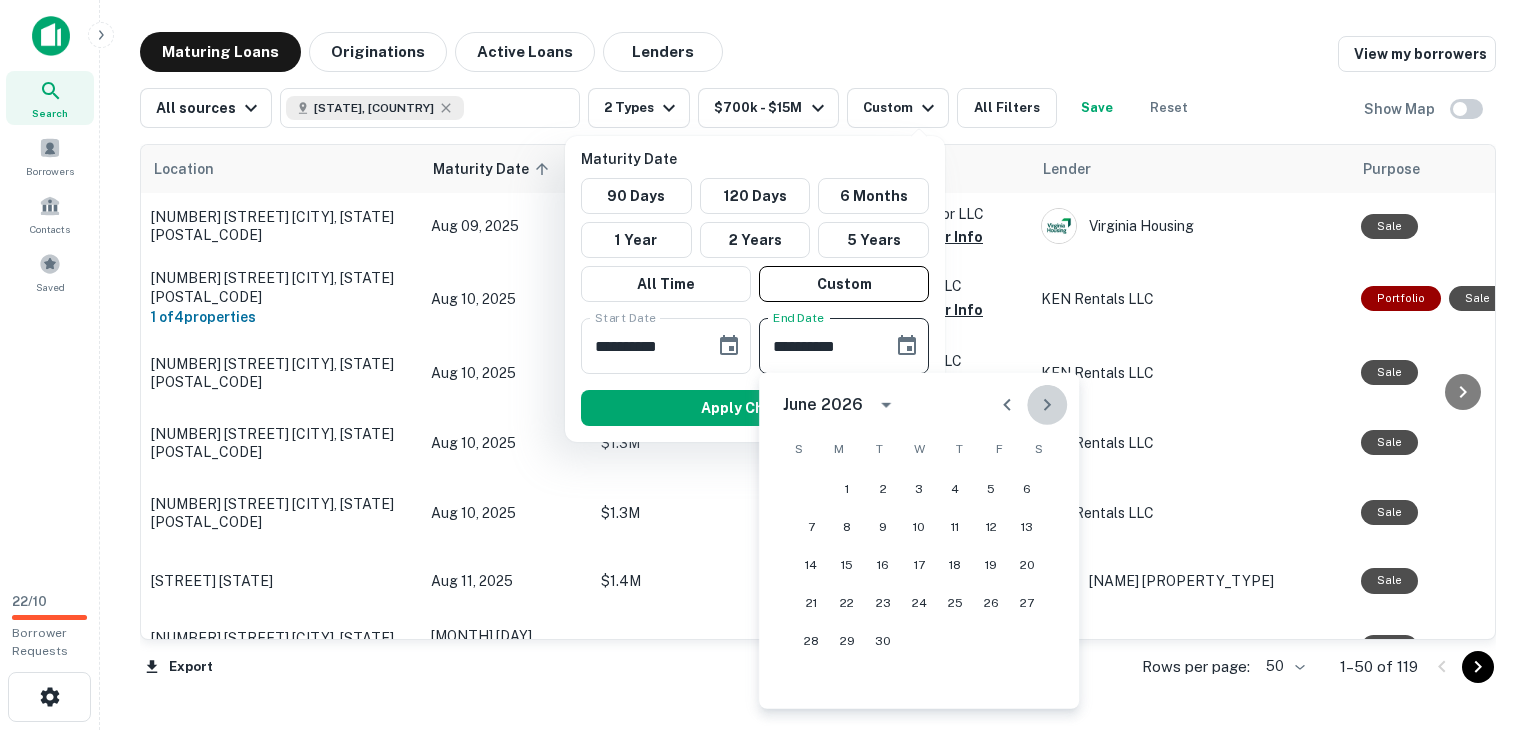 click 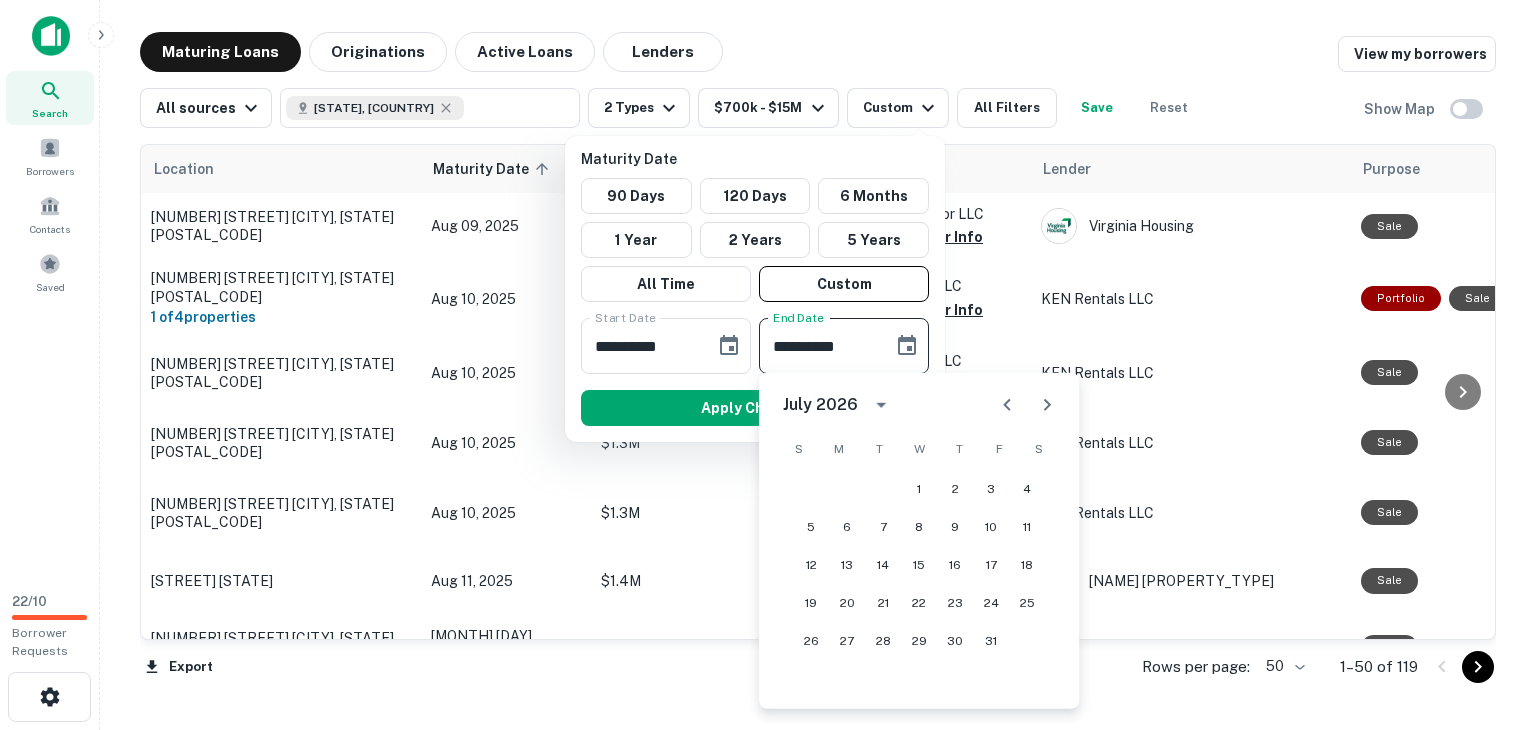 click 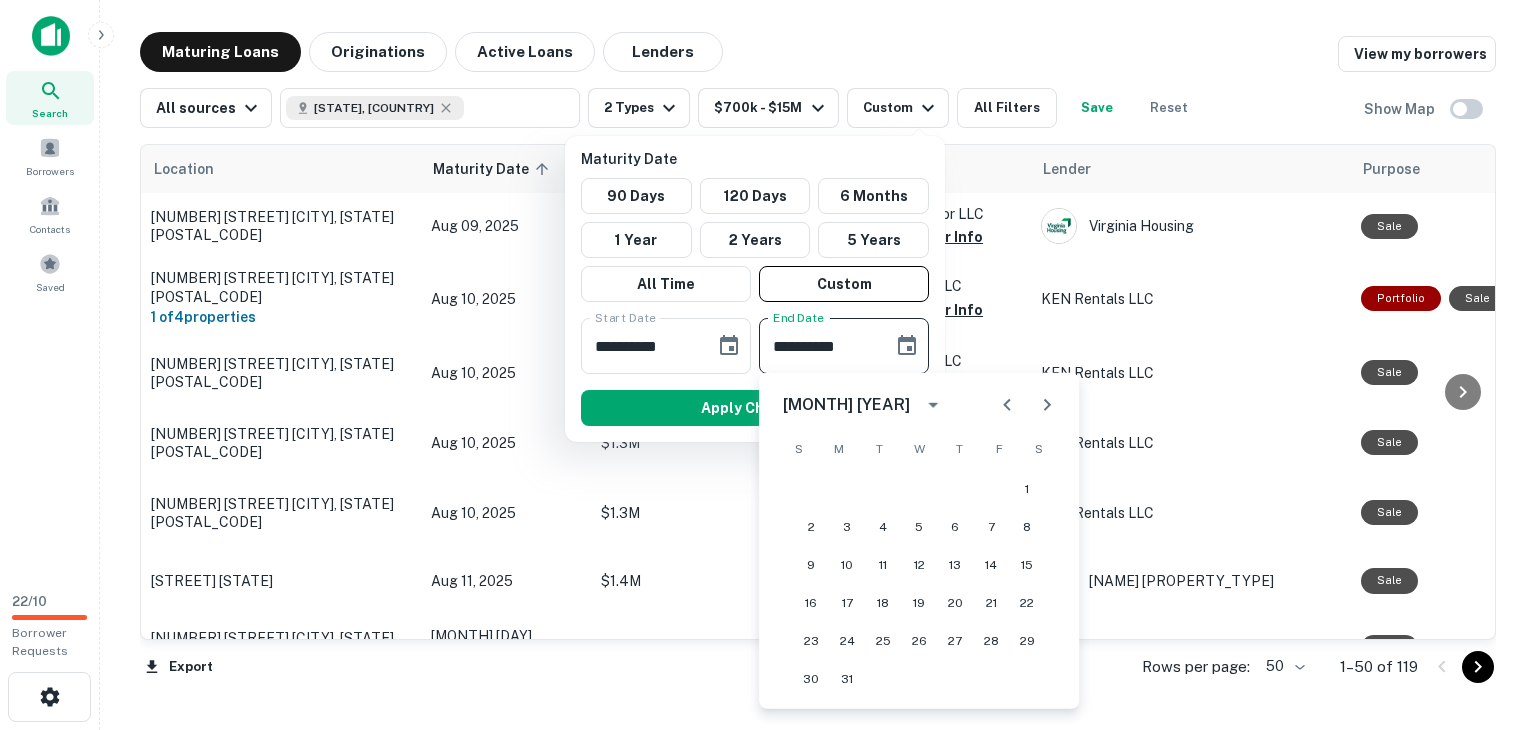 click 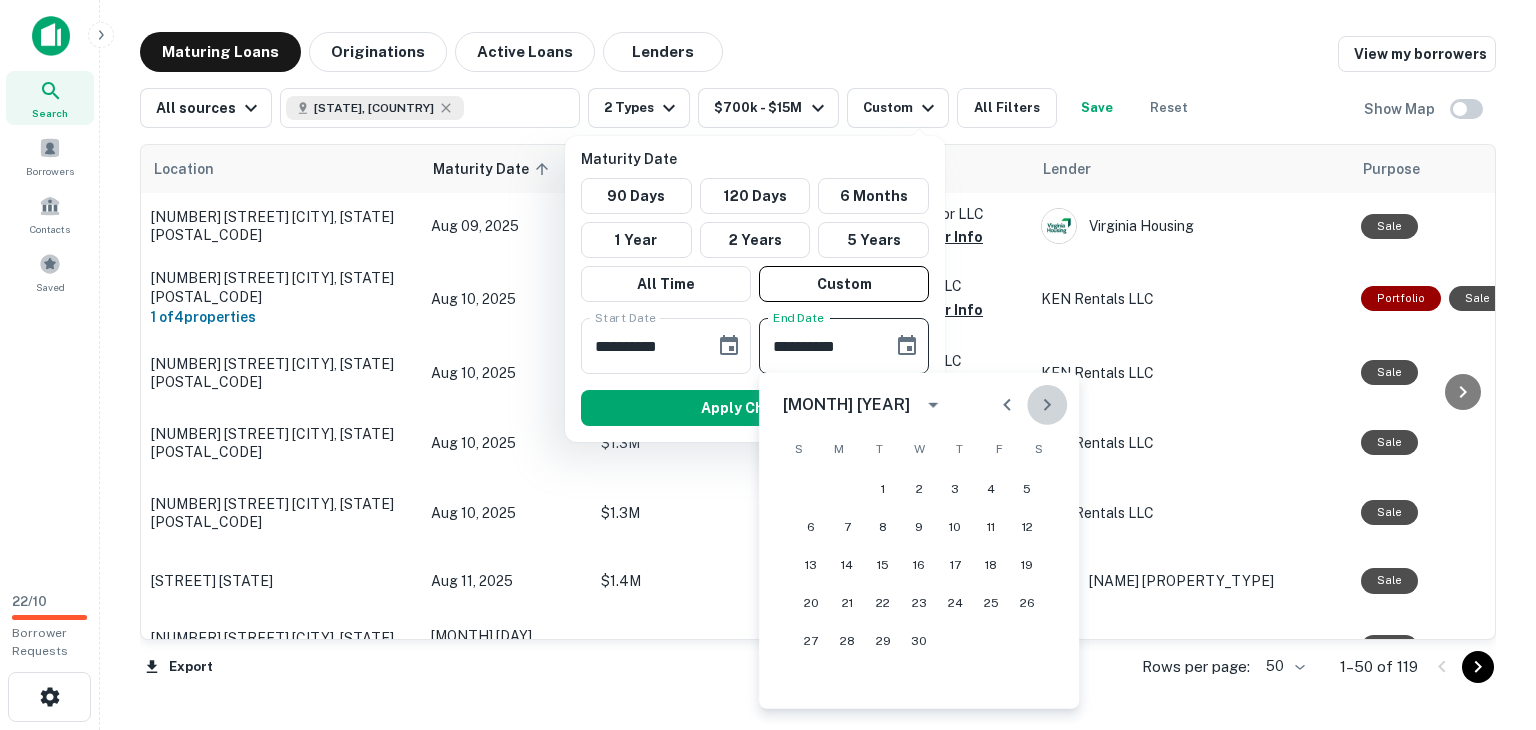 click 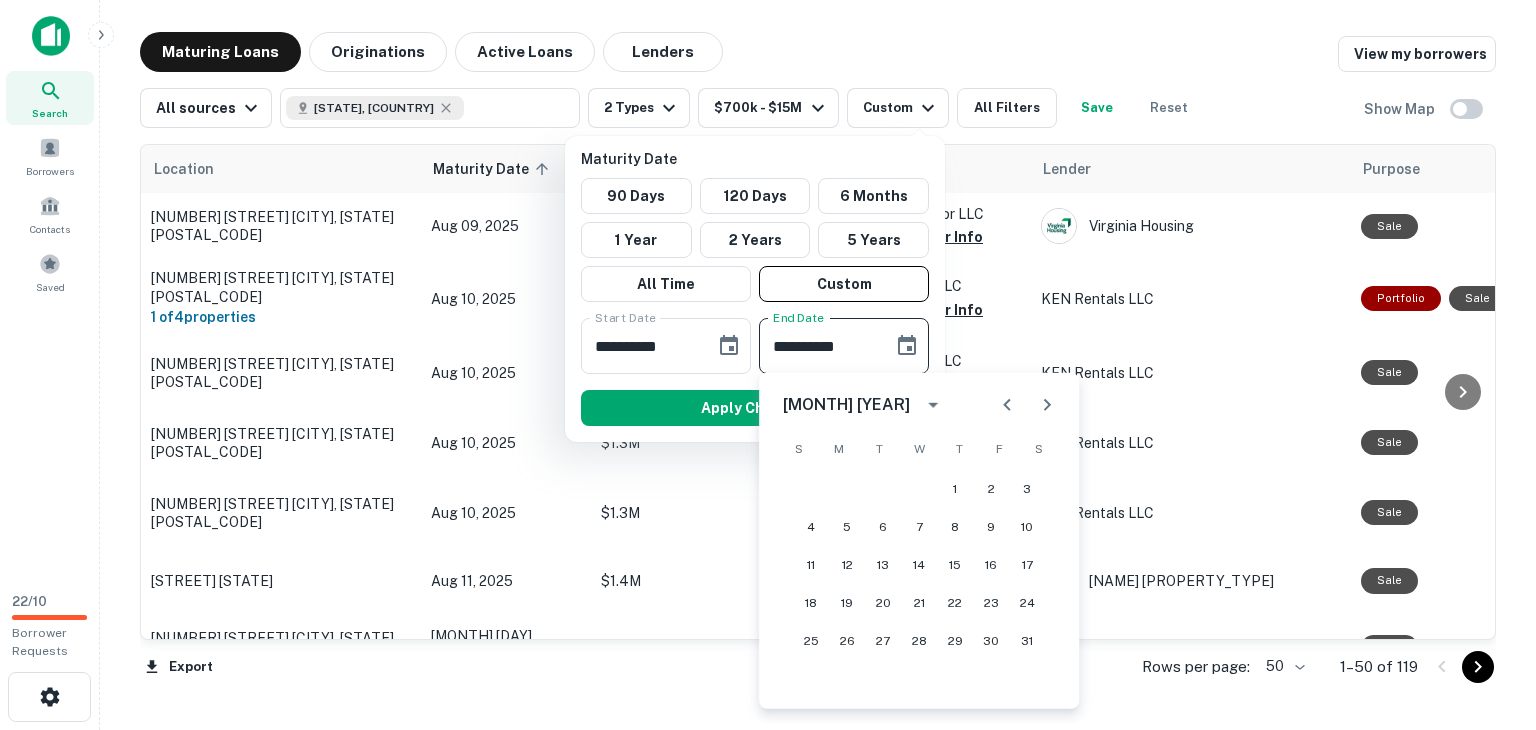 click 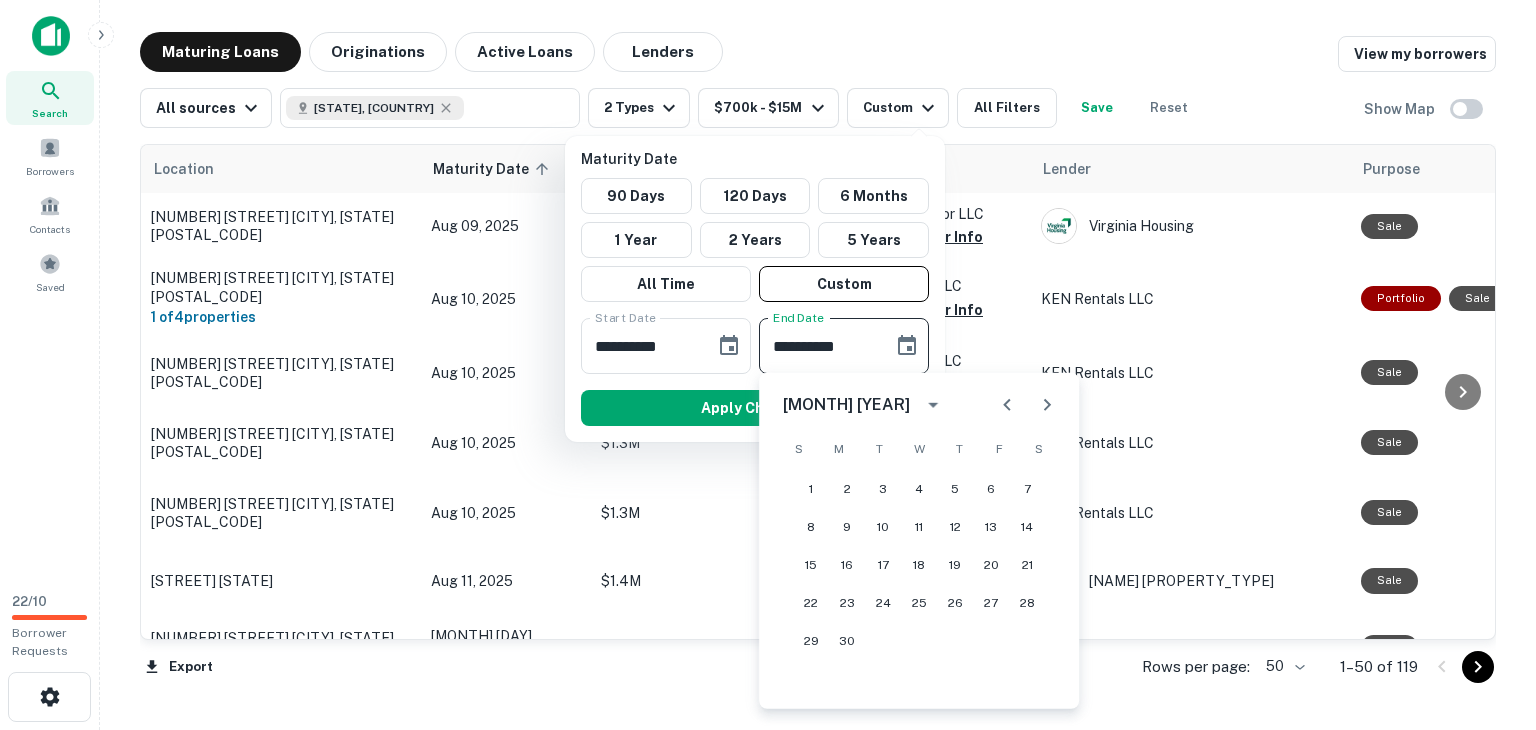click 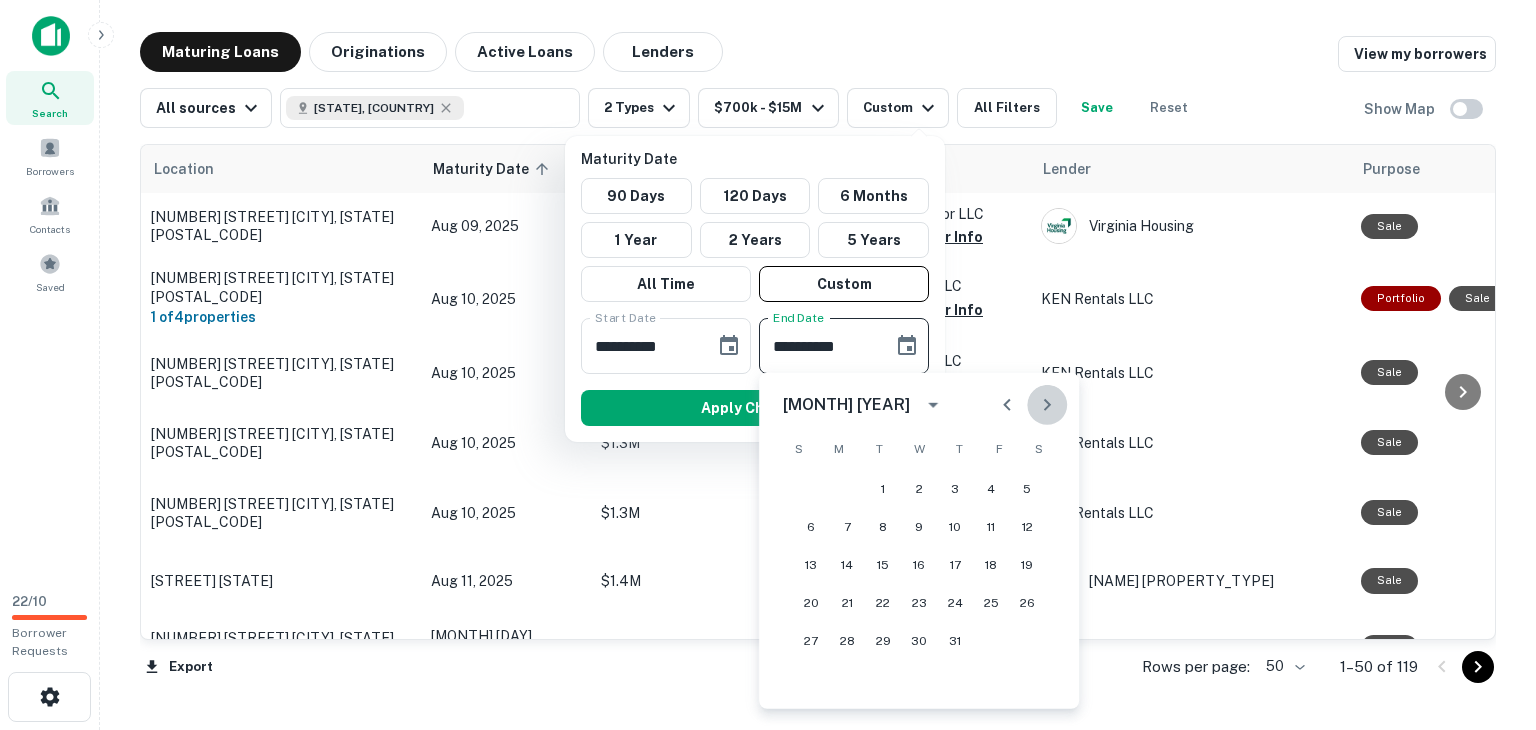 click 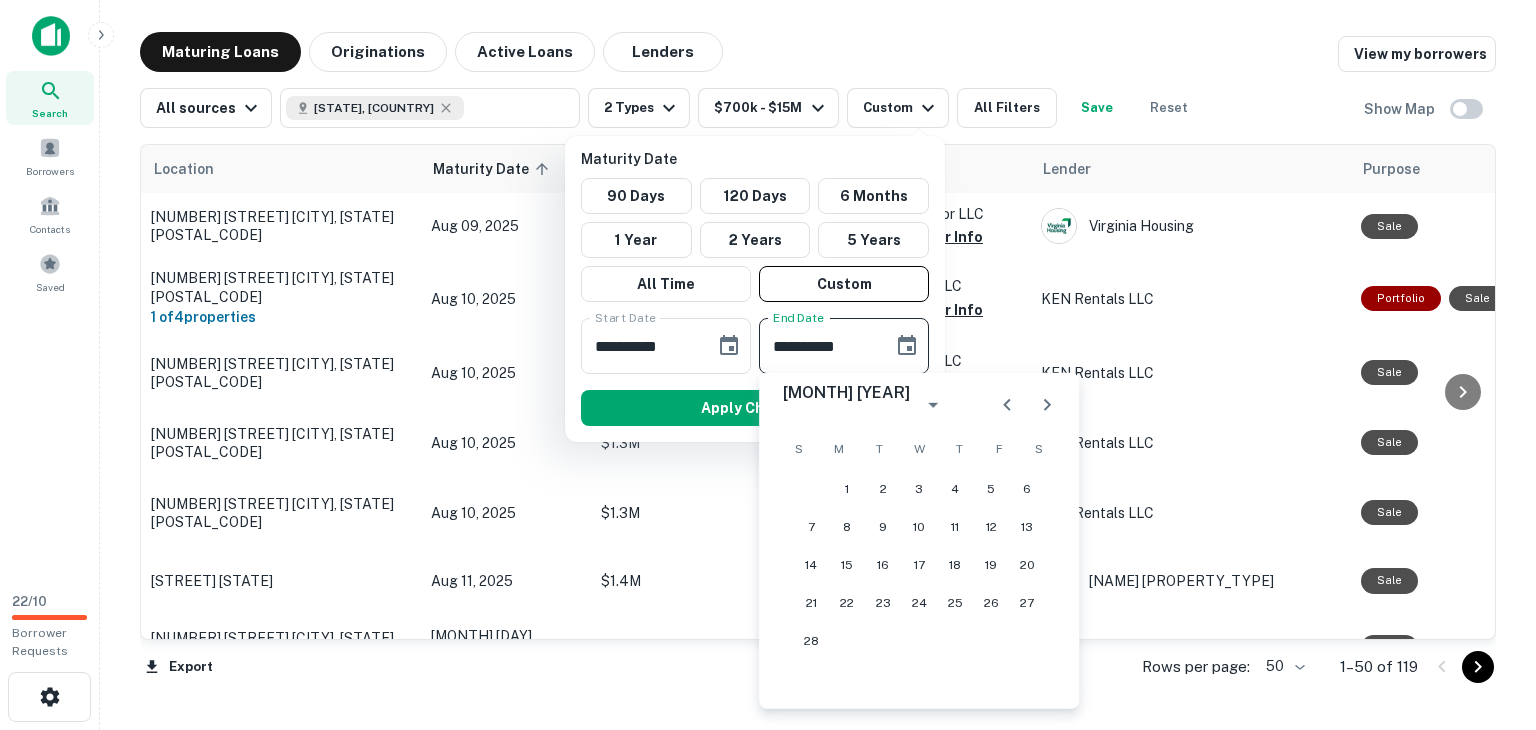 click 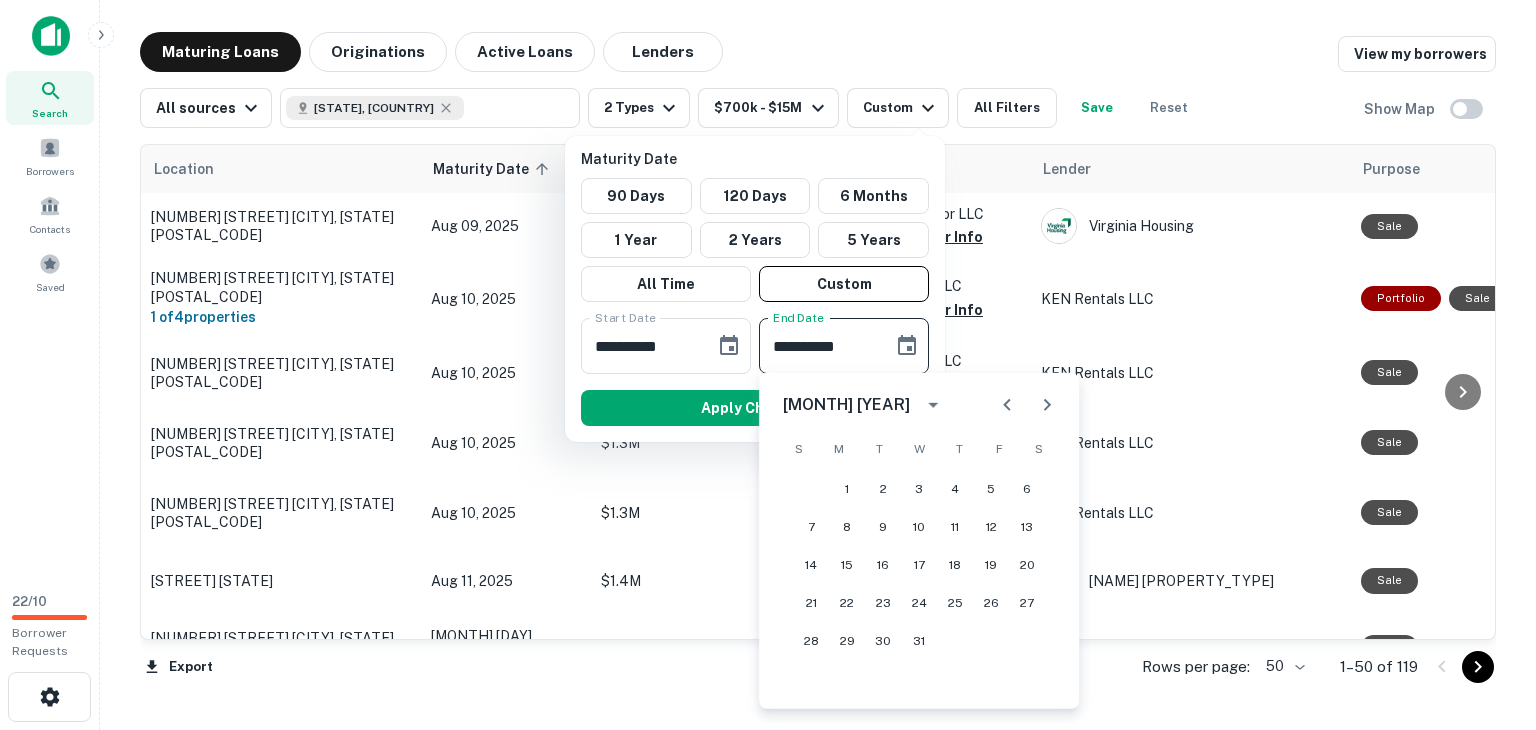 click 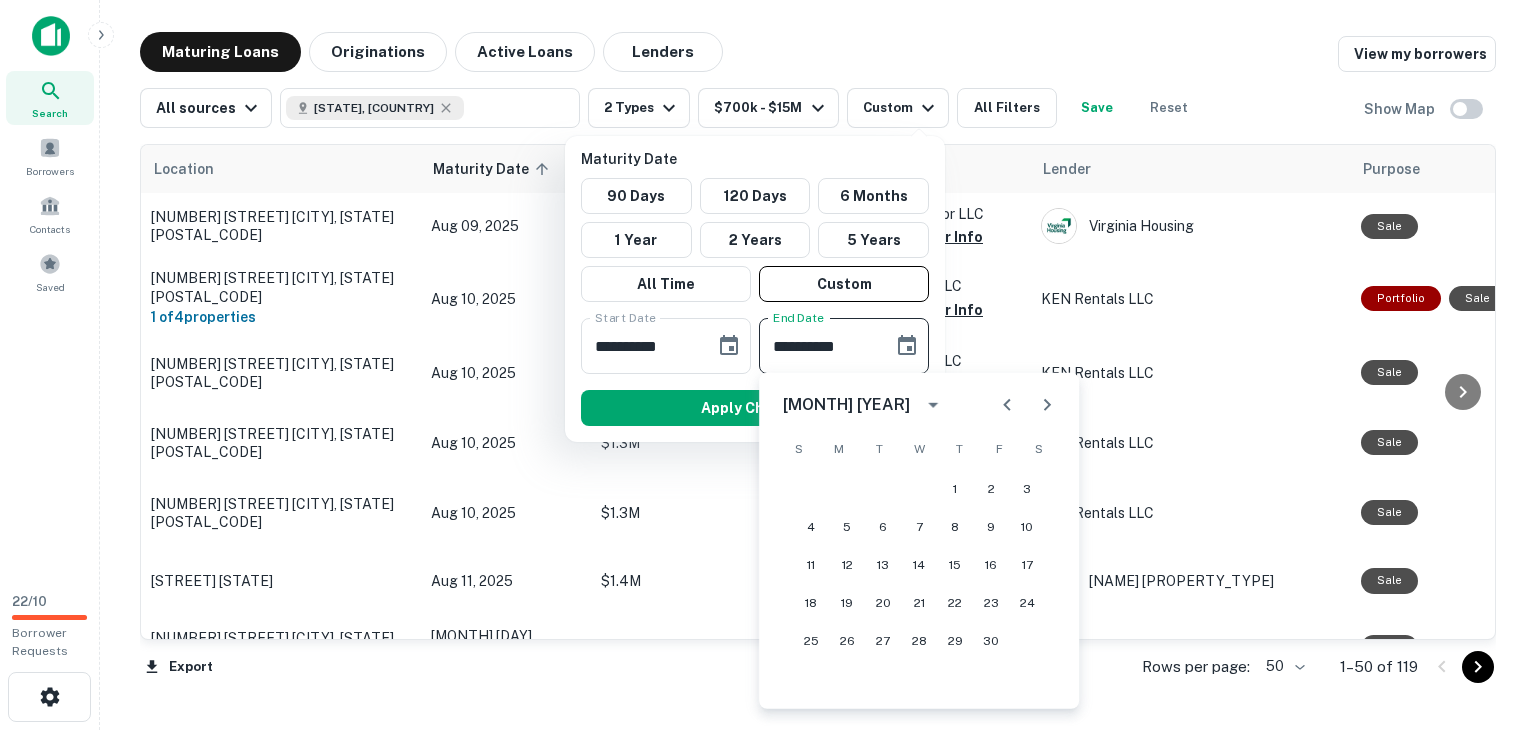 click 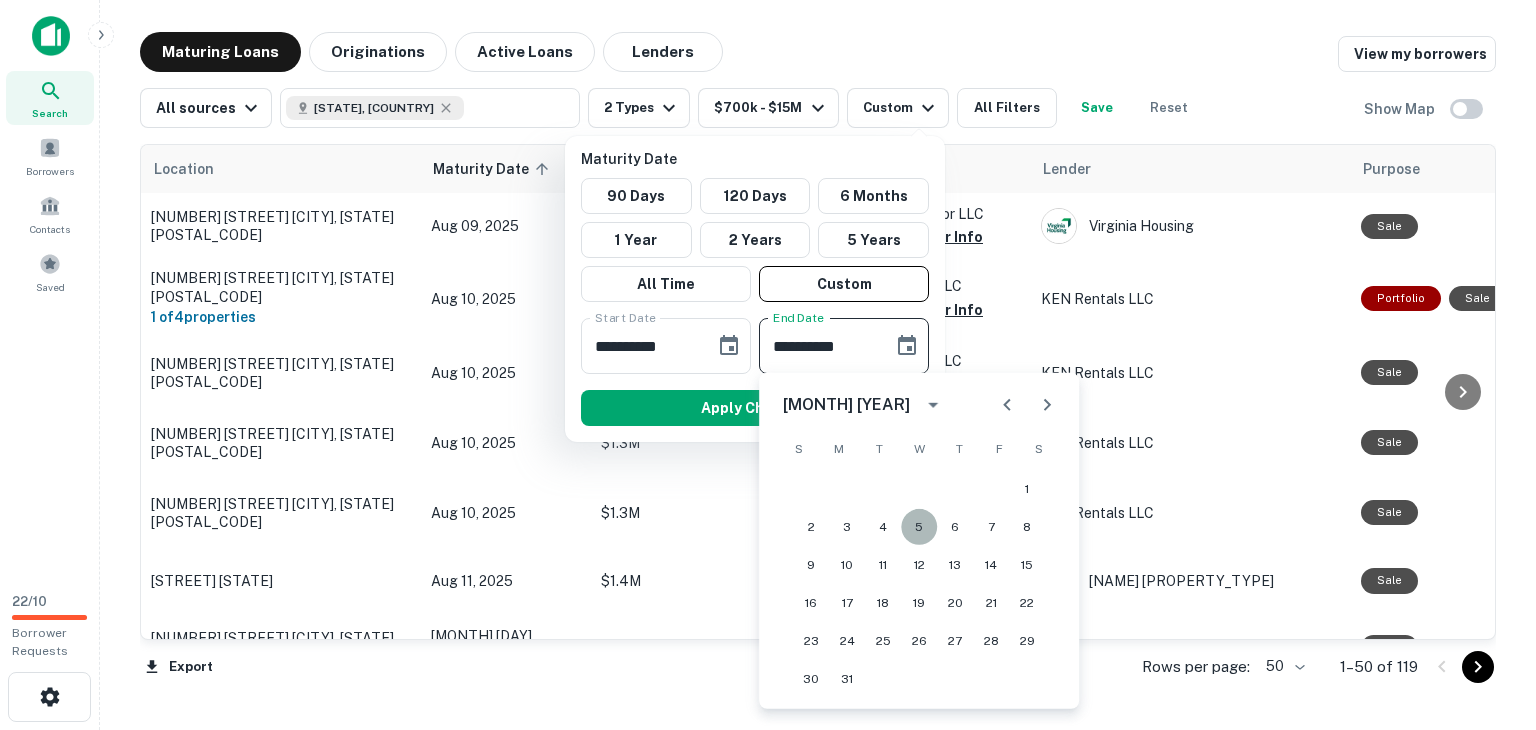click on "5" at bounding box center [919, 527] 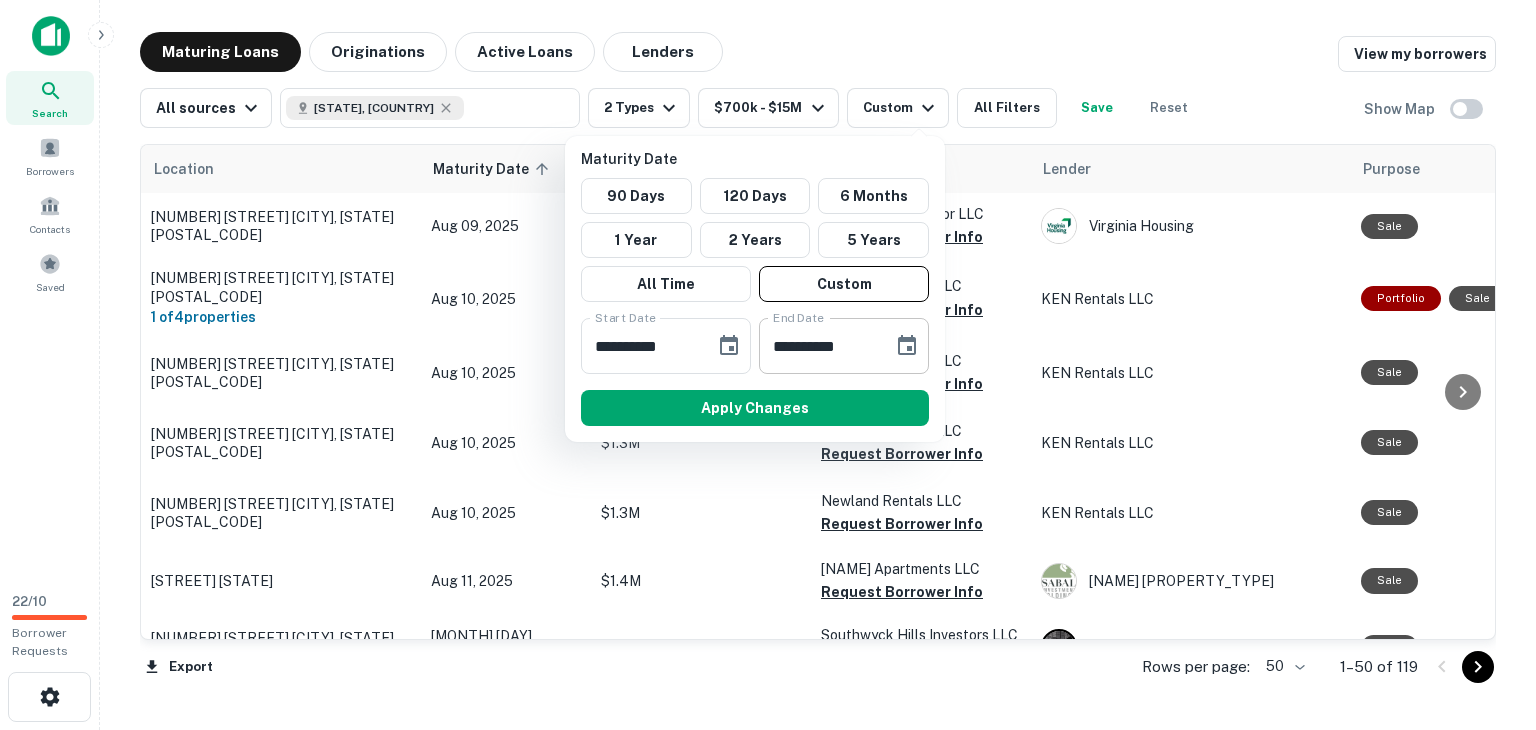 click on "Apply Changes" at bounding box center (755, 408) 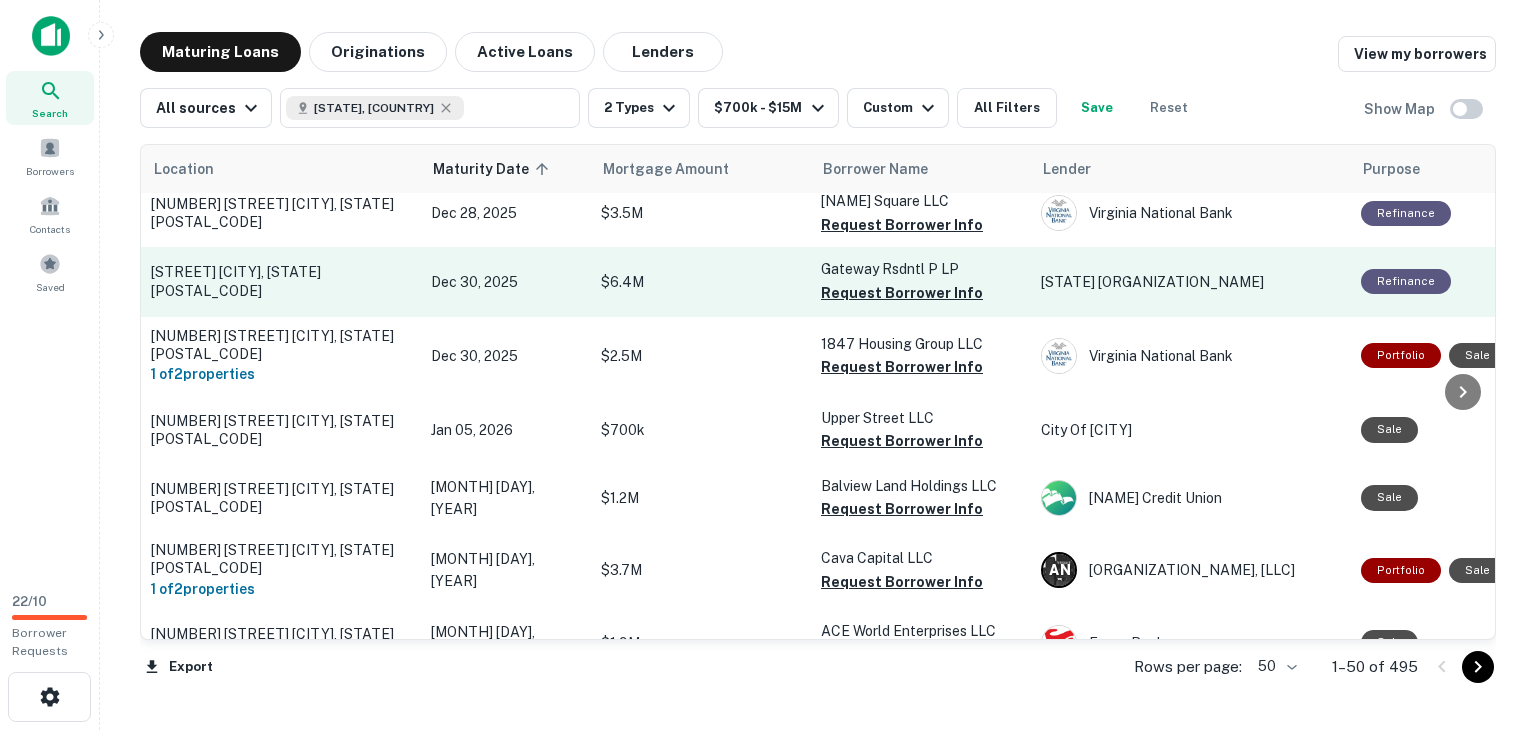 scroll, scrollTop: 968, scrollLeft: 0, axis: vertical 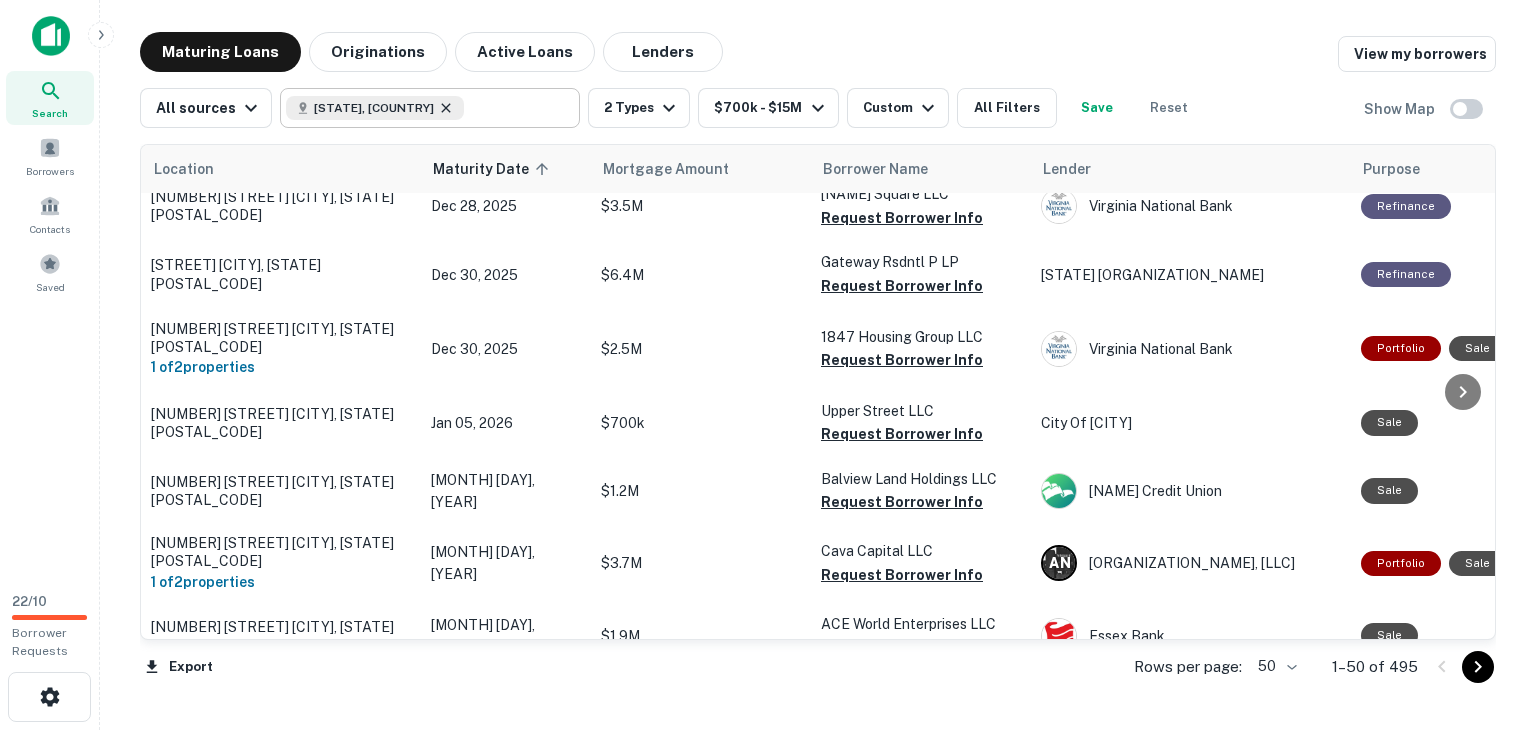 click 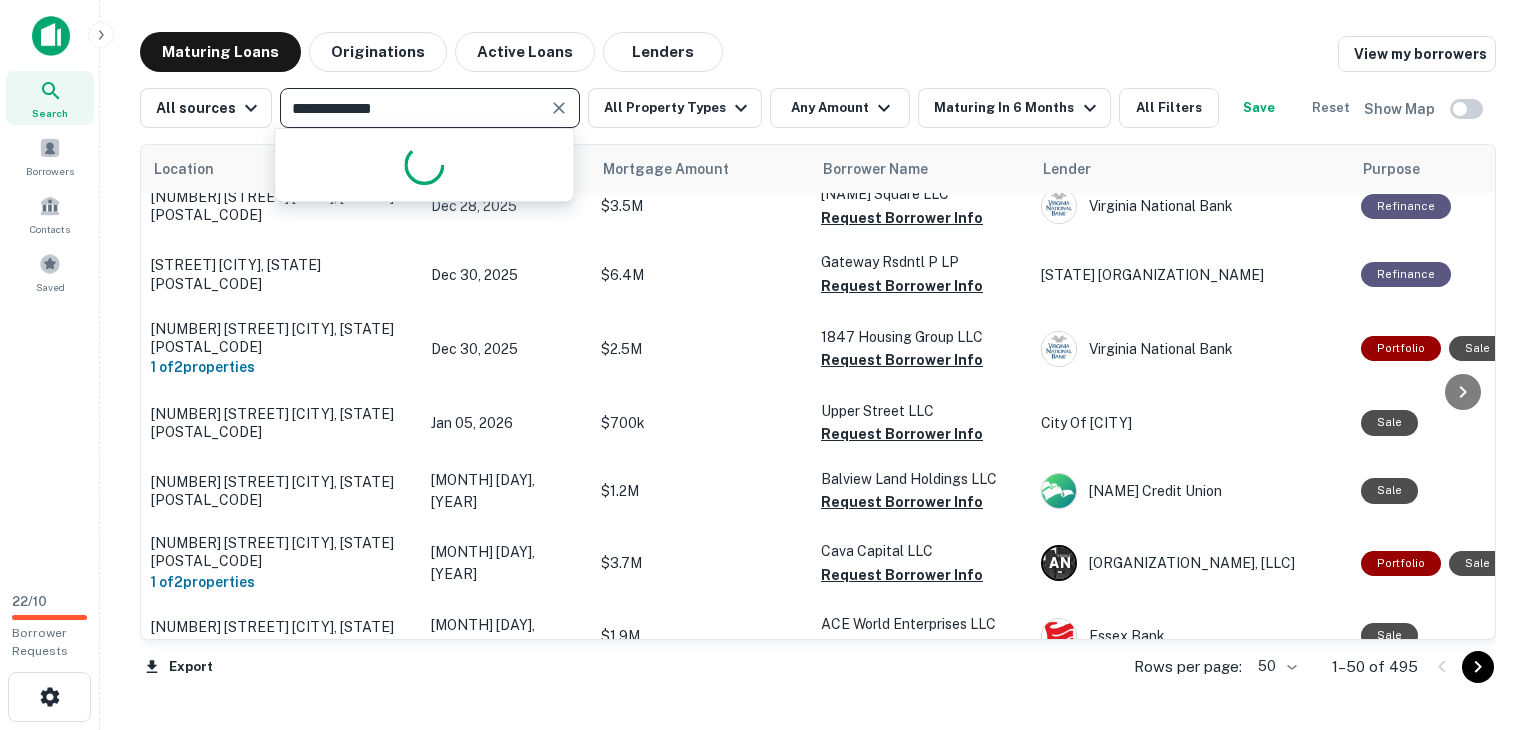 click on "**********" at bounding box center [413, 108] 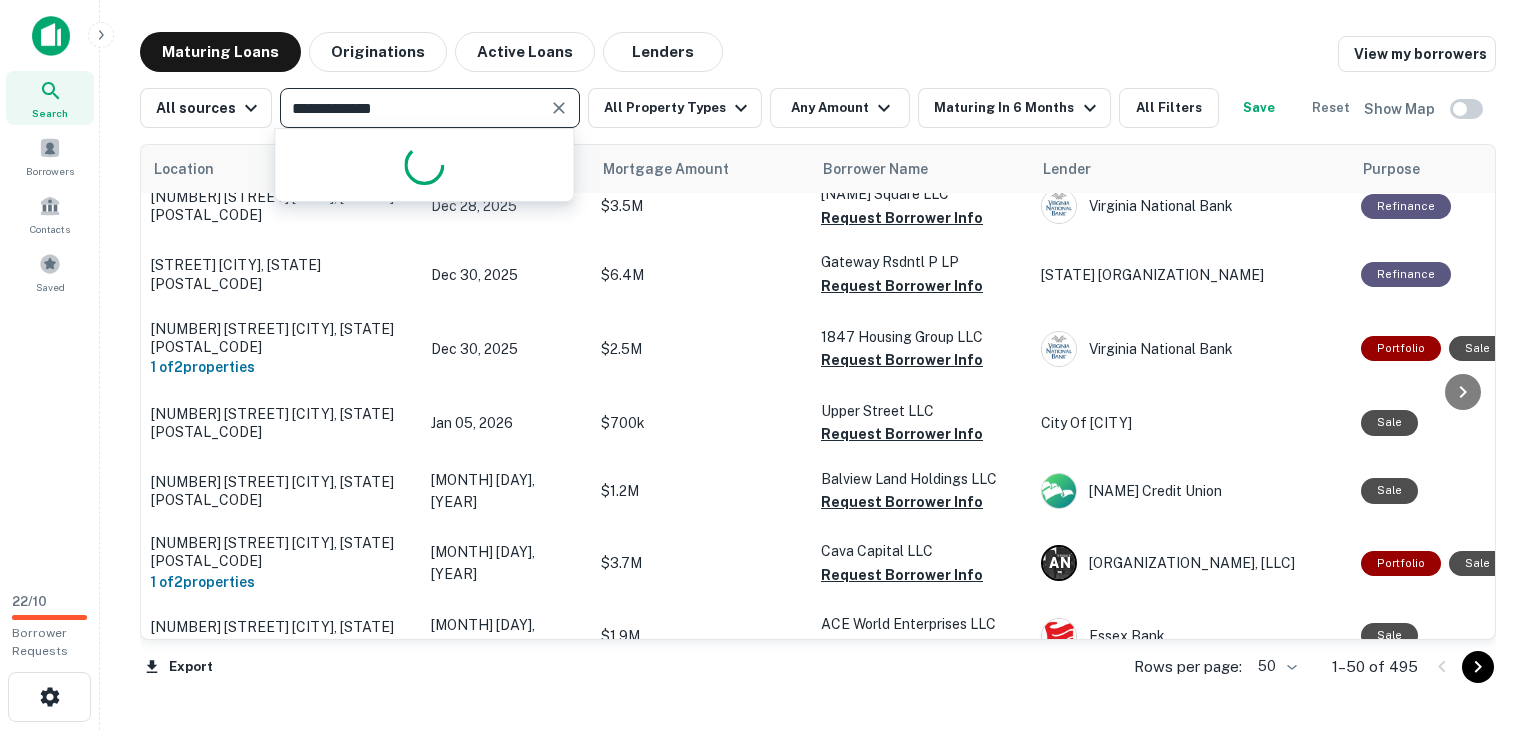 click 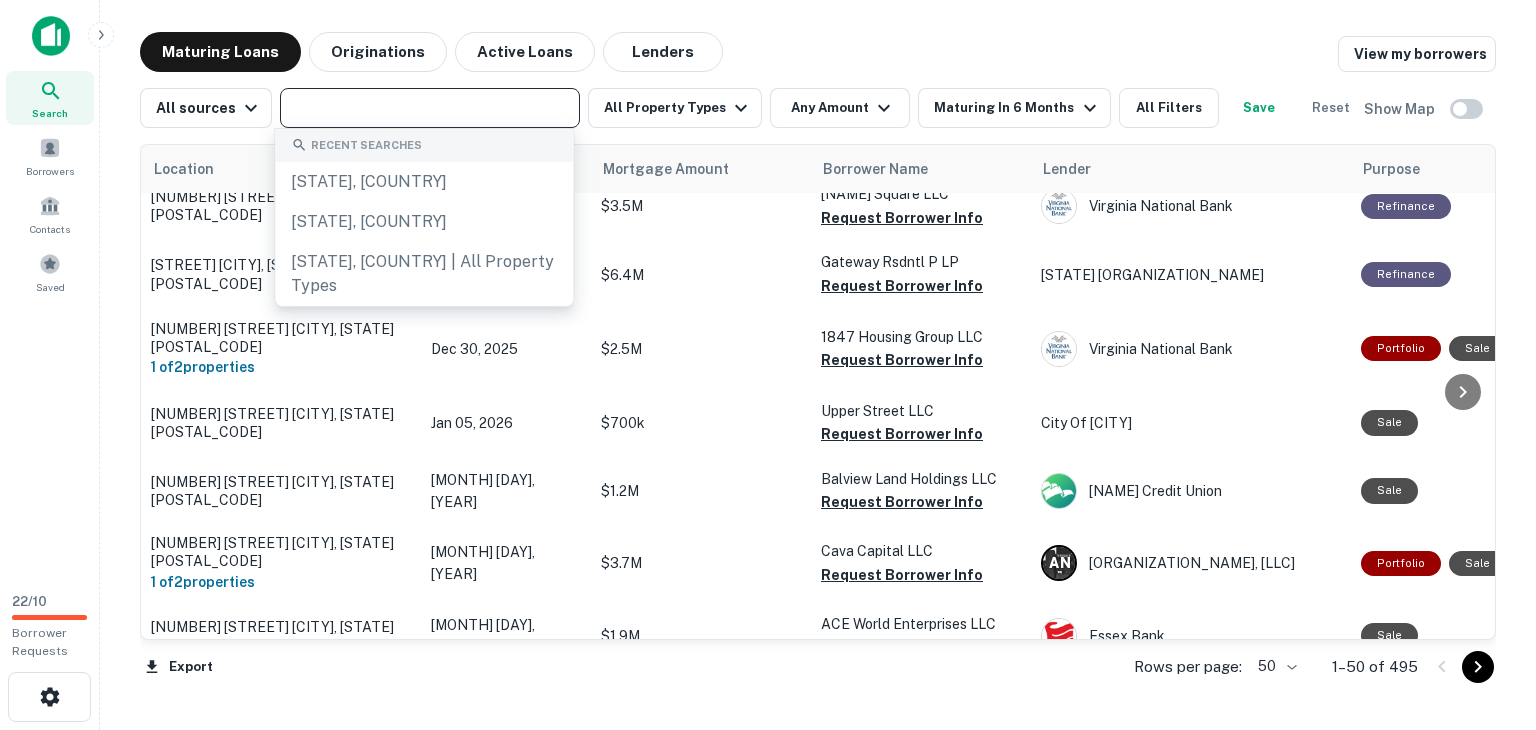 click at bounding box center (428, 108) 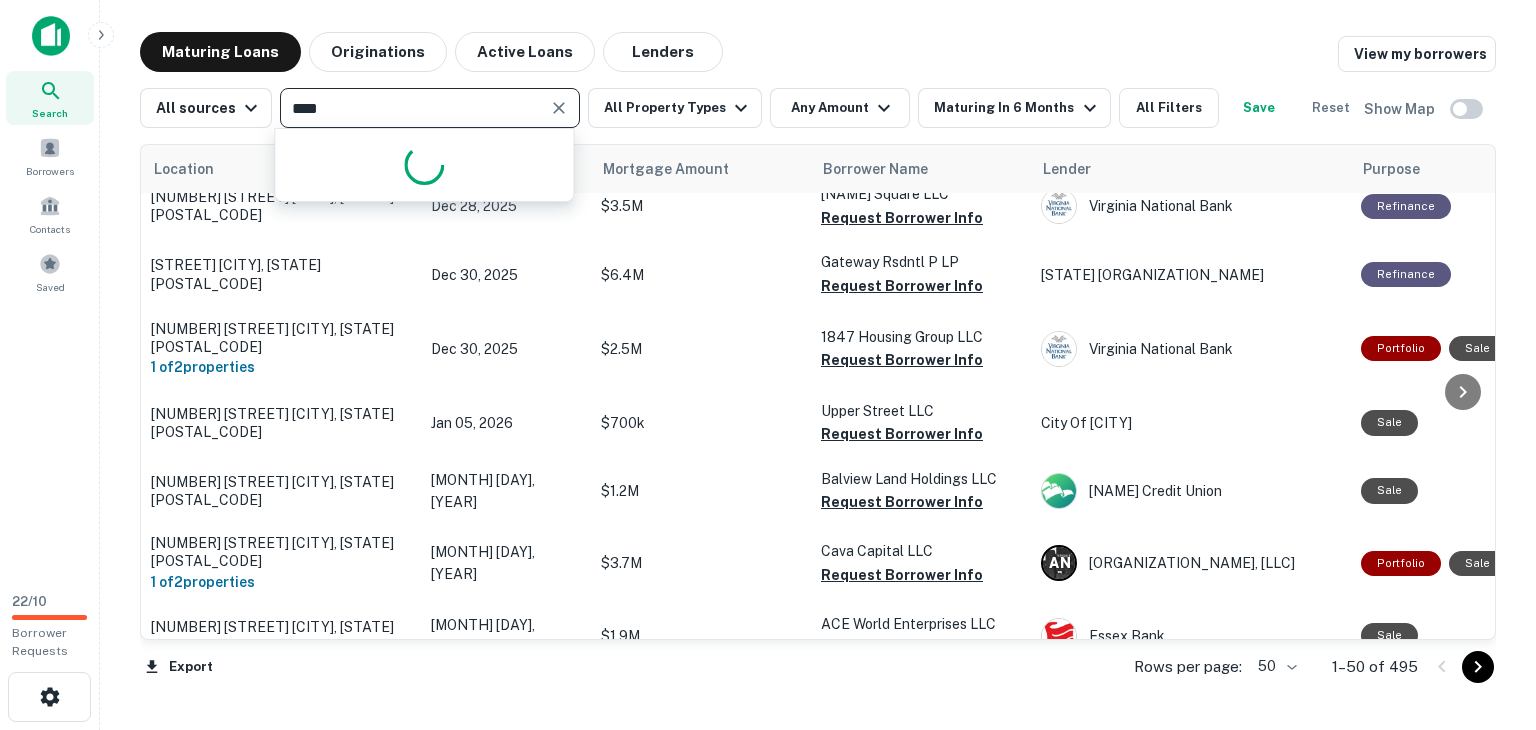 type on "*****" 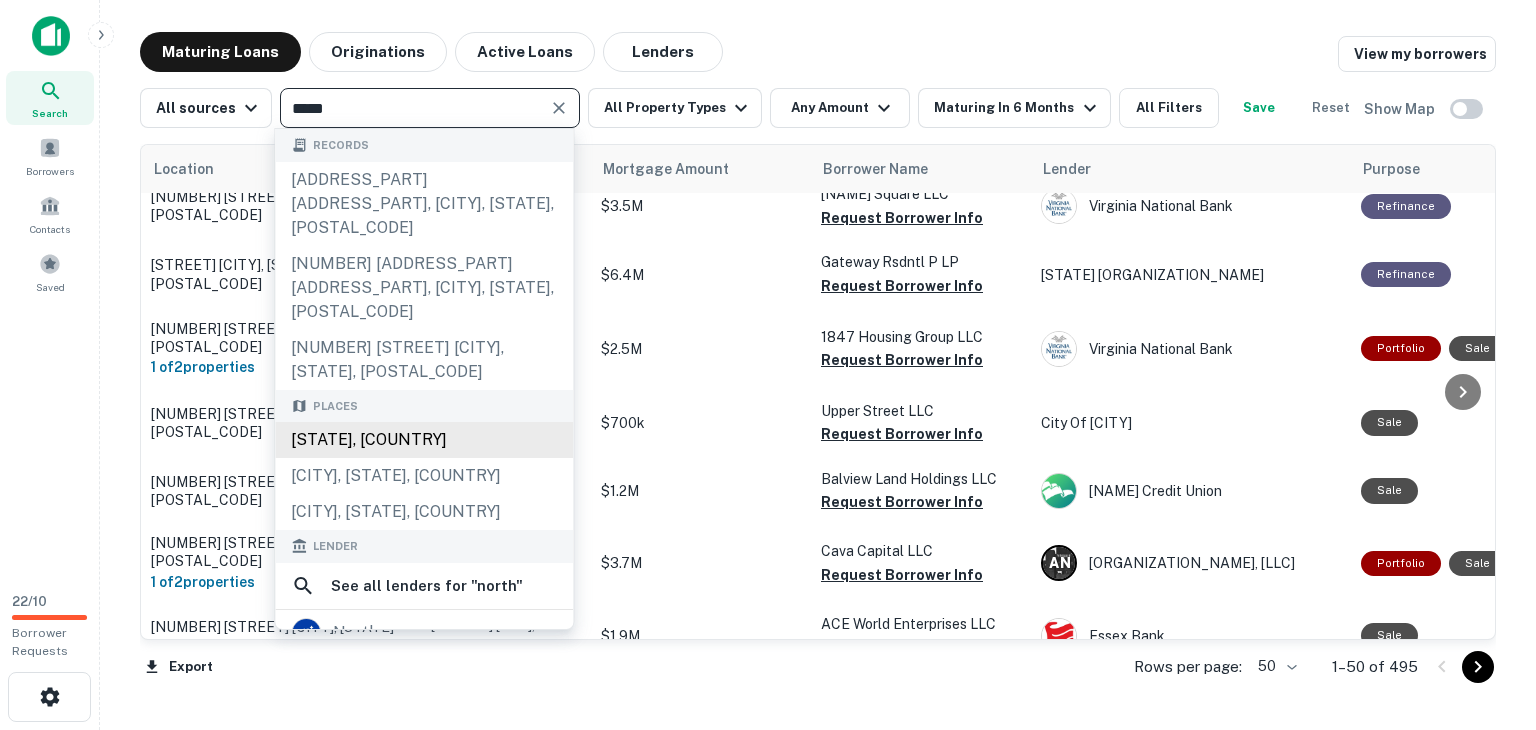 click on "[STATE], [COUNTRY]" at bounding box center [424, 440] 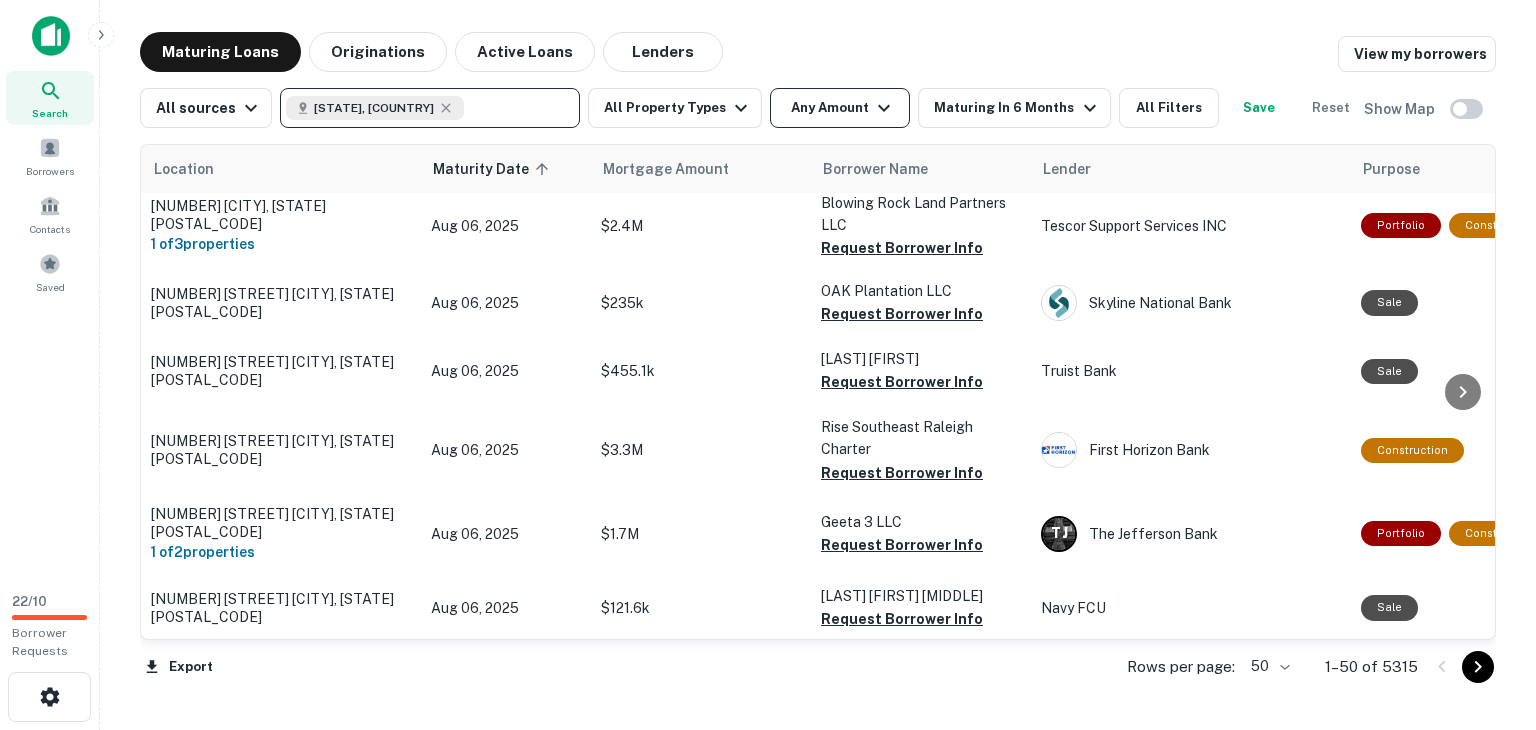 click 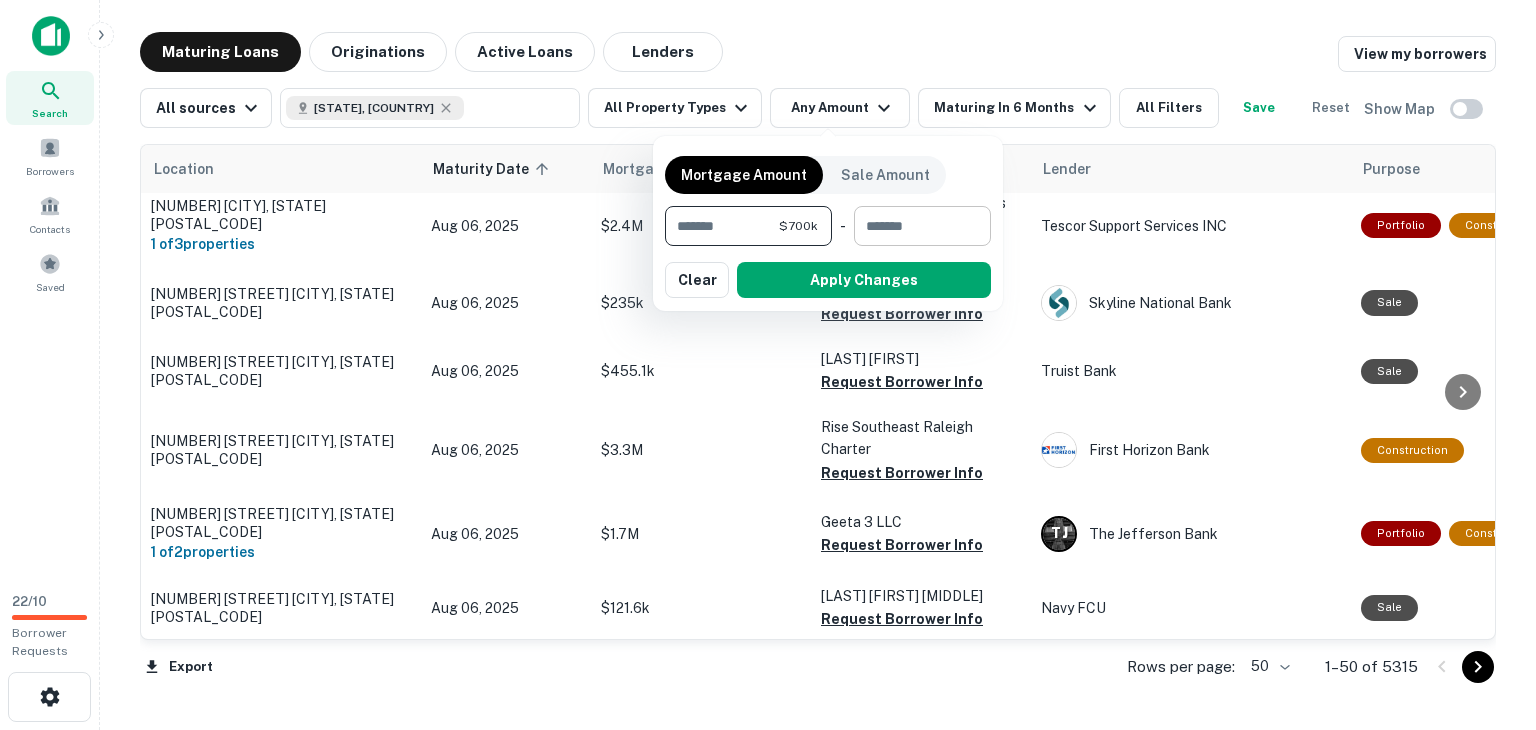 type on "******" 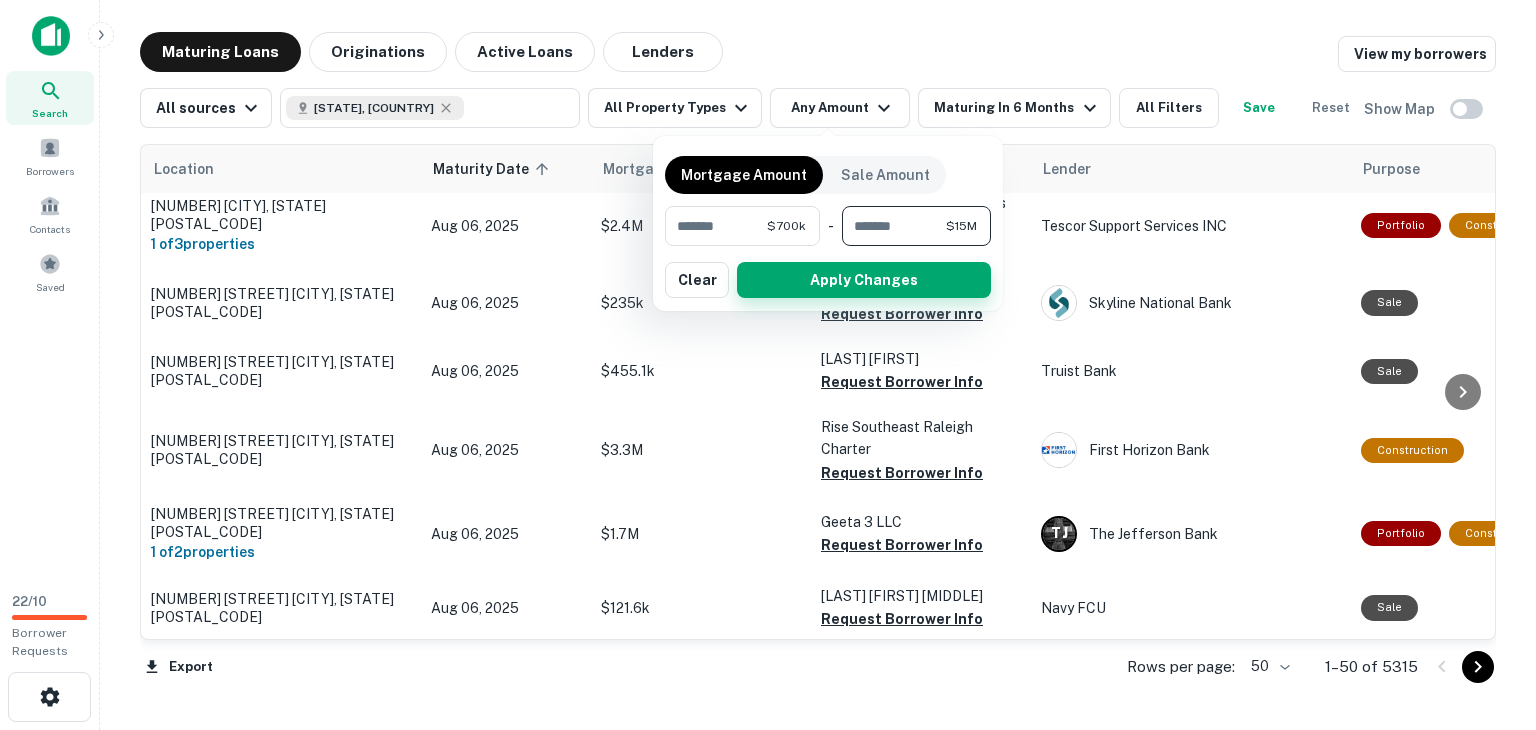 type on "********" 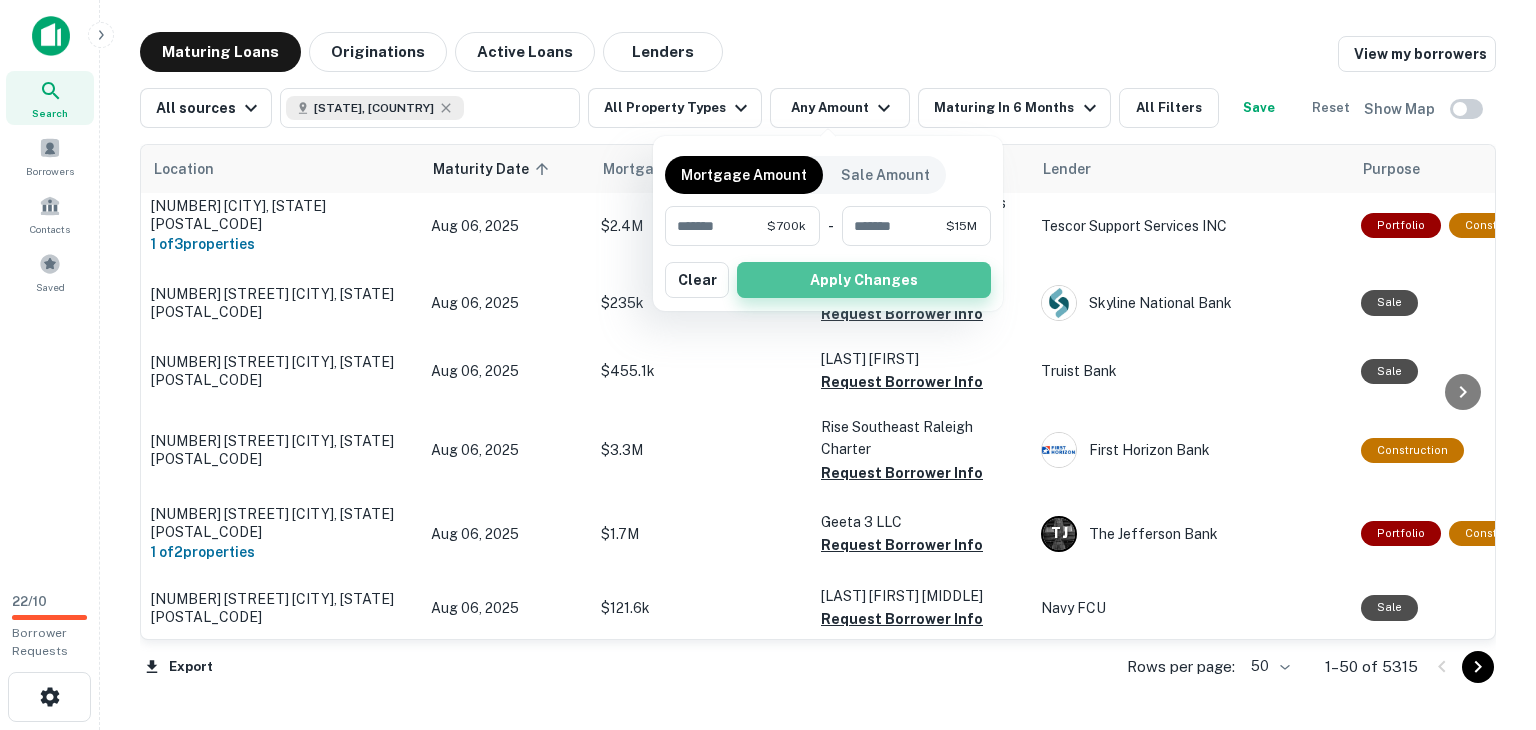 click on "Apply Changes" at bounding box center [864, 280] 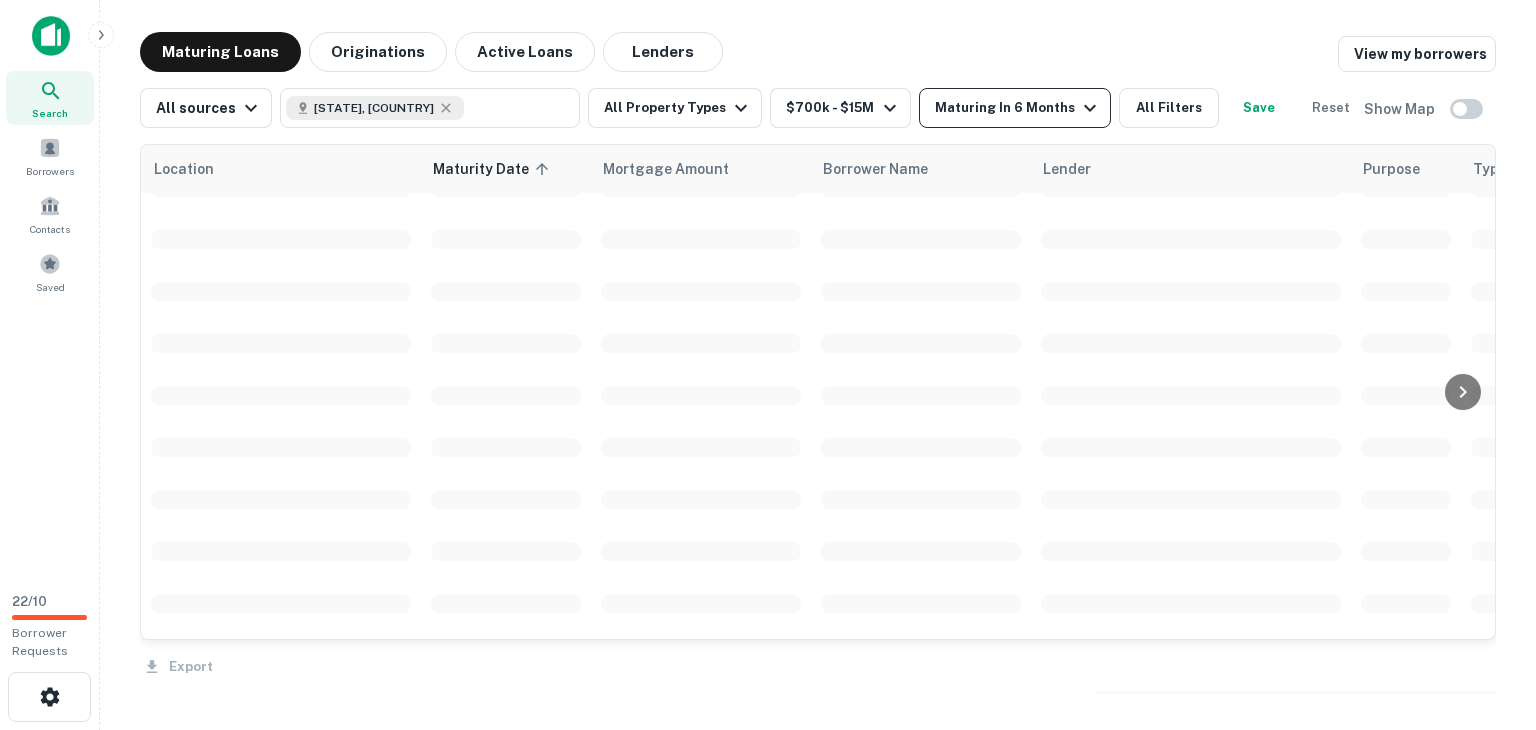 click on "Maturing In 6 Months" at bounding box center (1018, 108) 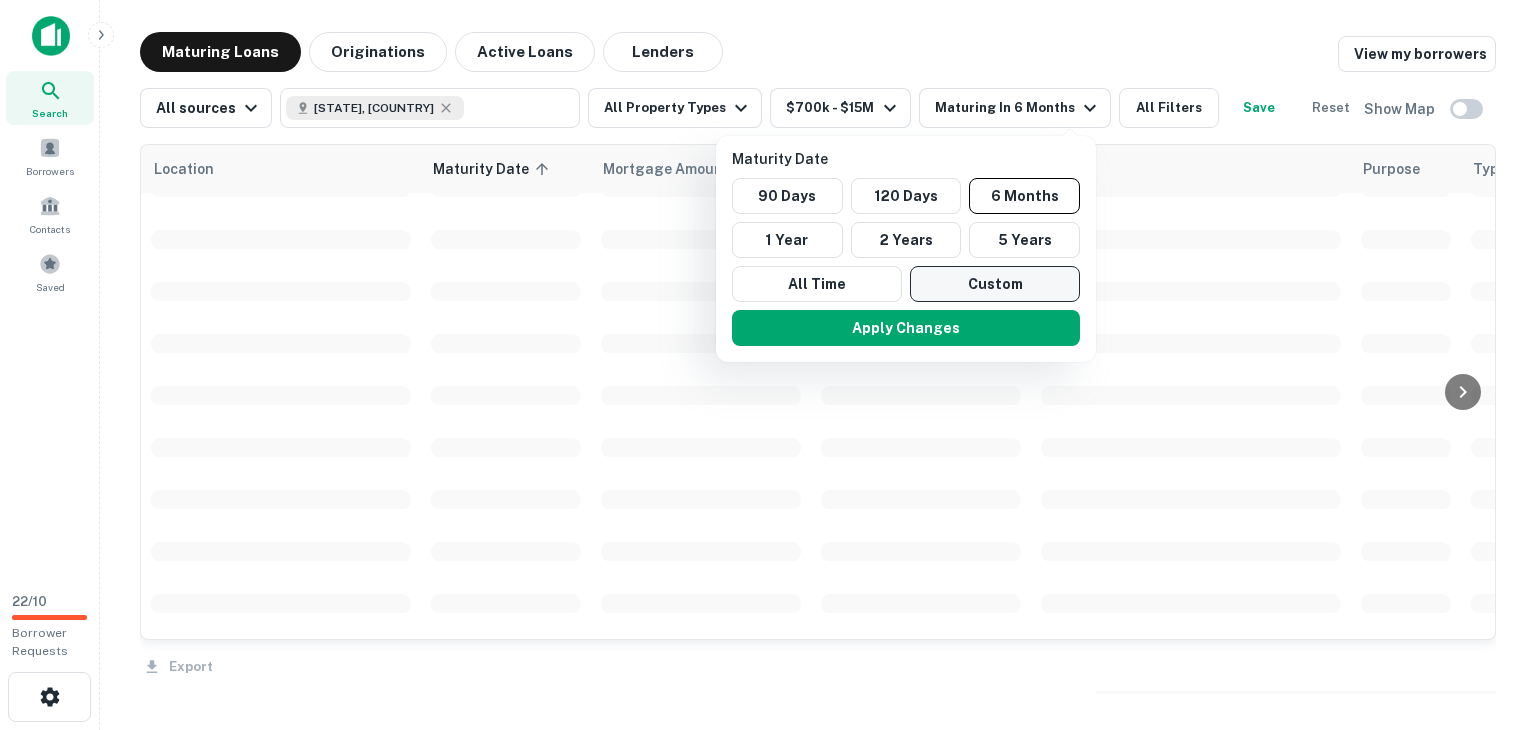 click on "Custom" at bounding box center (995, 284) 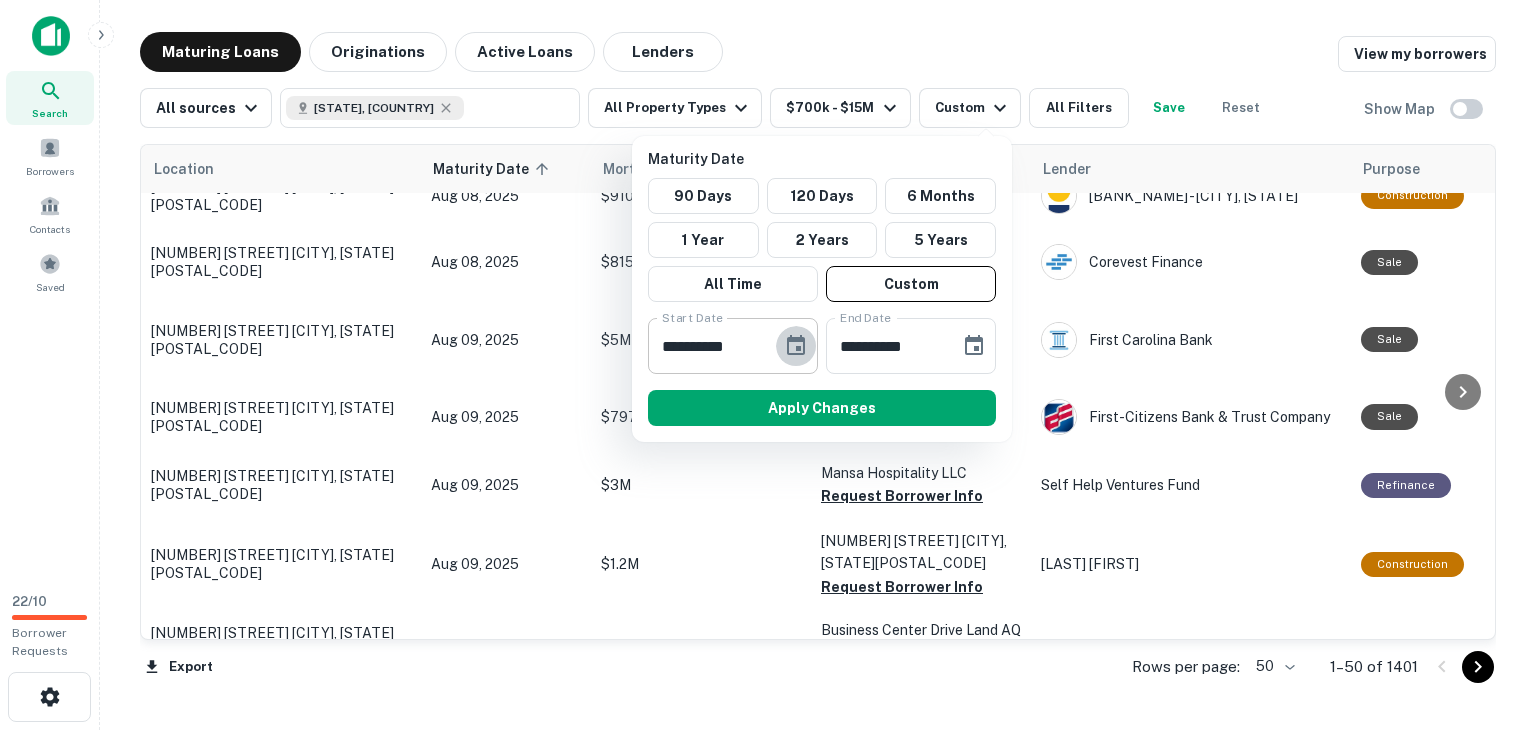 click 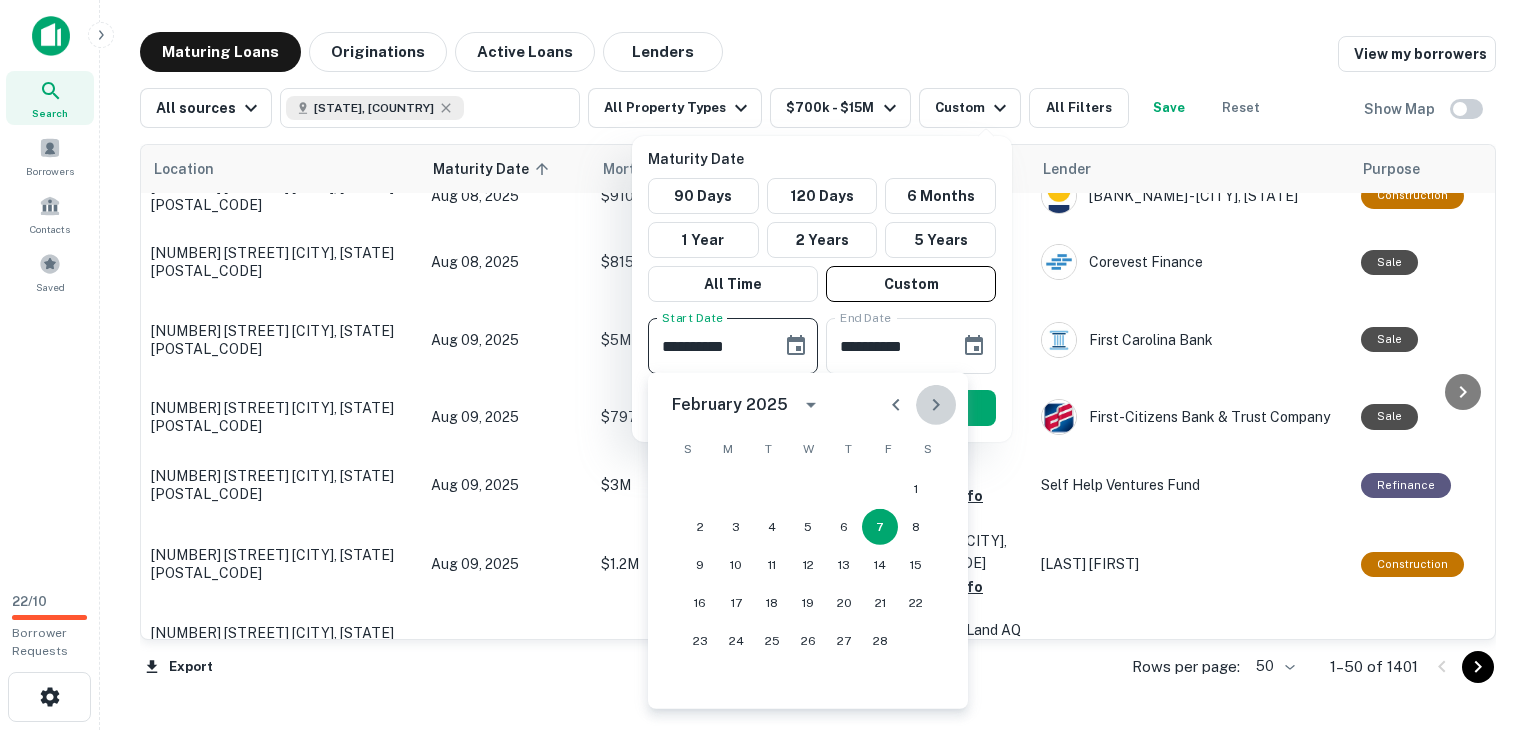 click 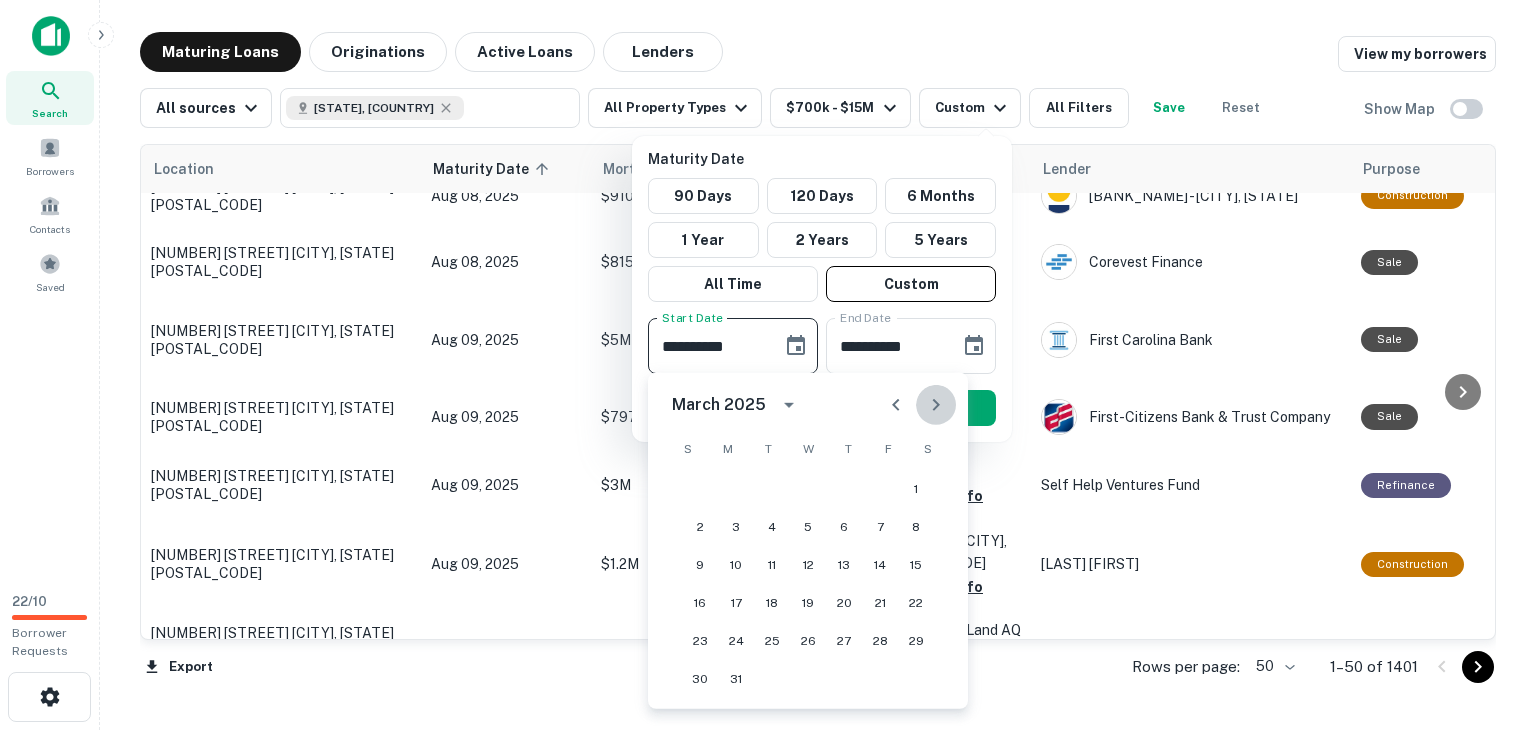 click 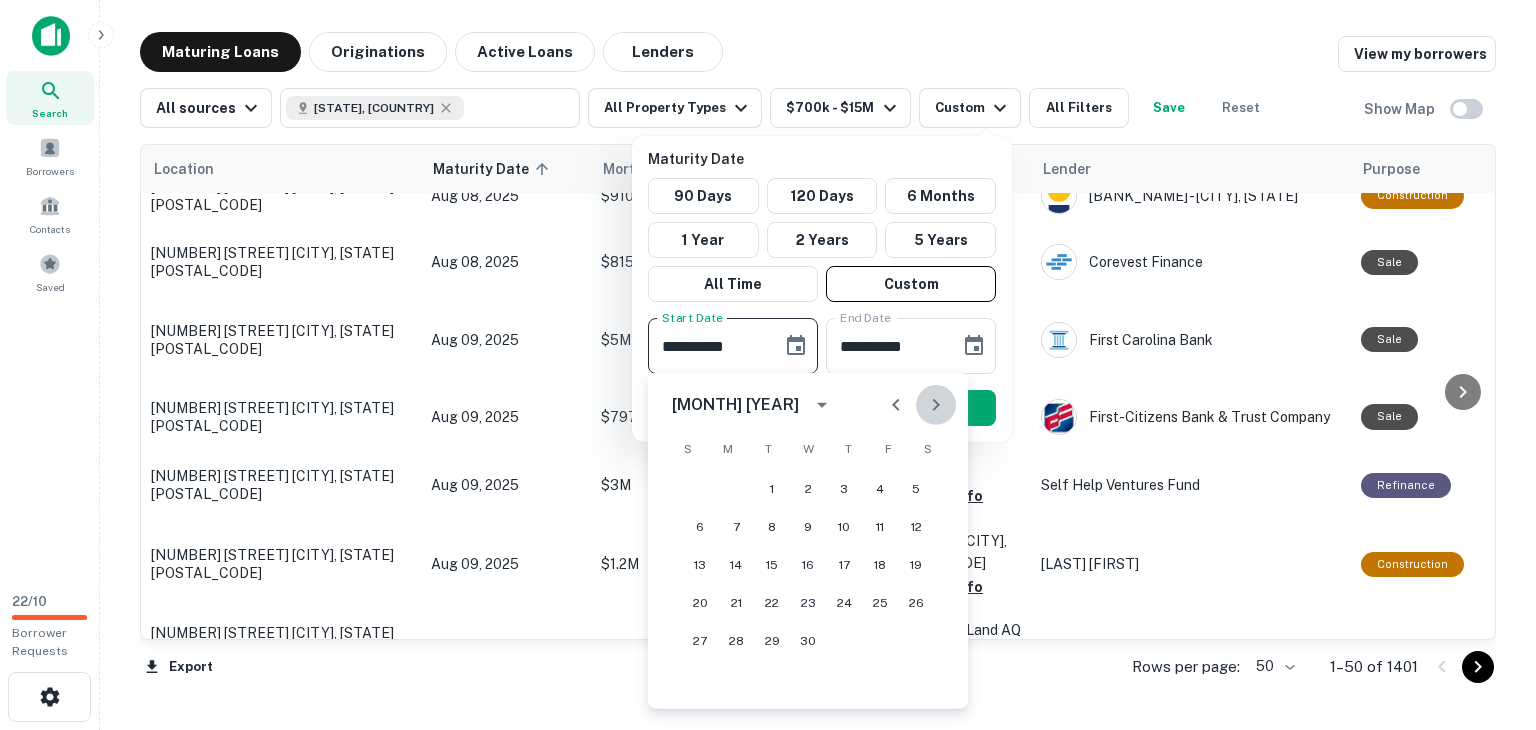 click 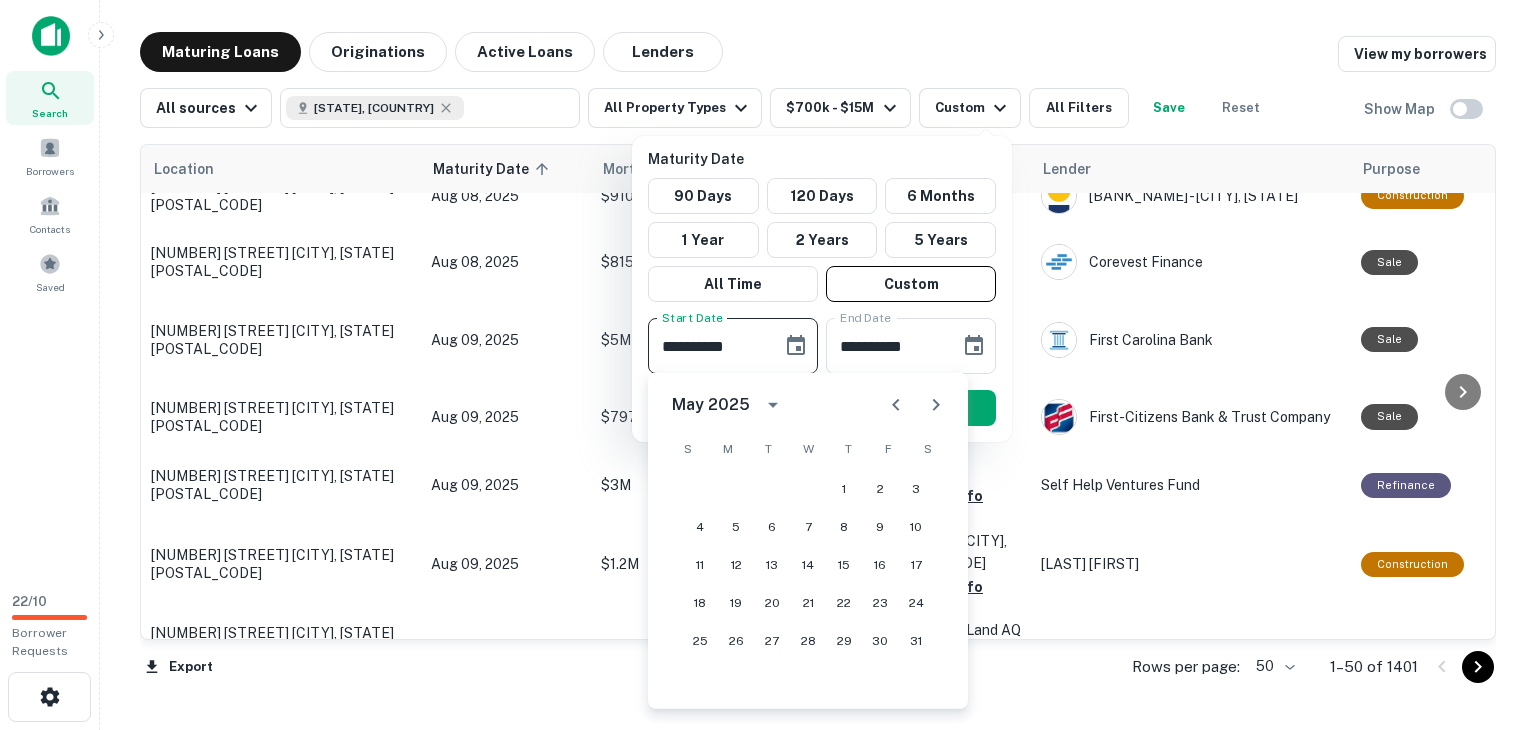 click 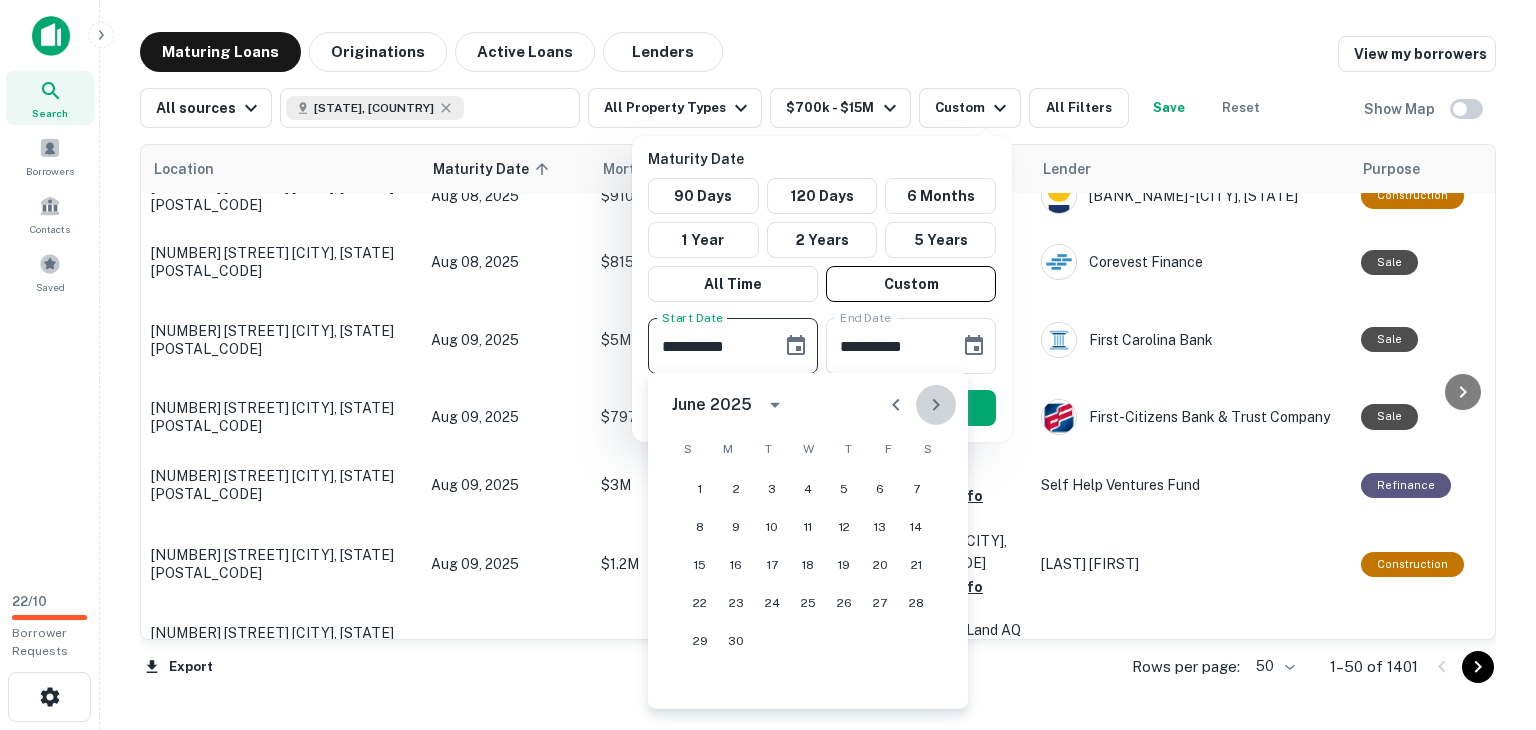 click 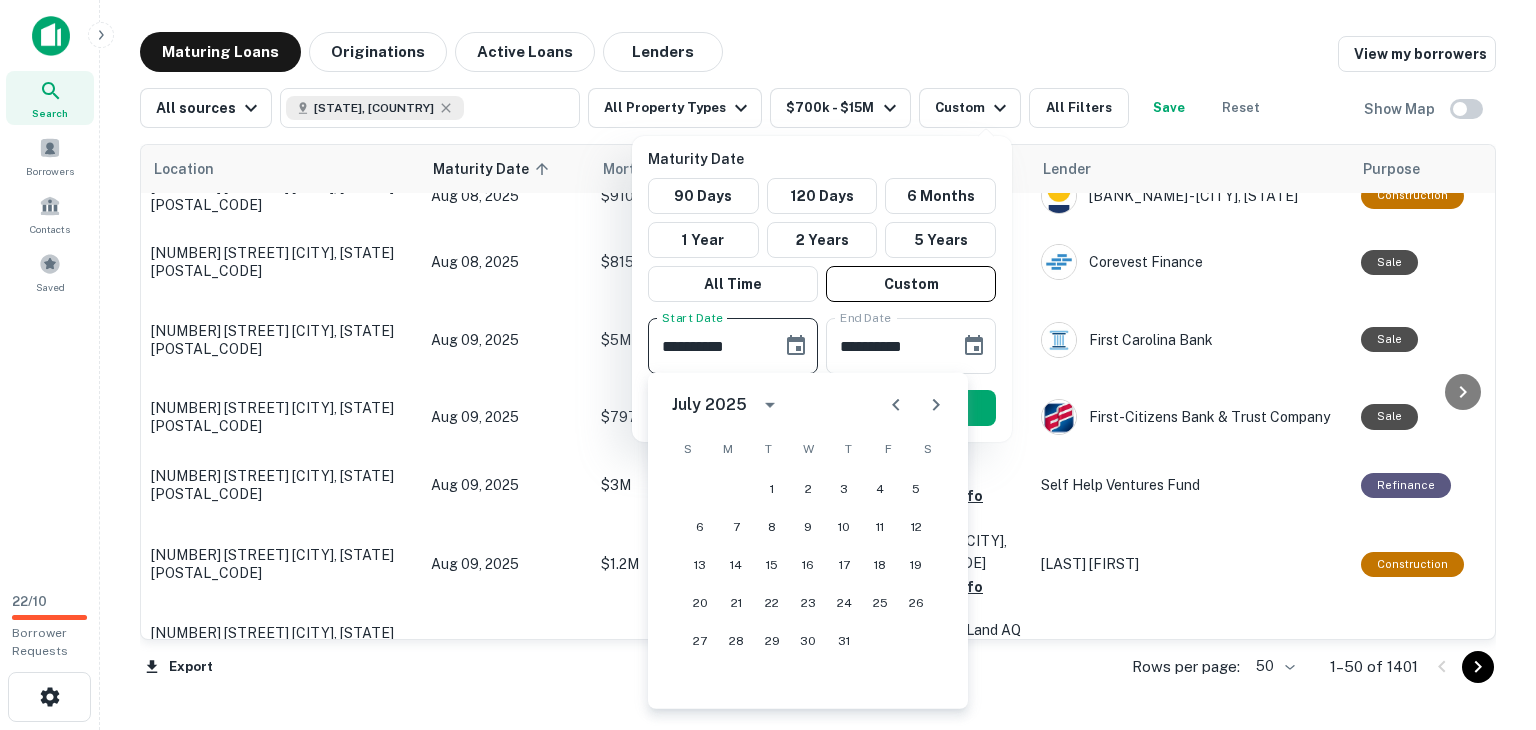 click 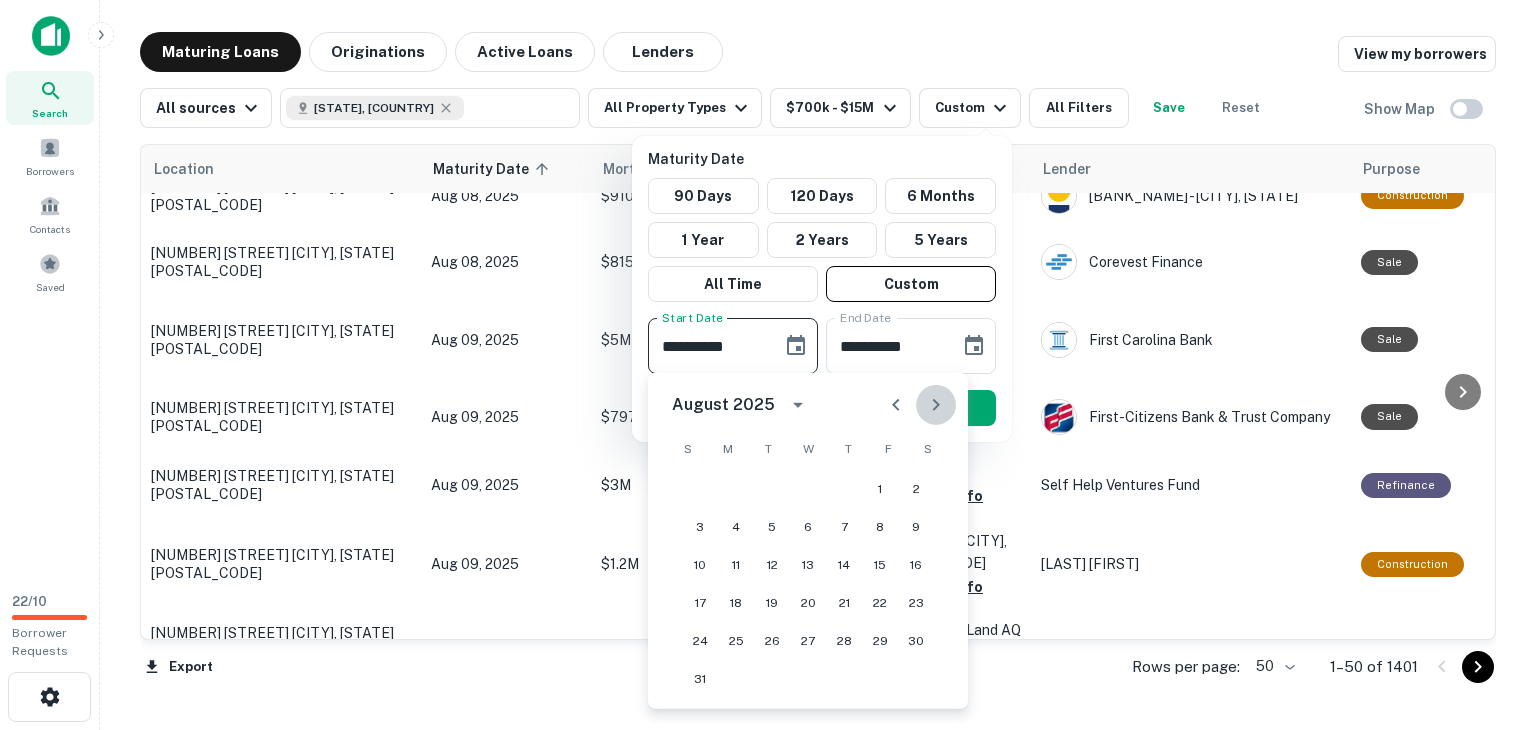 click 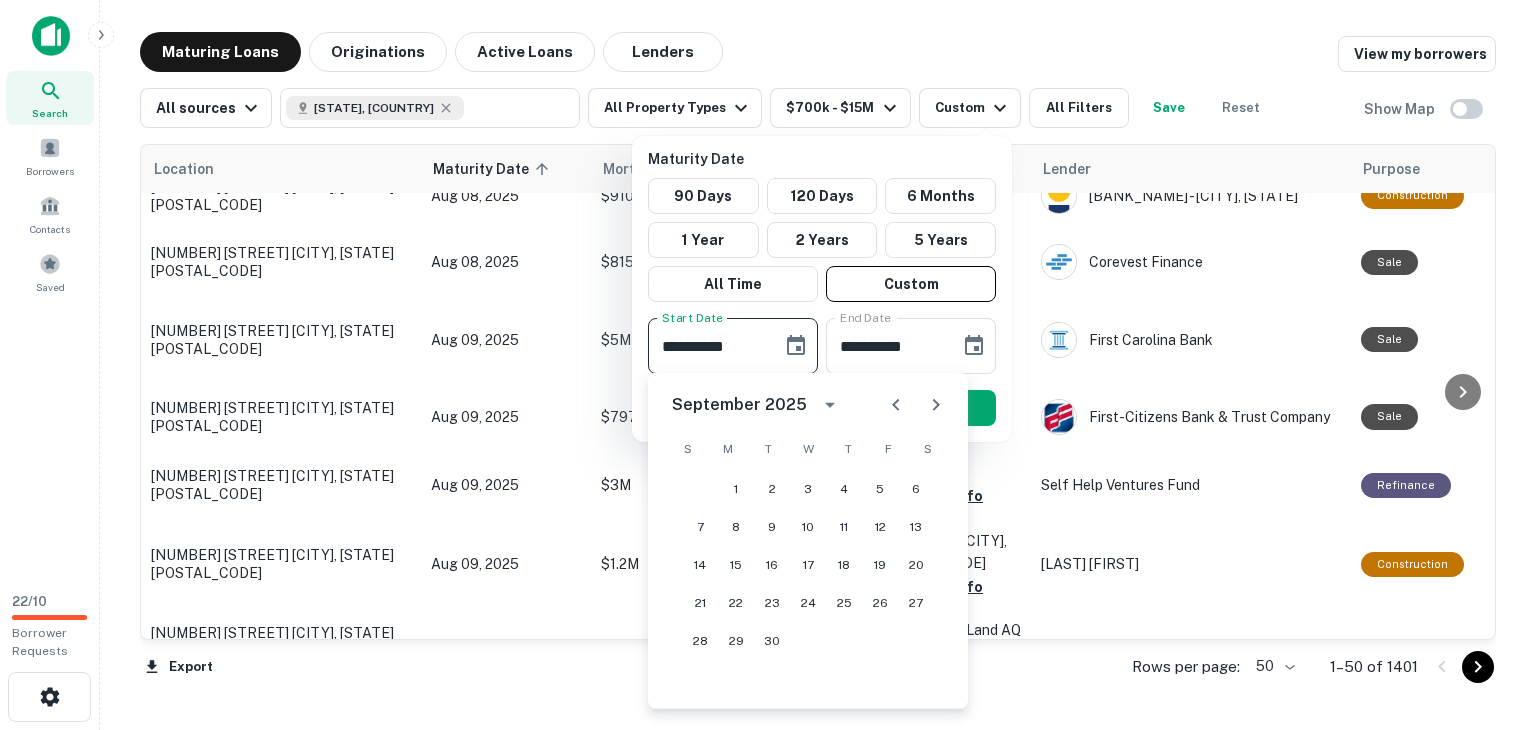 click 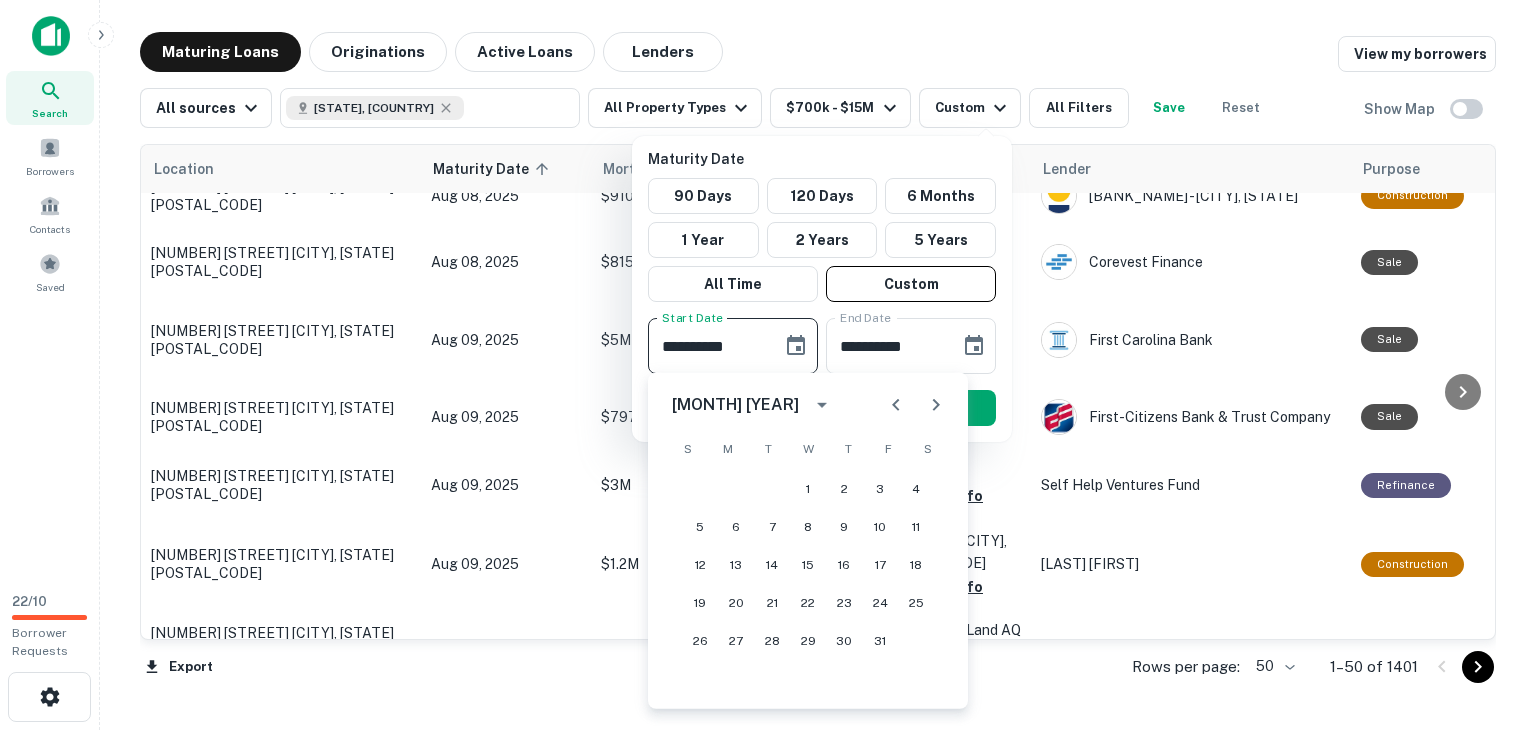click 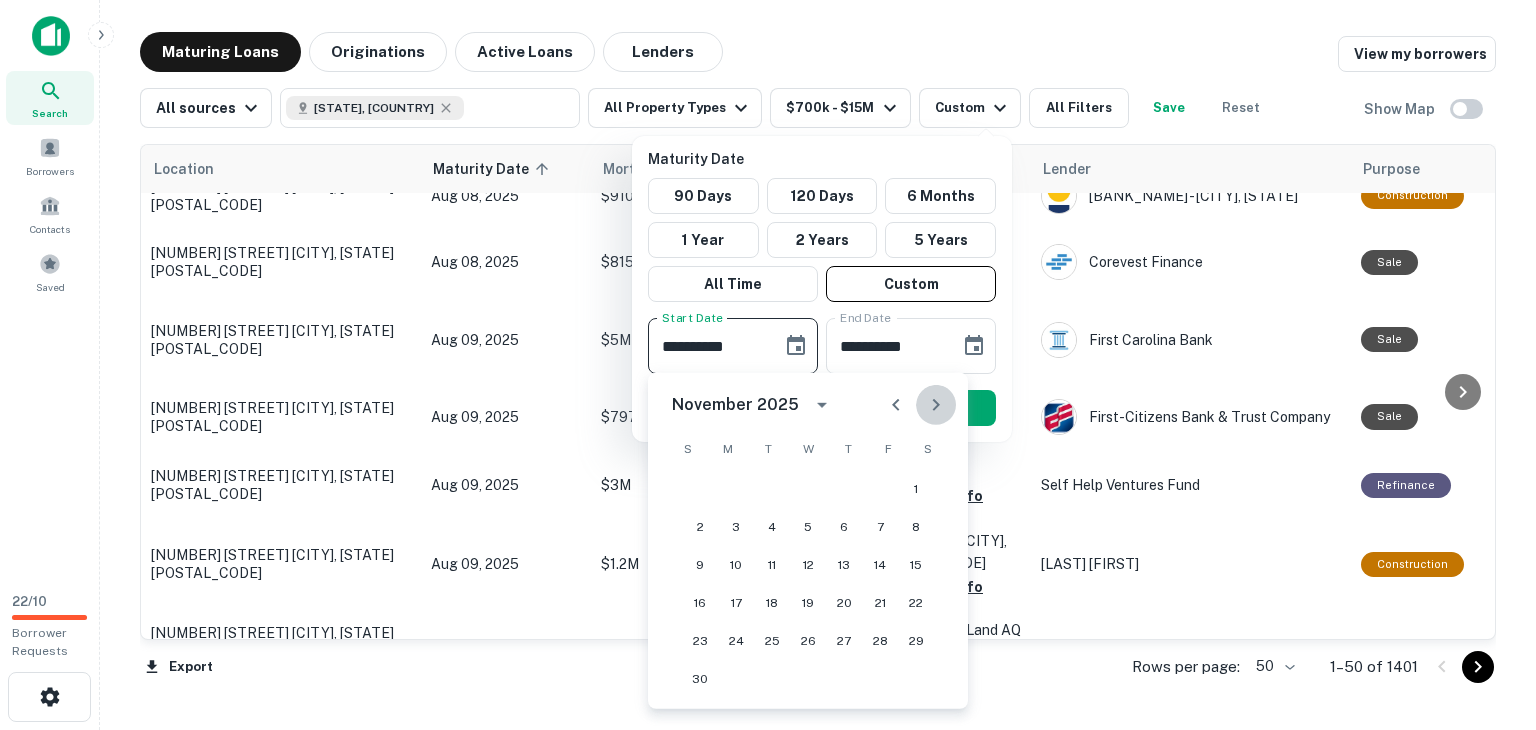 click 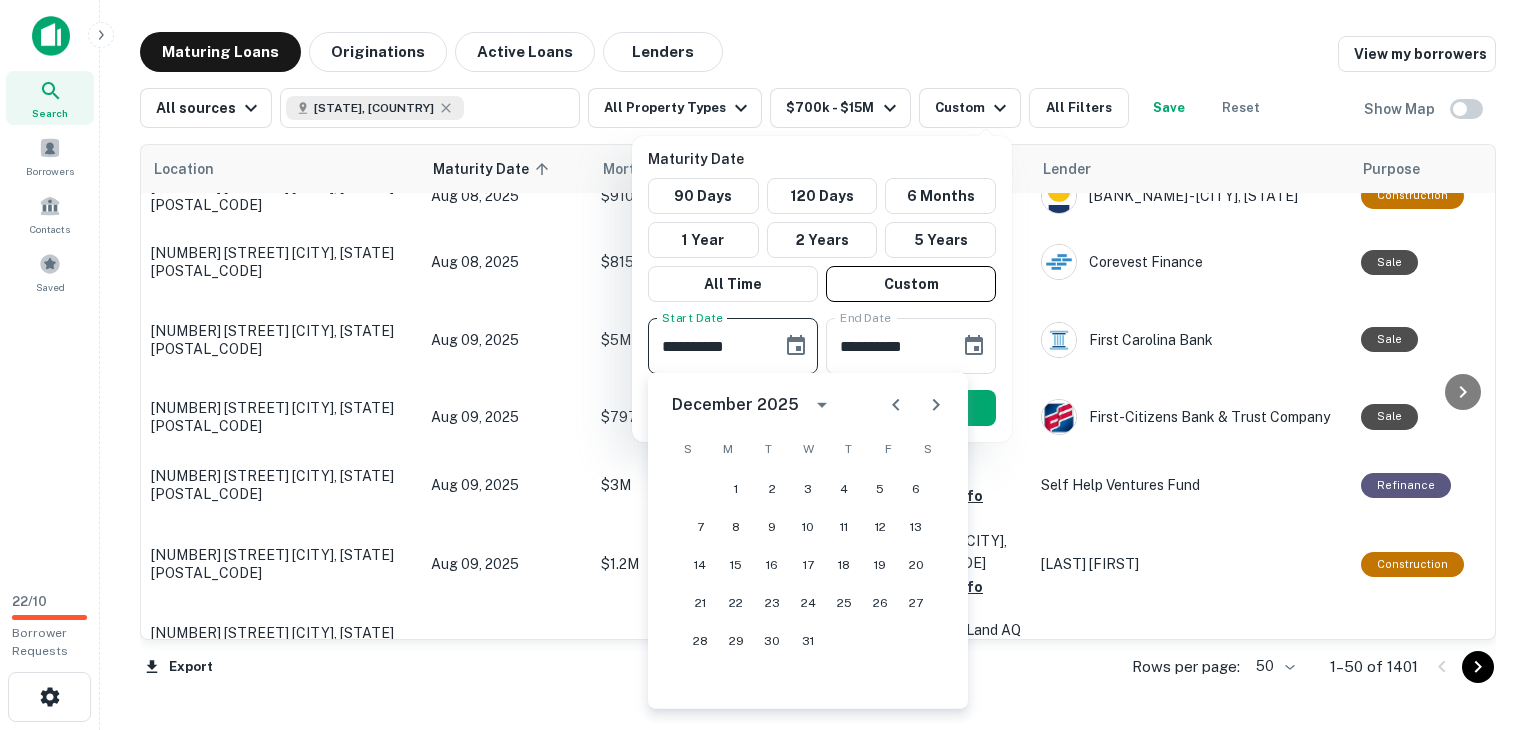 click 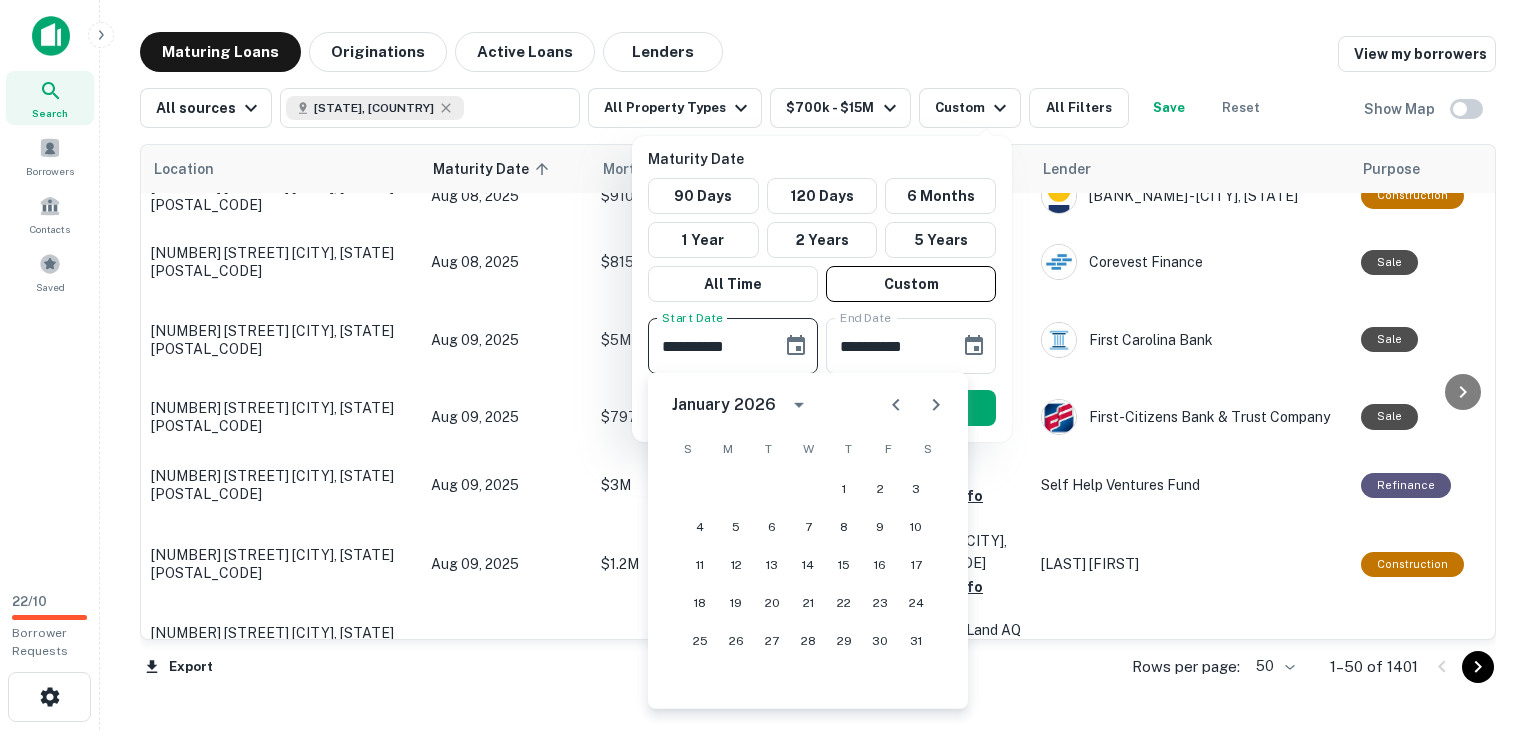 click 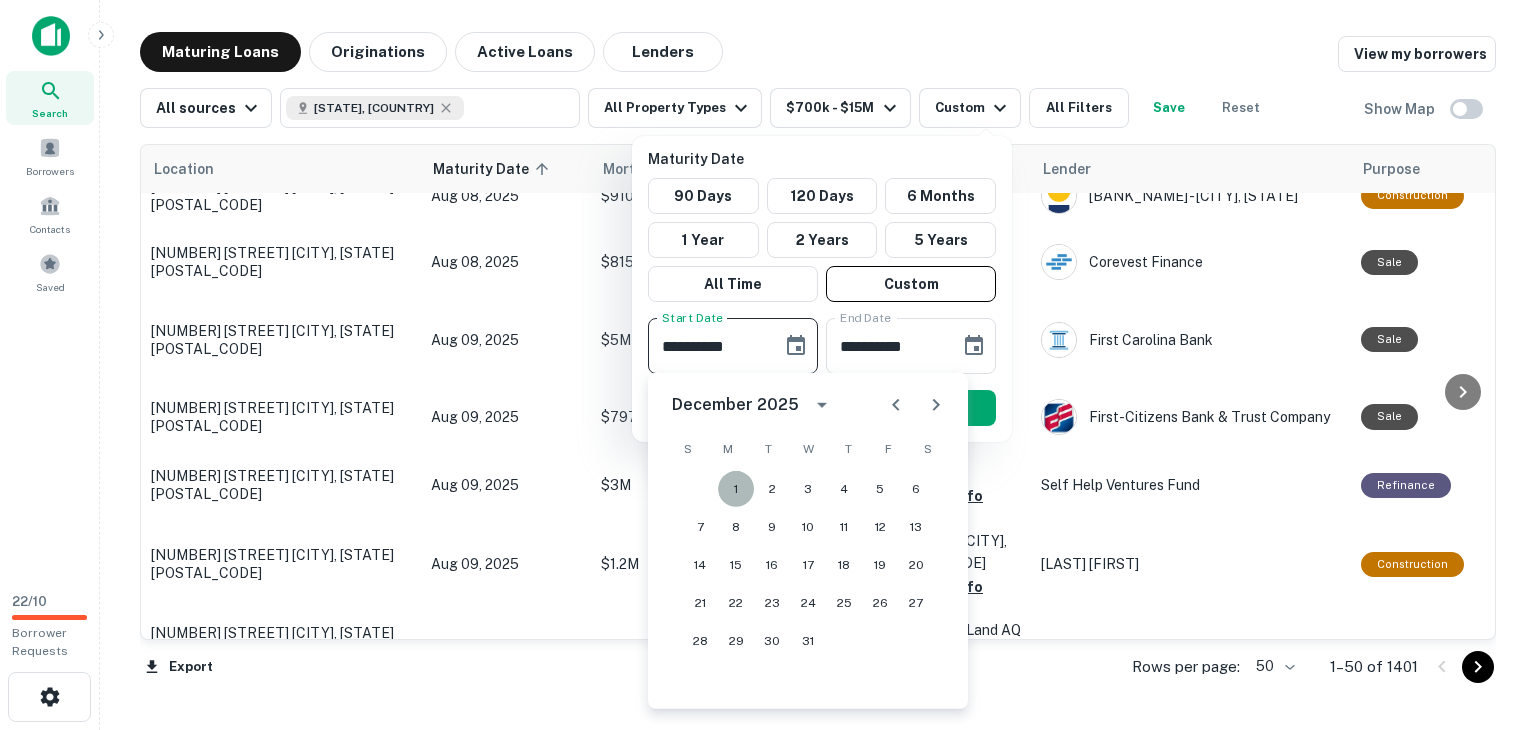 click on "1" at bounding box center (736, 489) 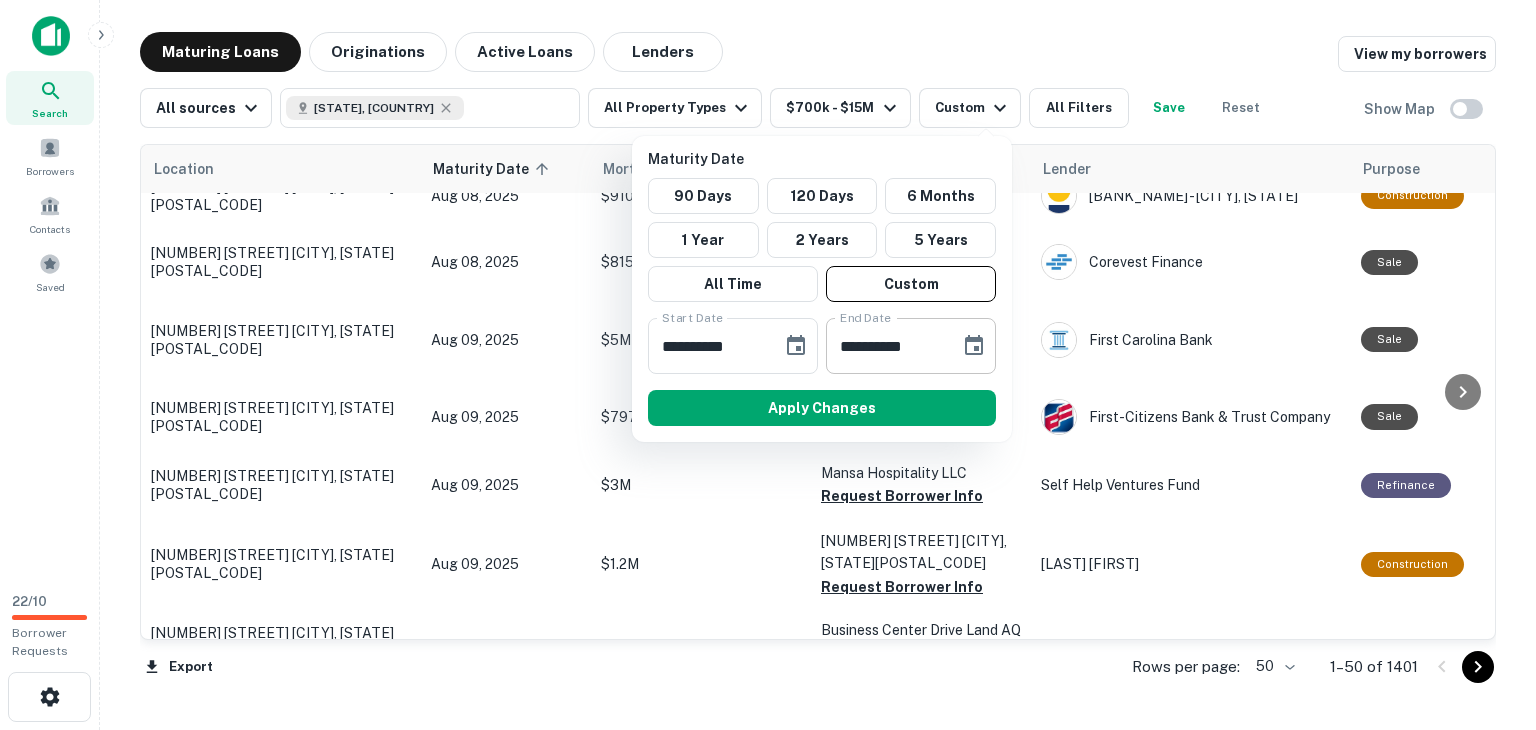 click 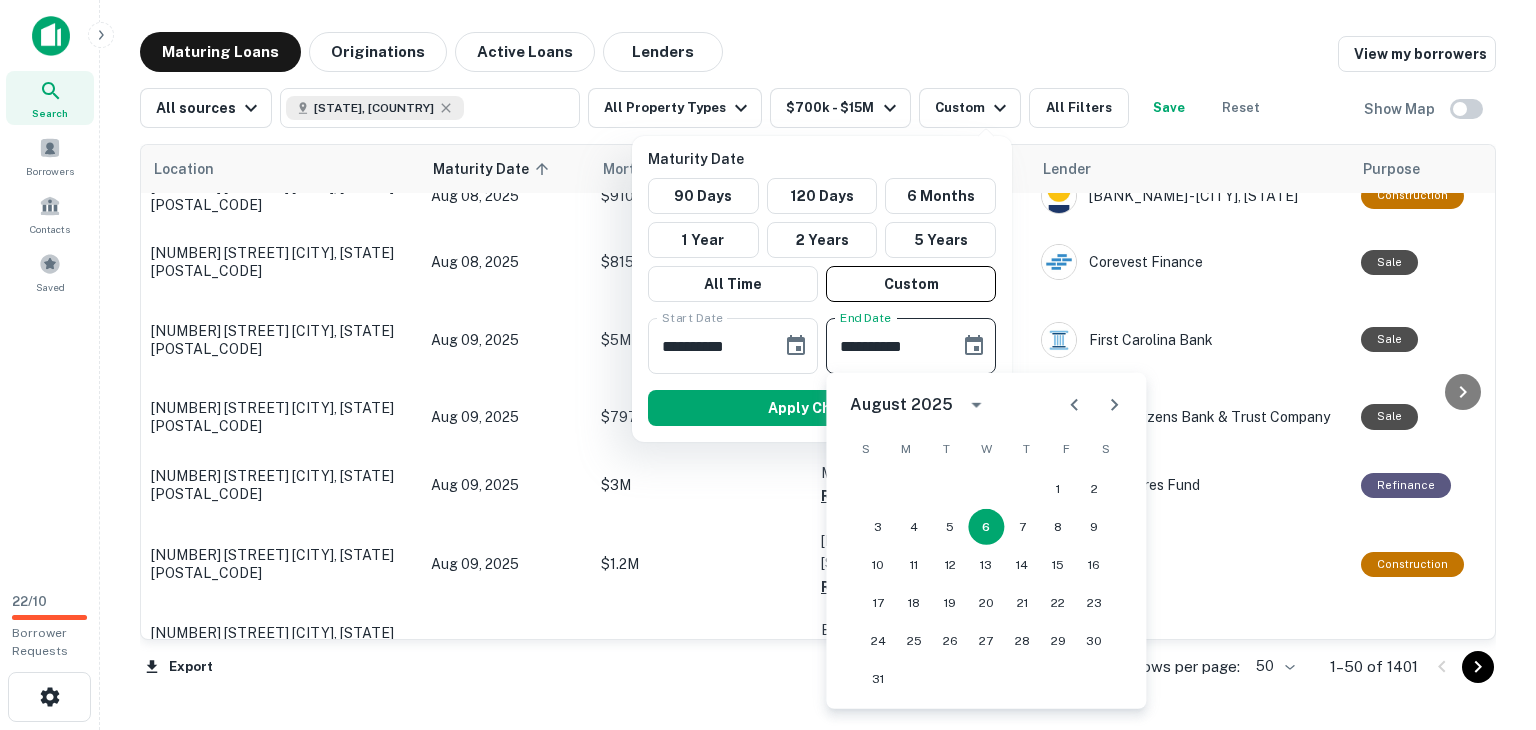 click 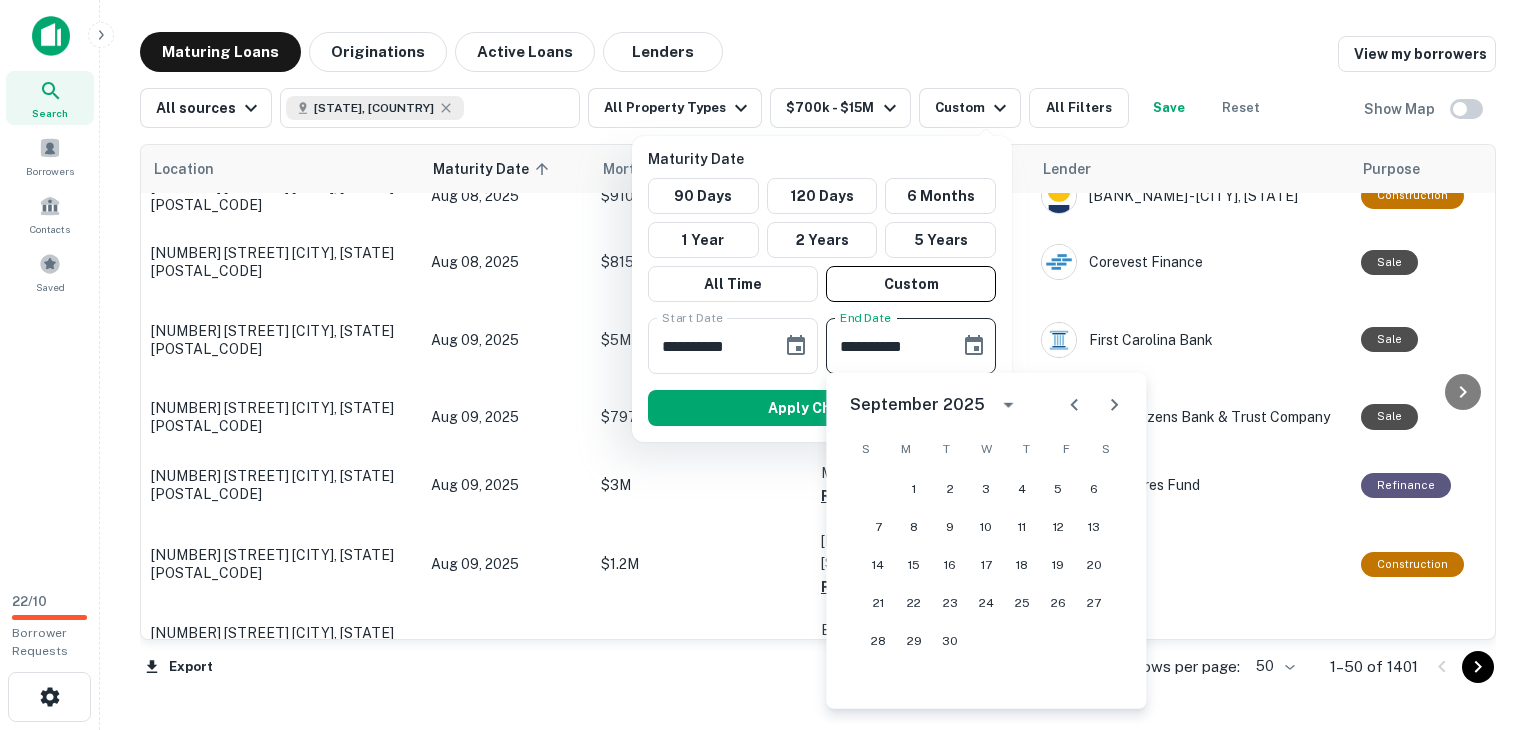 click 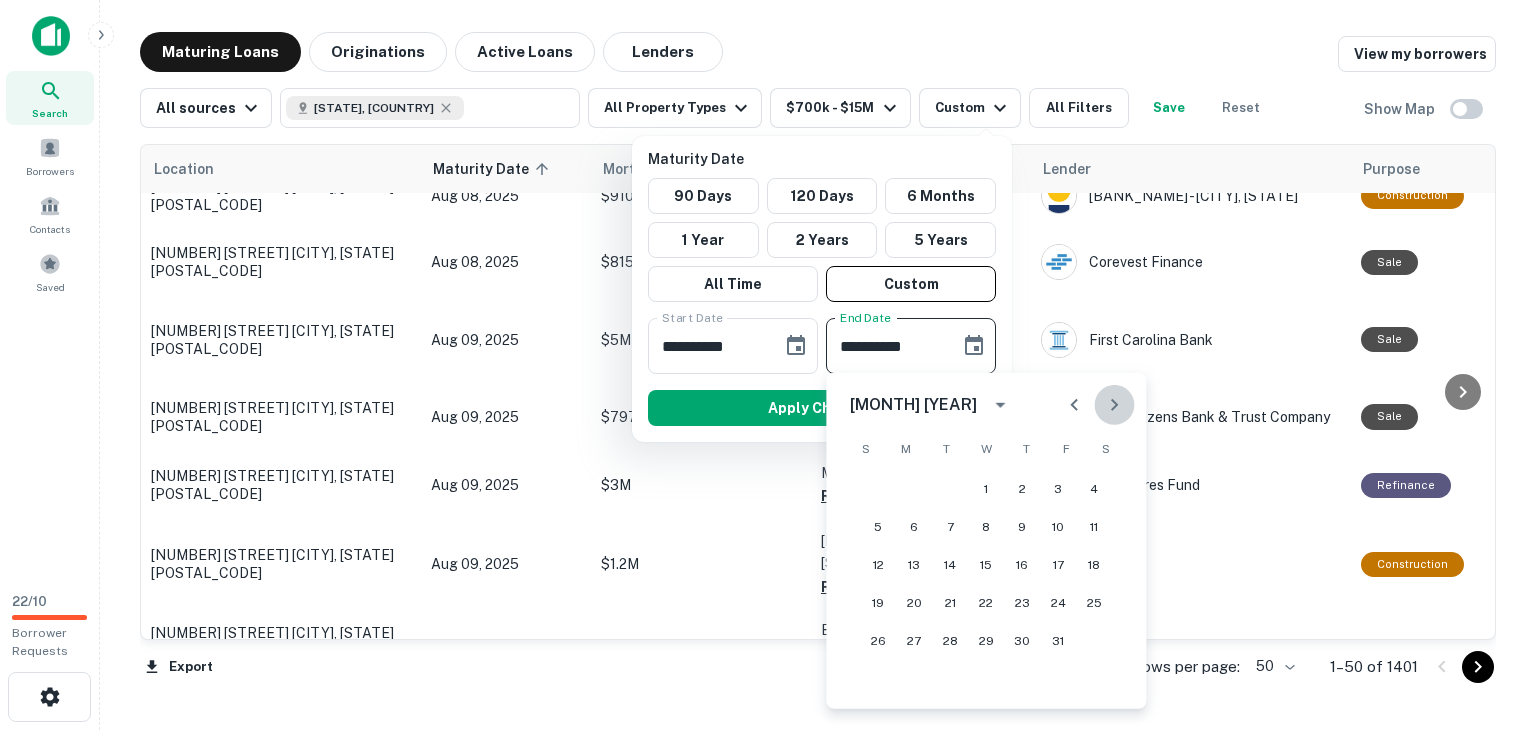 click 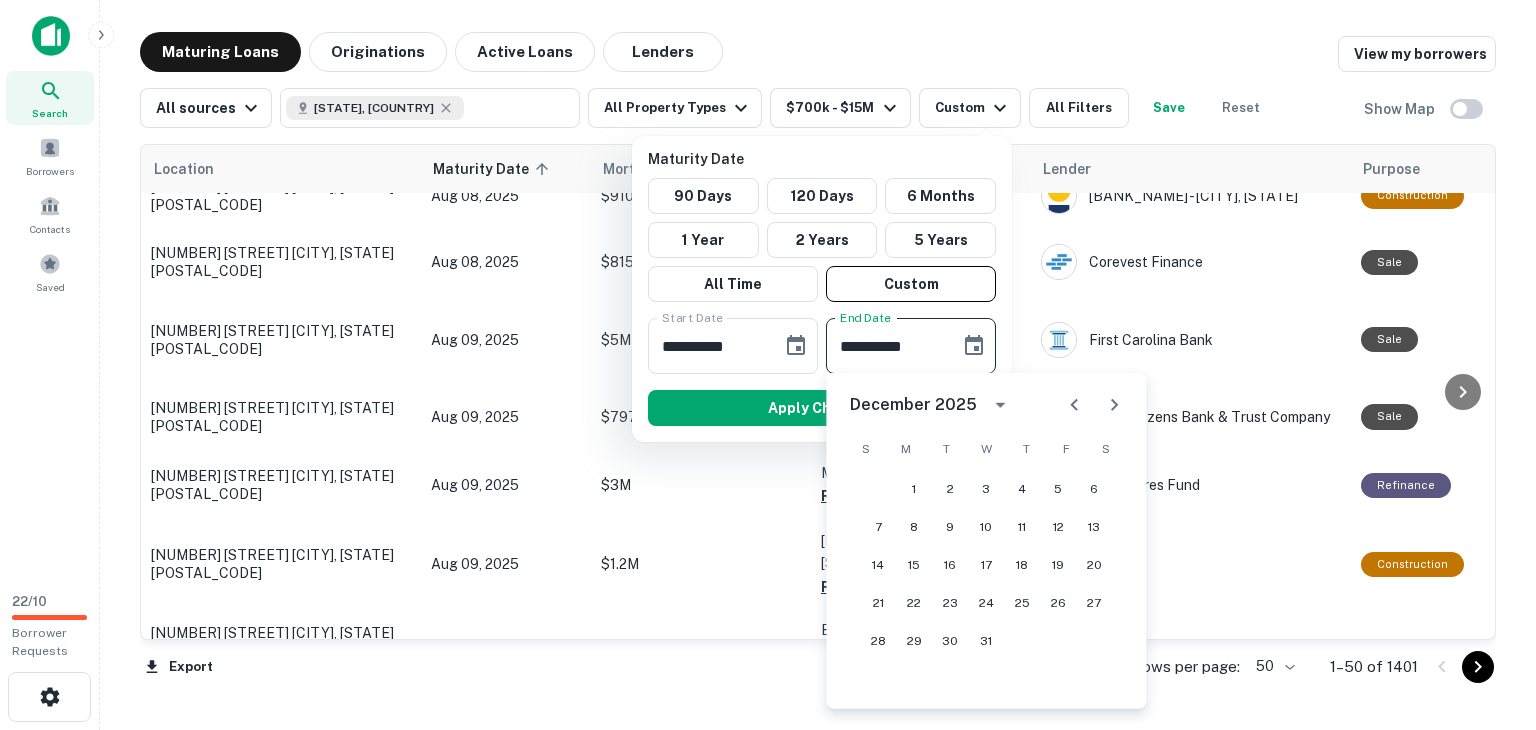click 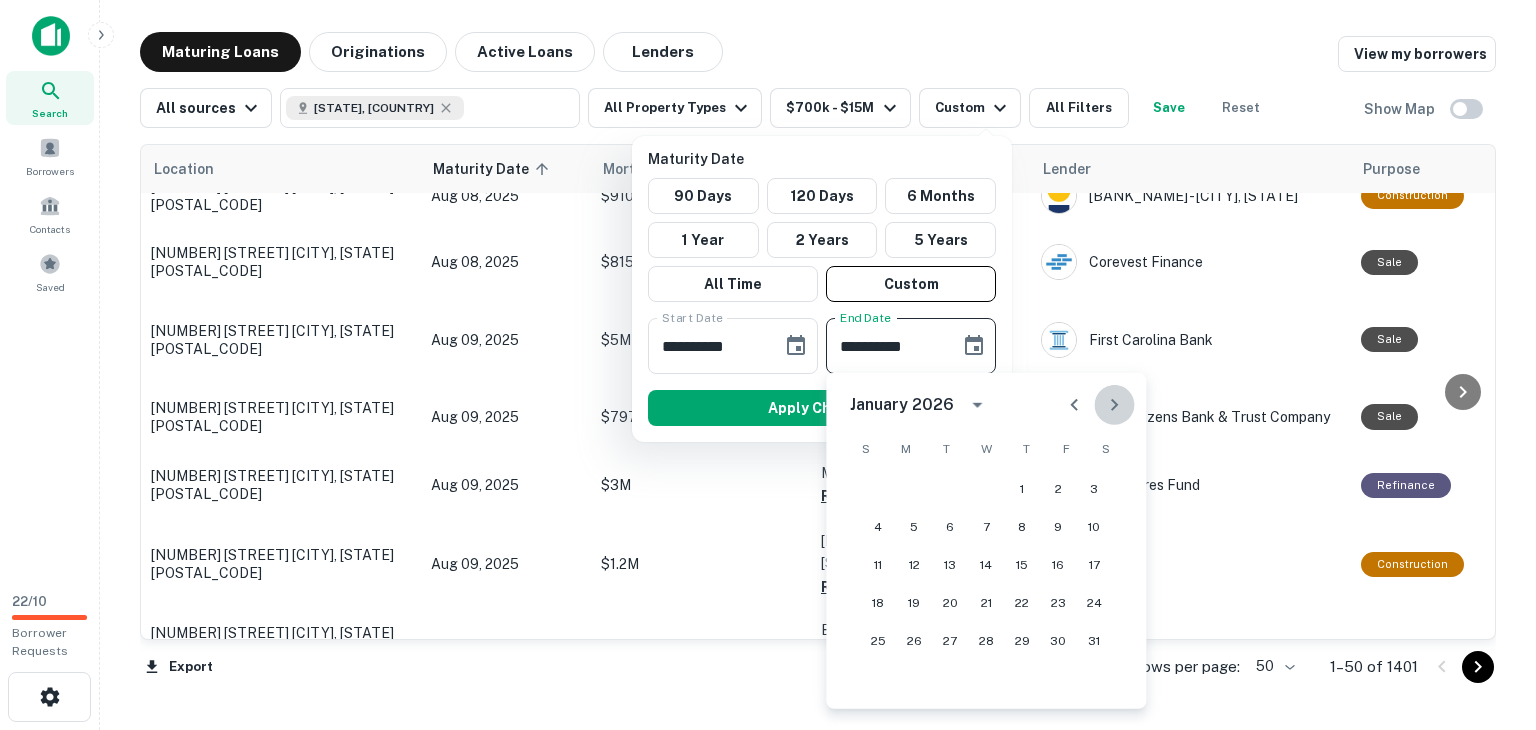 click 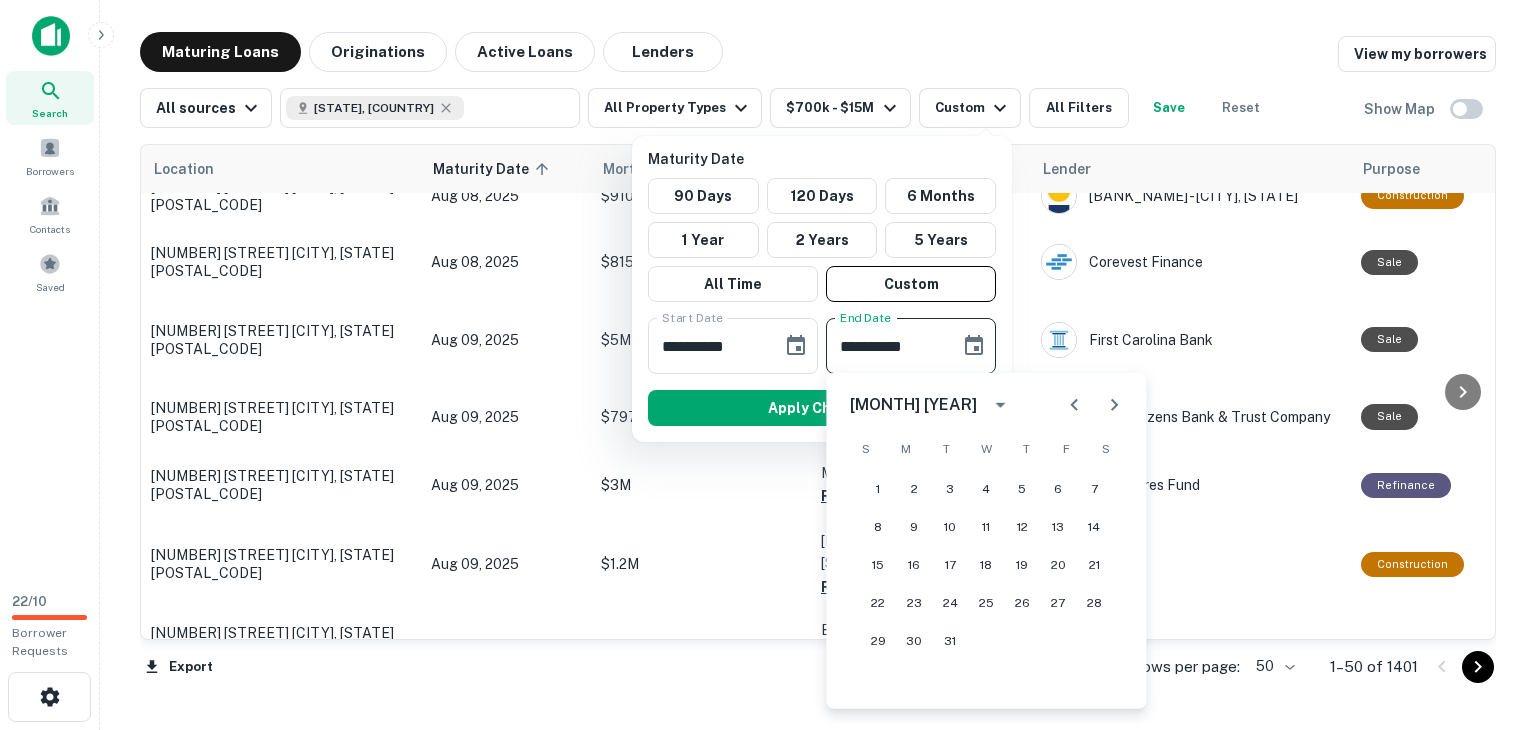 click 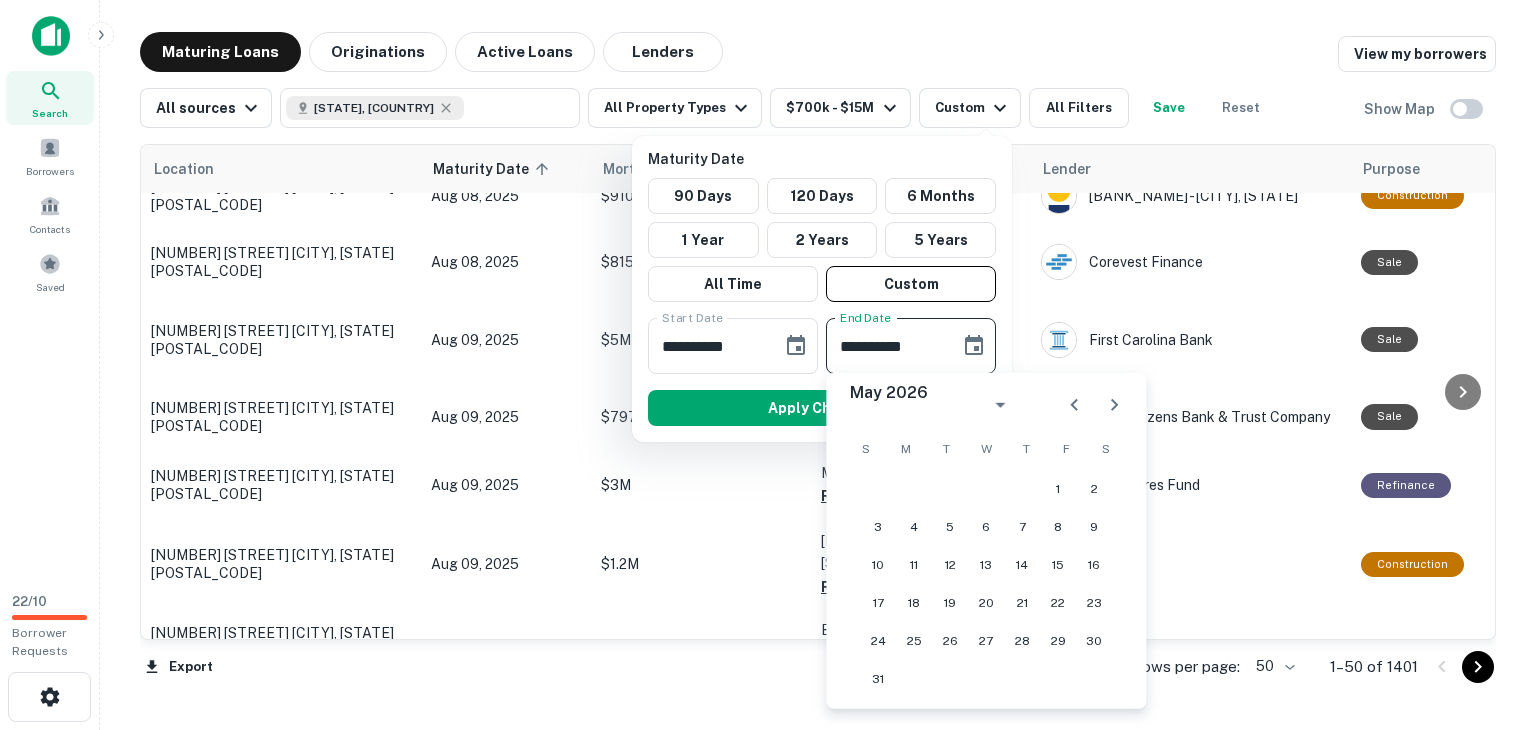 click 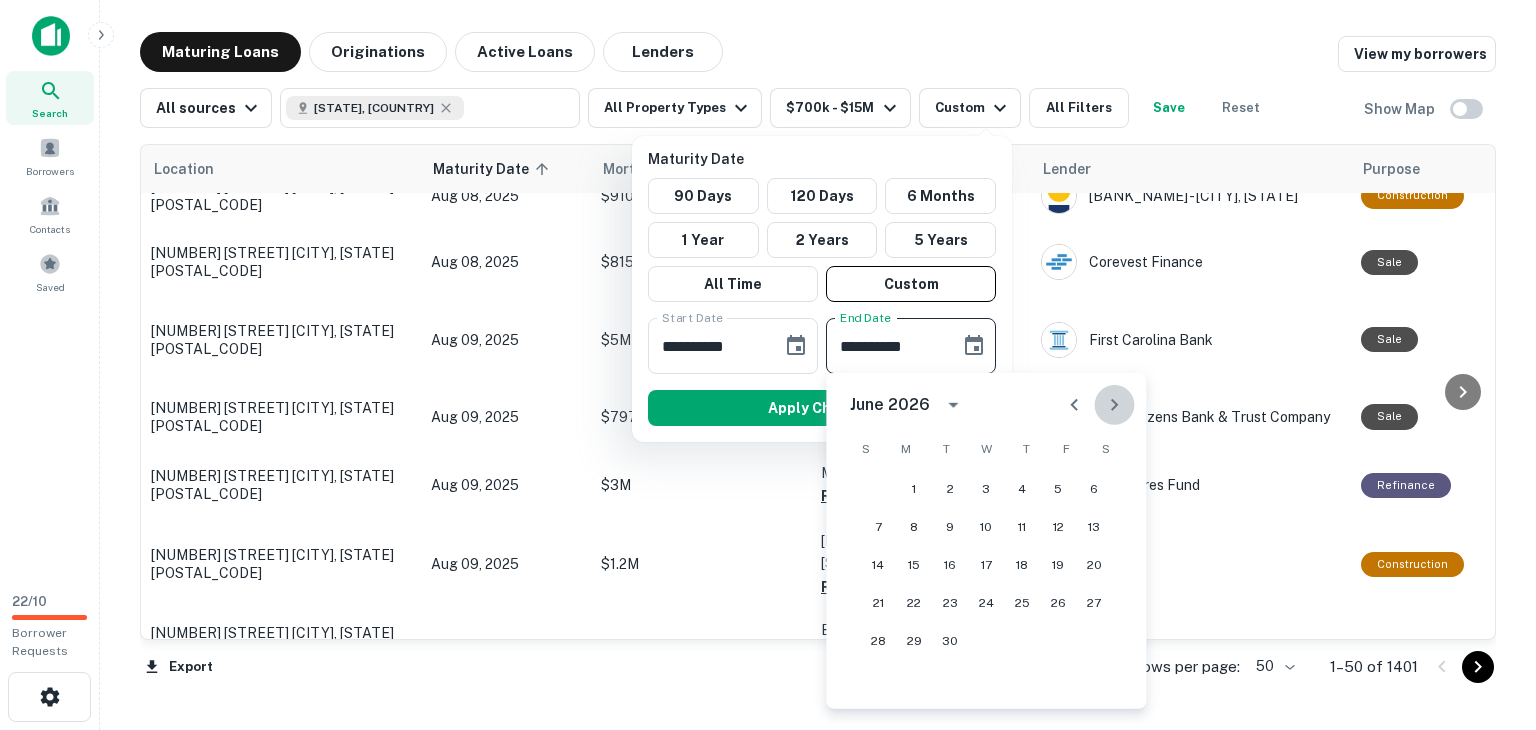 click 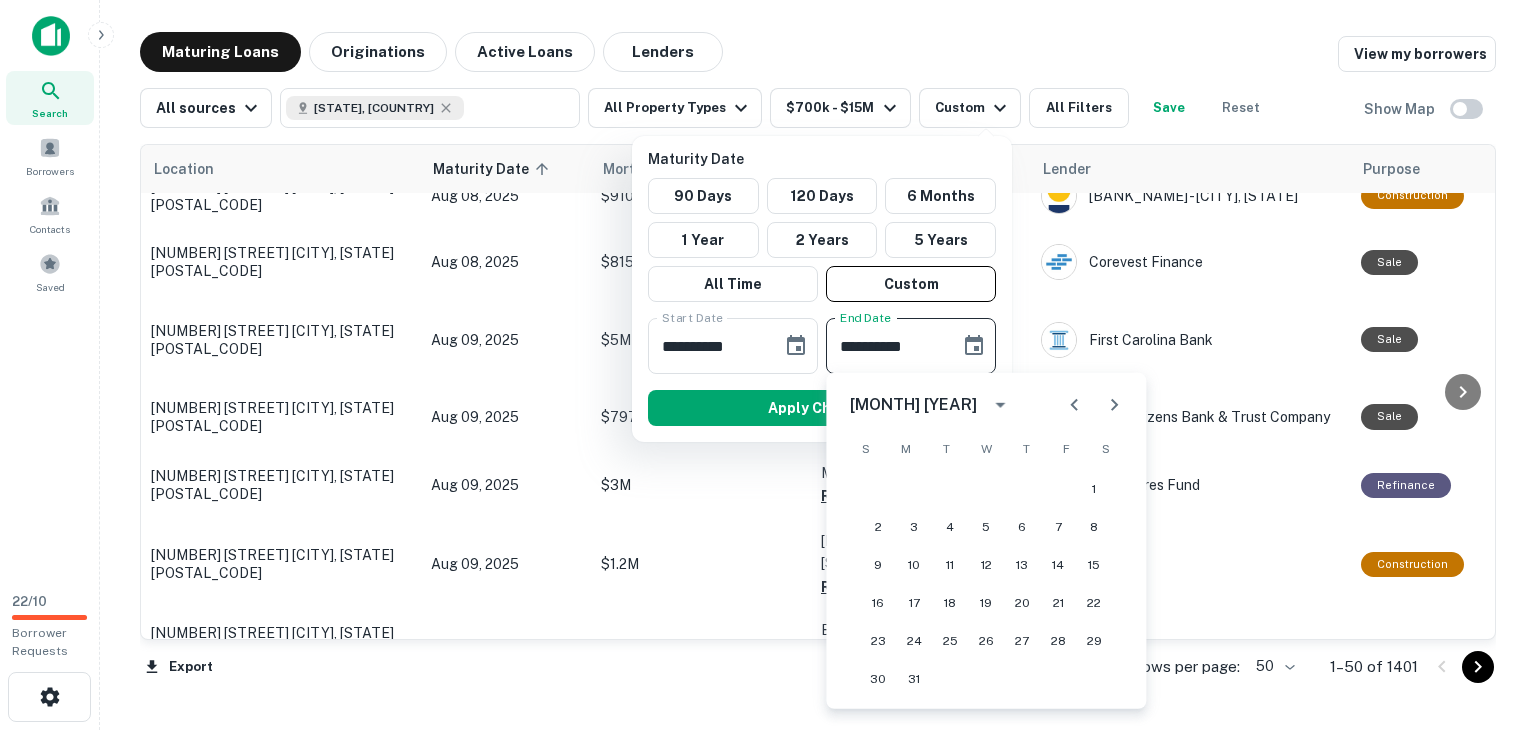 click 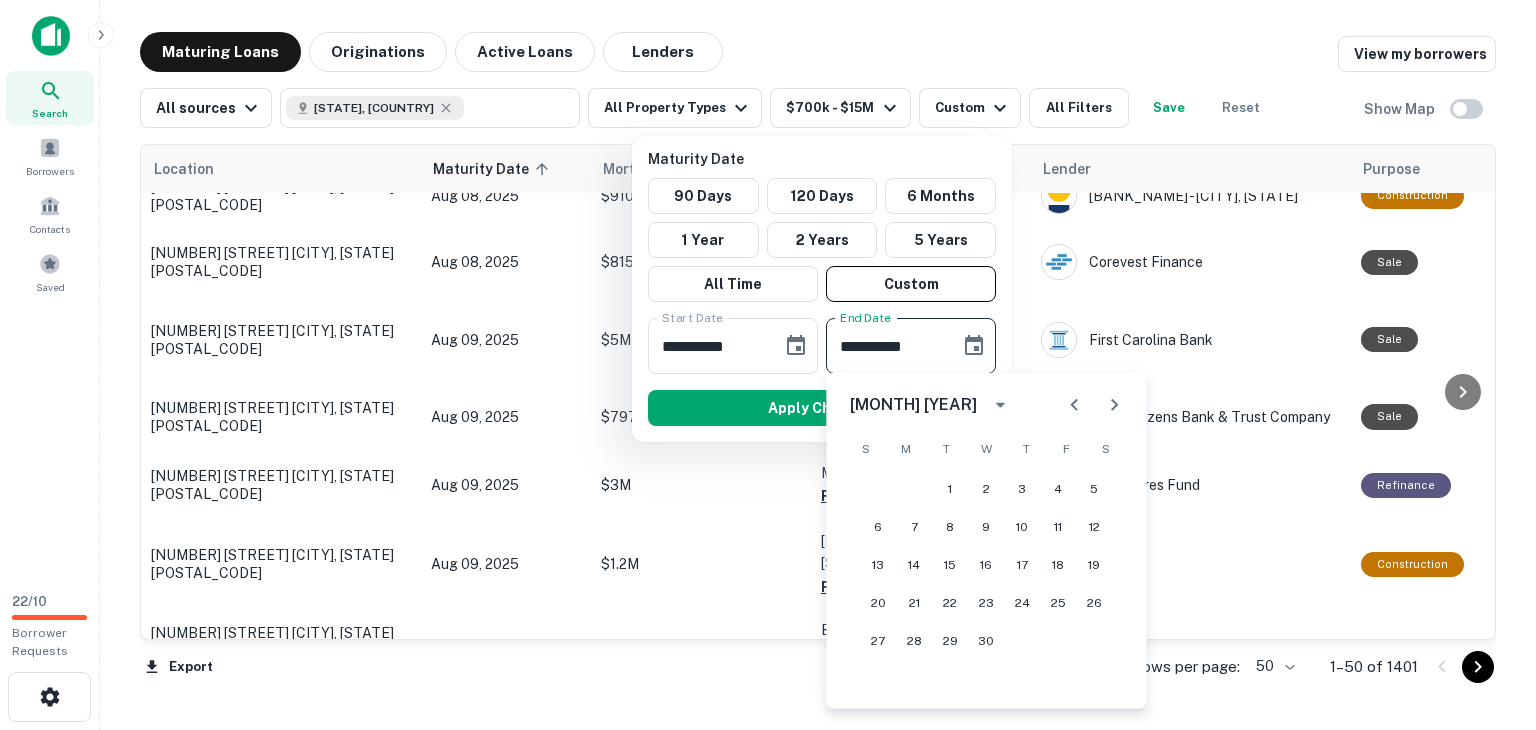 click 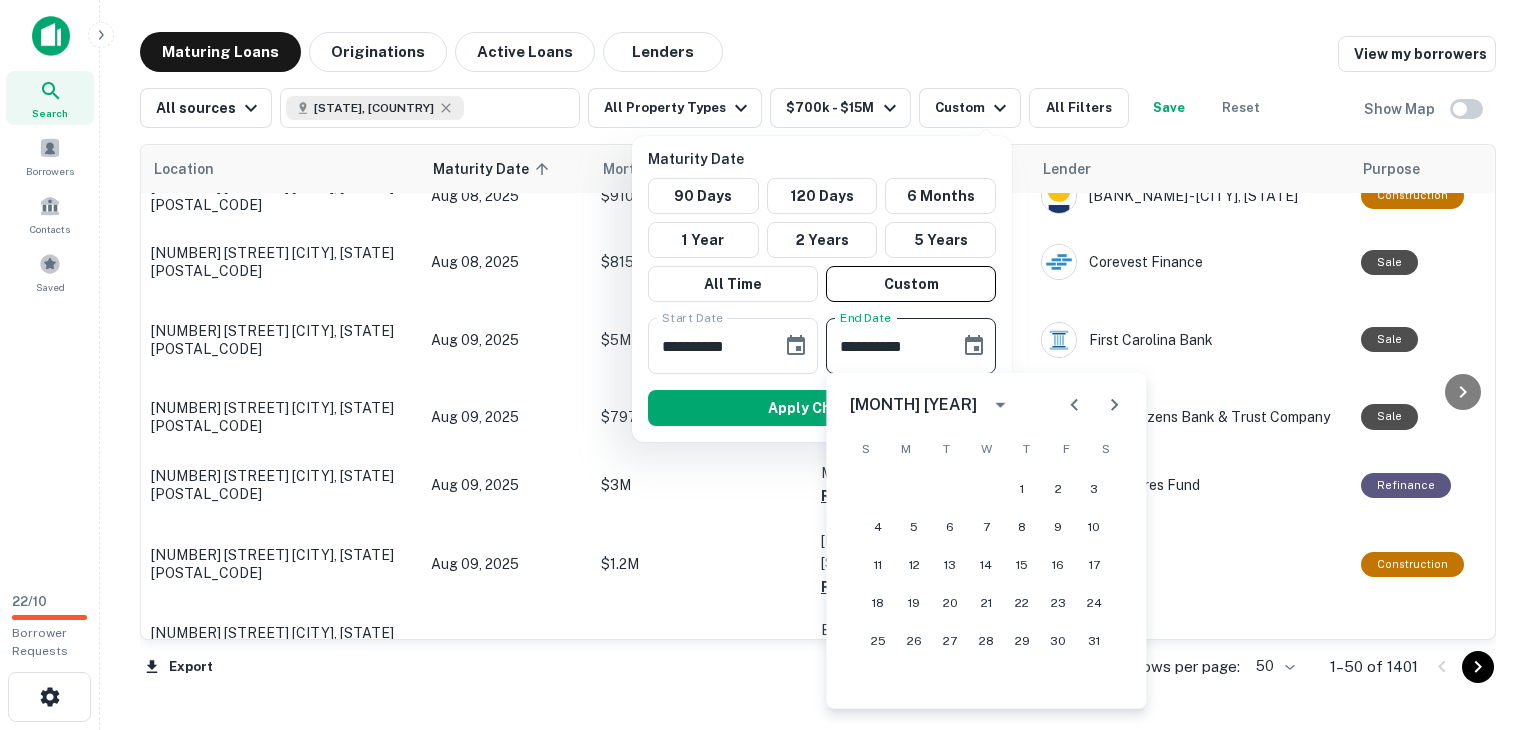 click 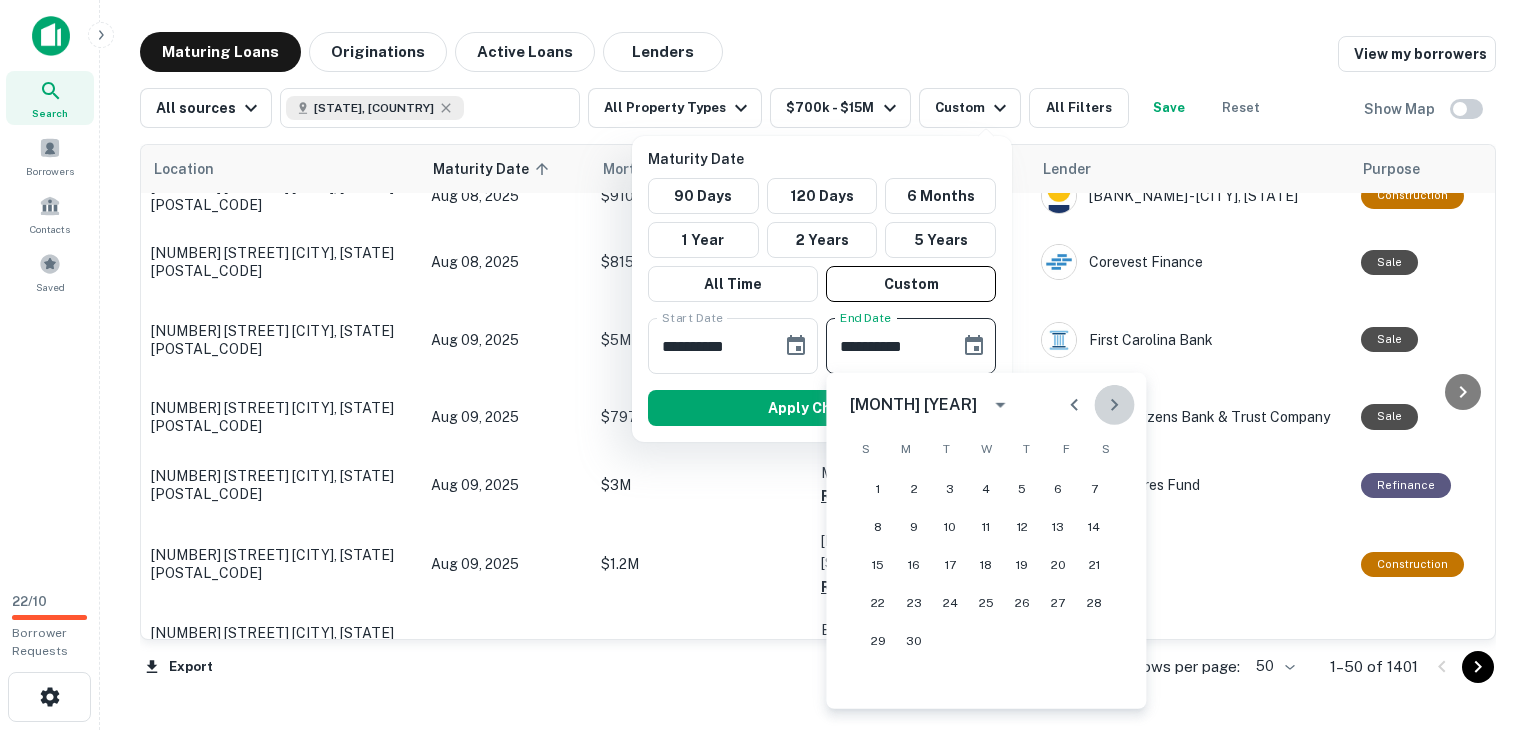 click 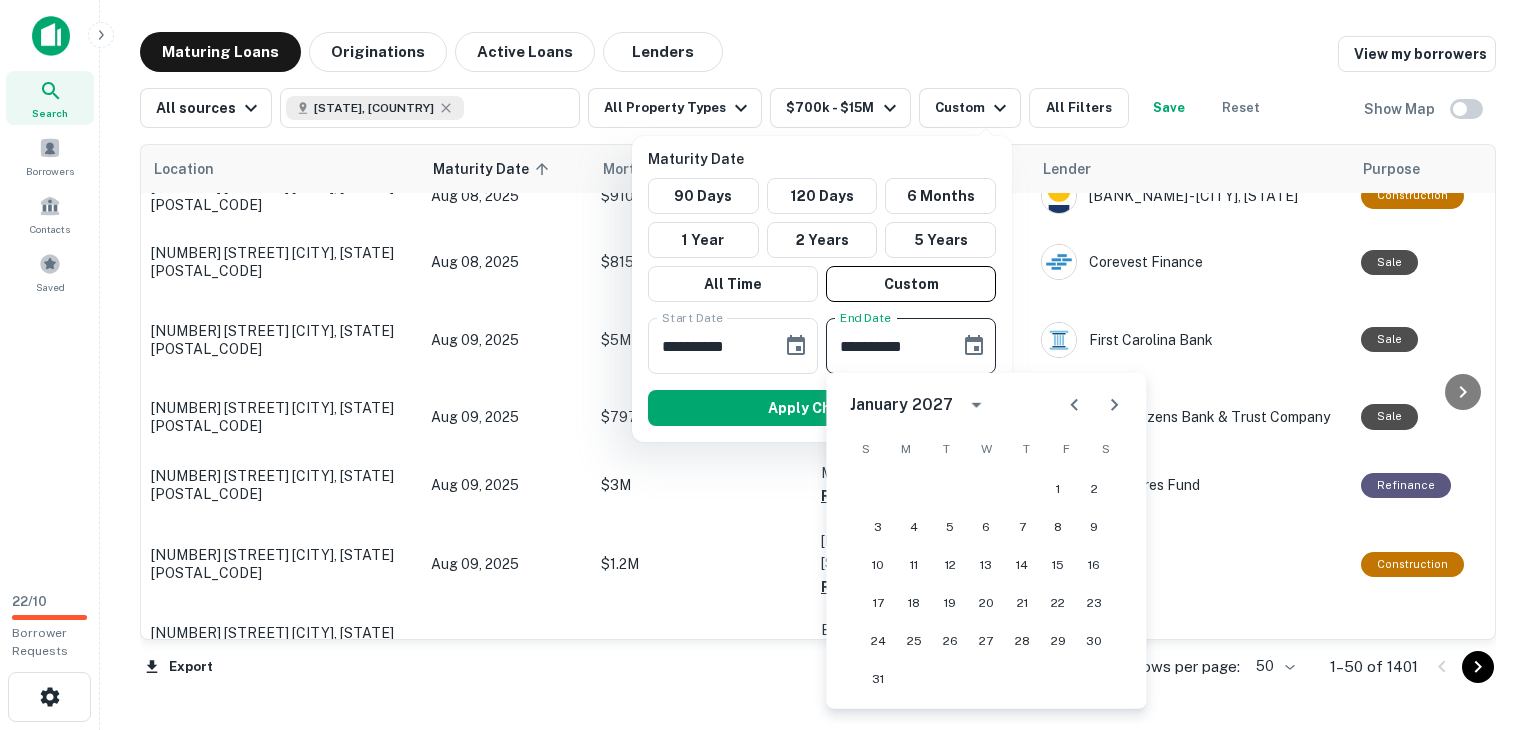 click 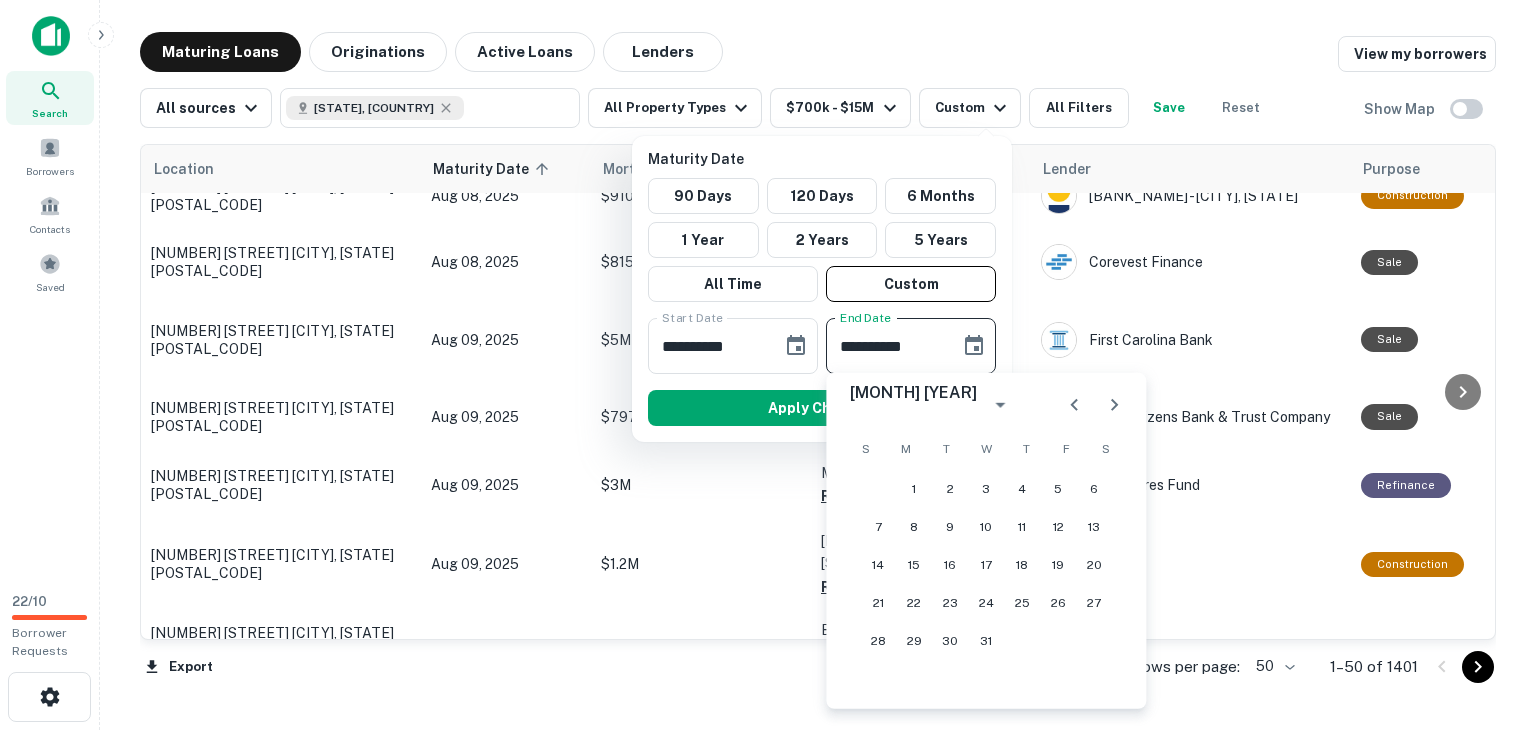click 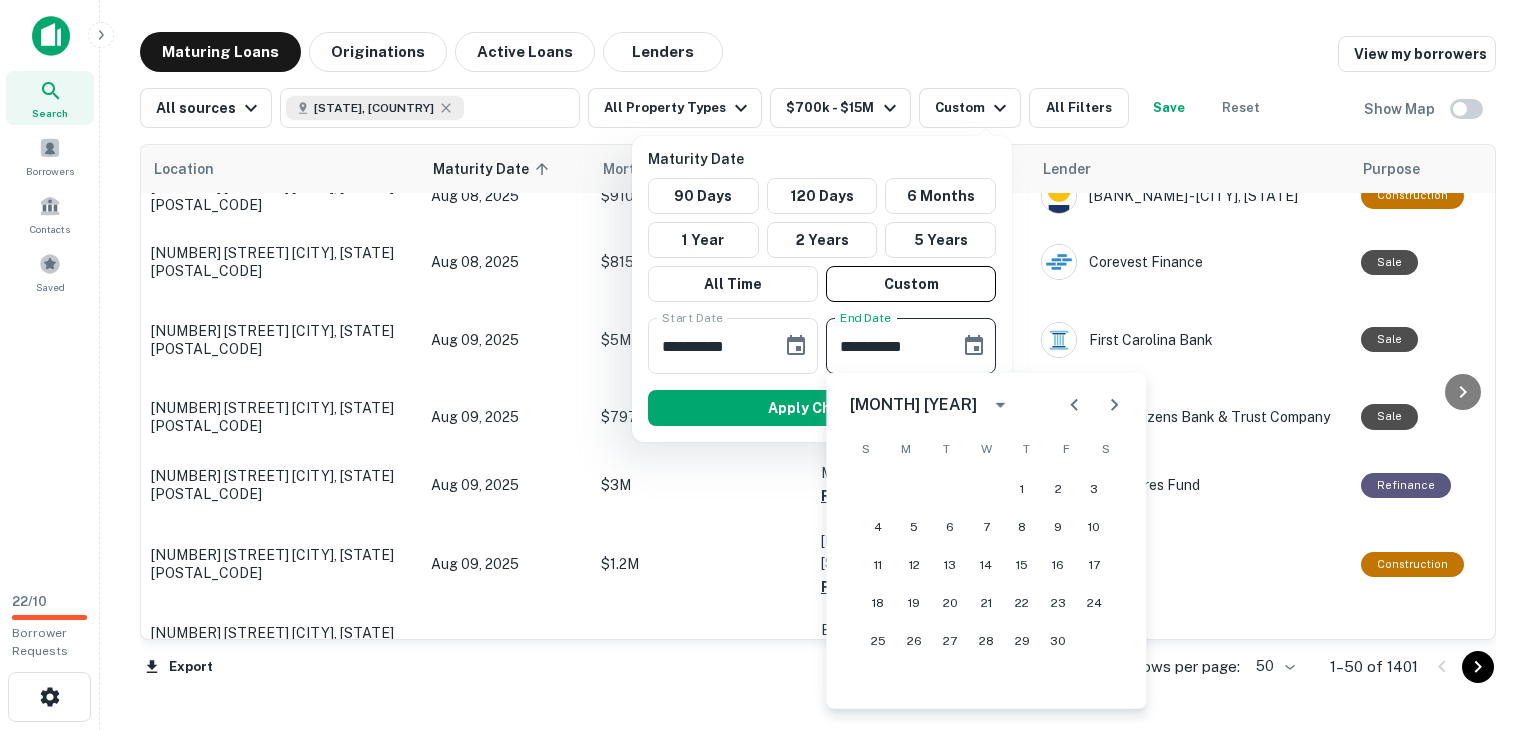 click 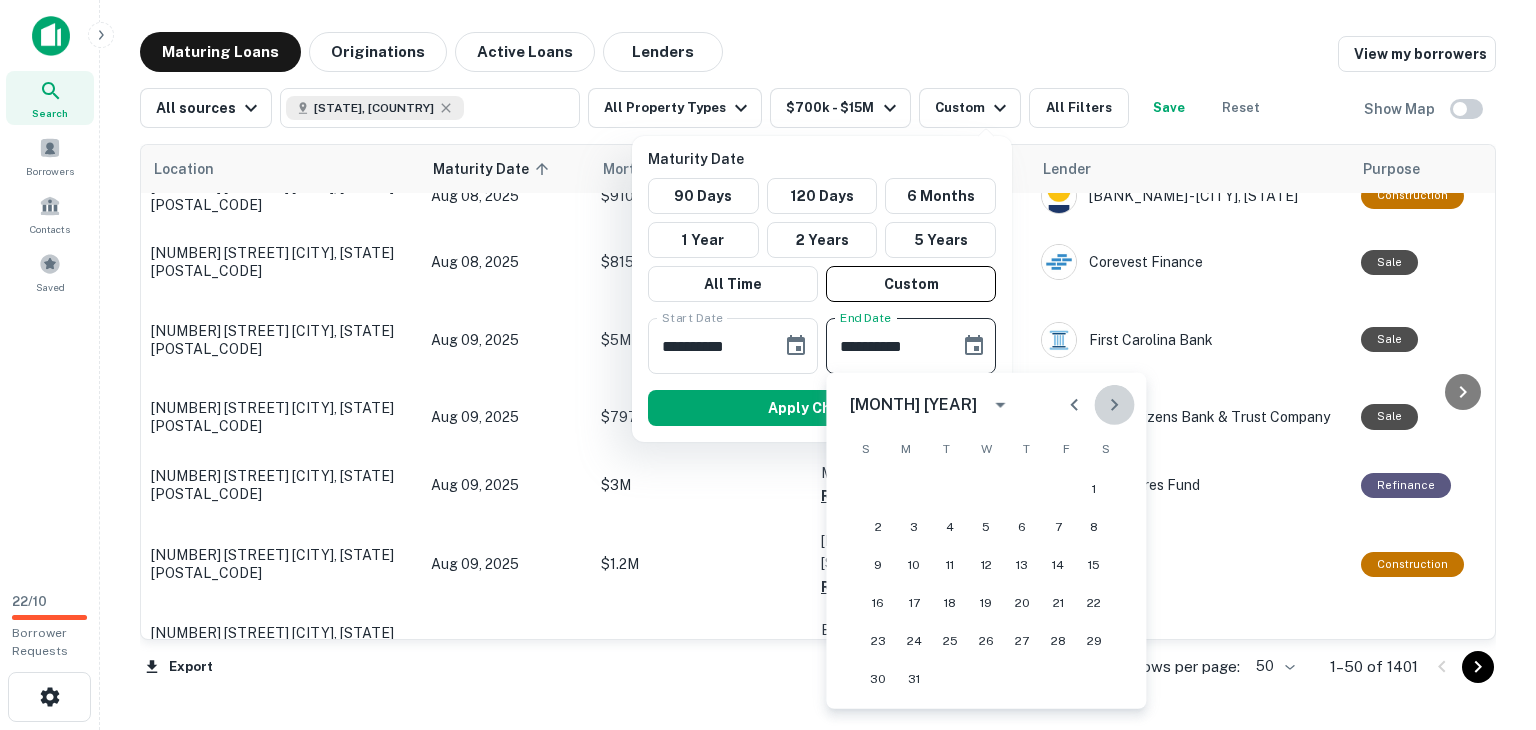 click 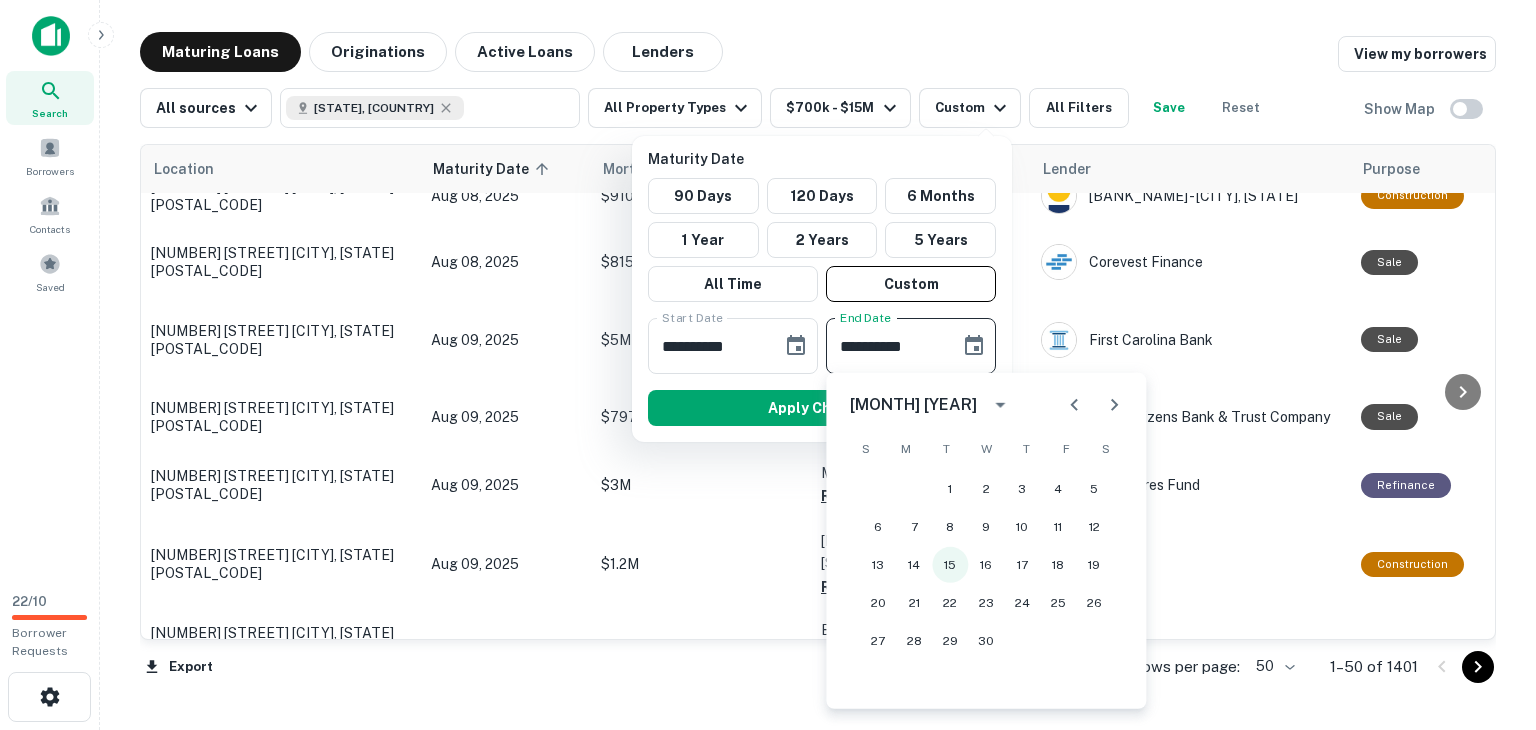 click on "15" at bounding box center (950, 565) 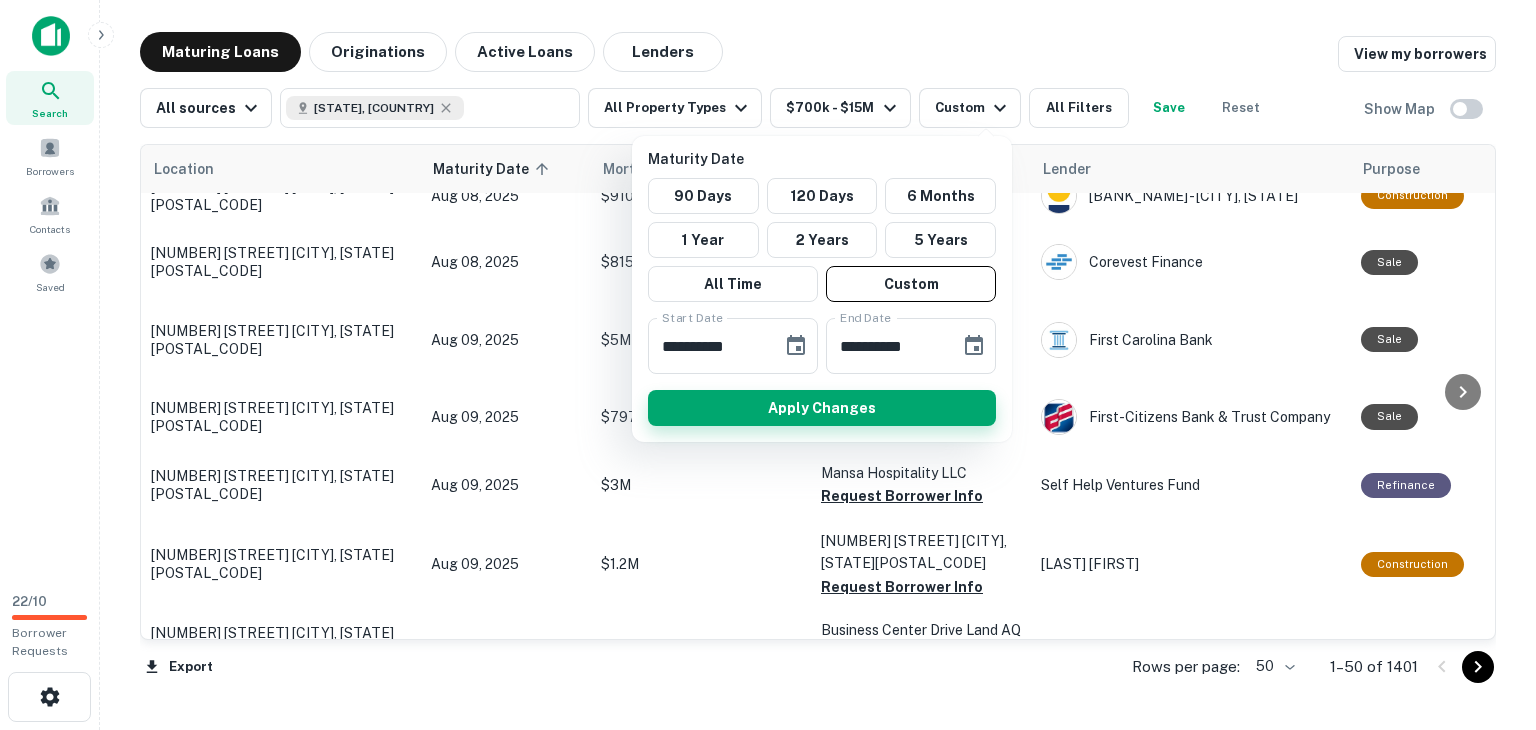 click on "Apply Changes" at bounding box center (822, 408) 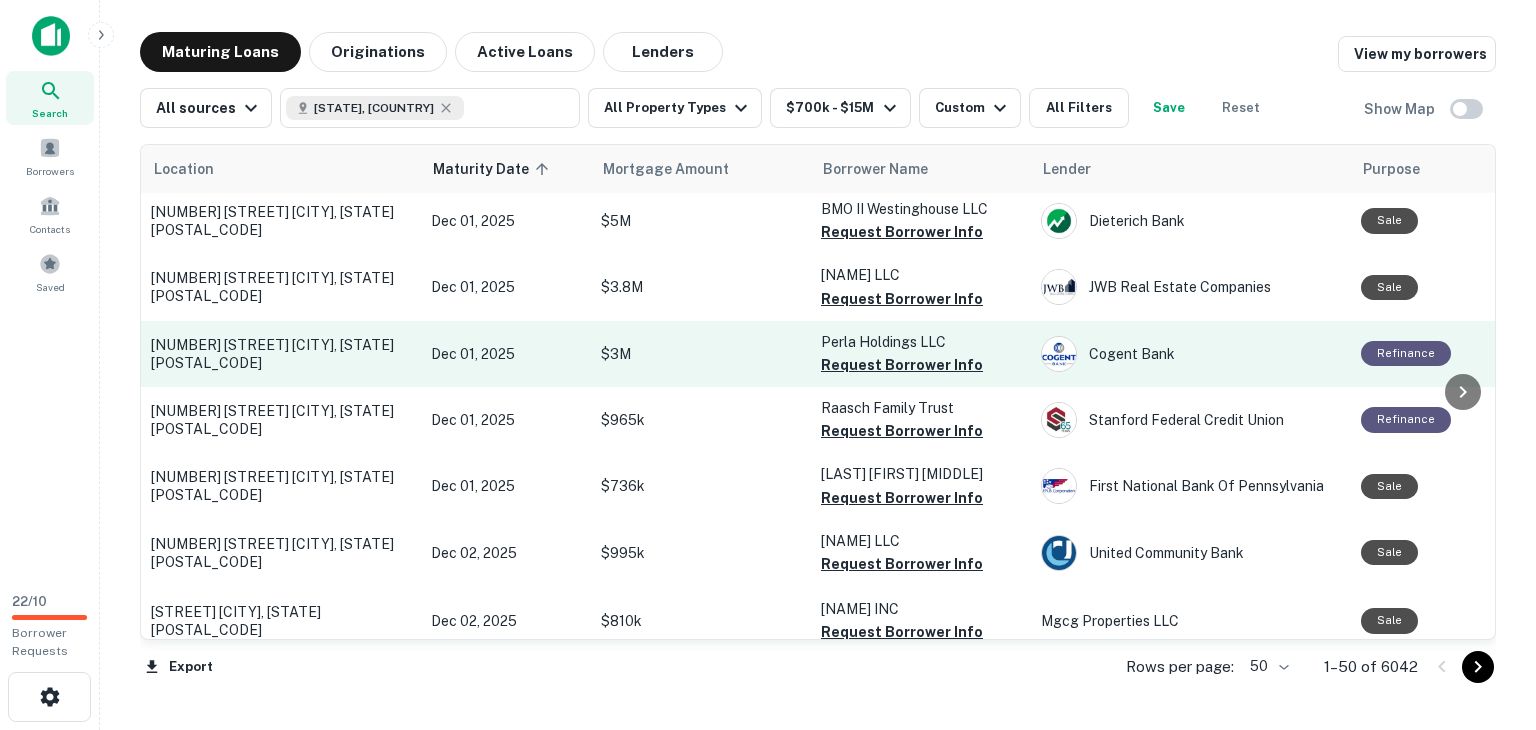 scroll, scrollTop: 0, scrollLeft: 0, axis: both 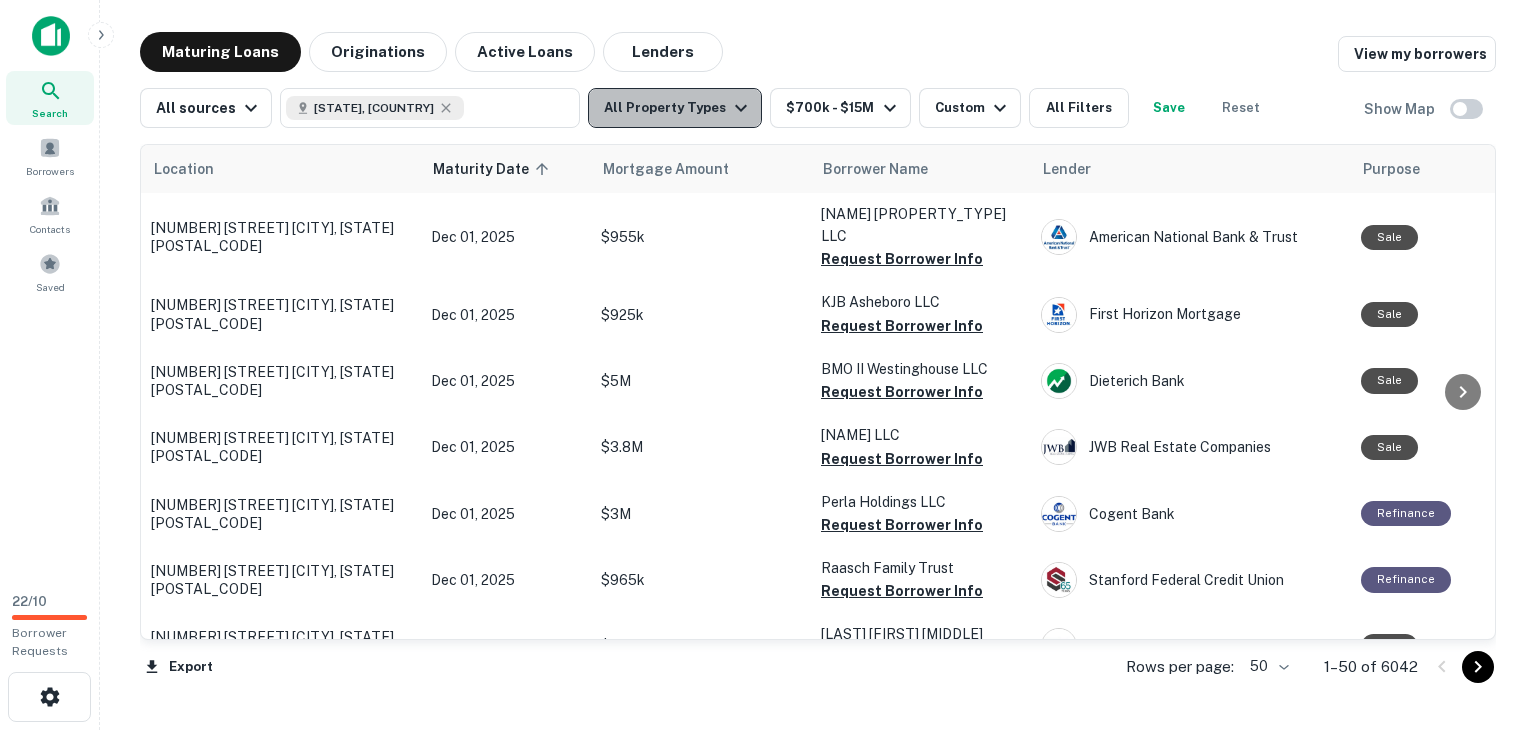click on "All Property Types" at bounding box center [675, 108] 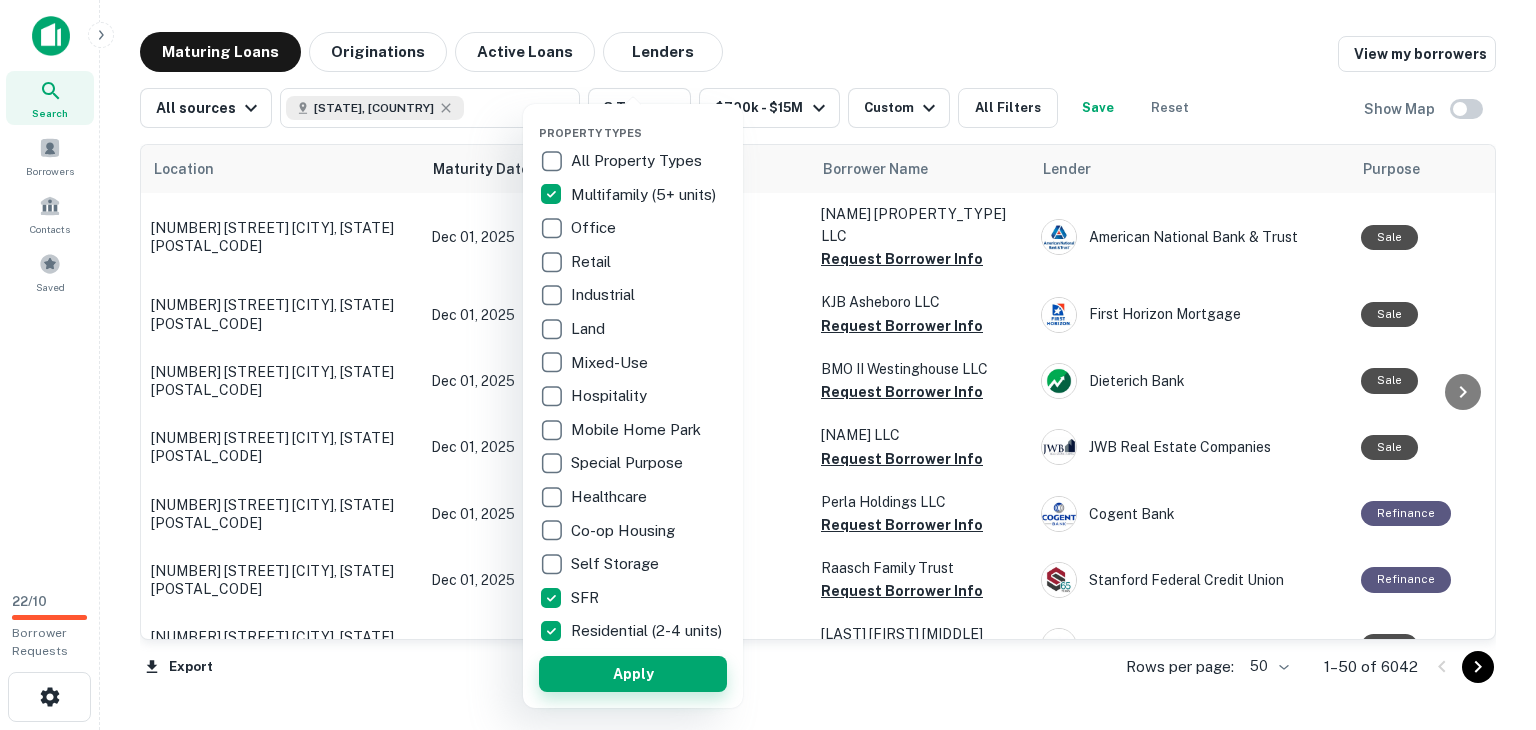 click on "Apply" at bounding box center (633, 674) 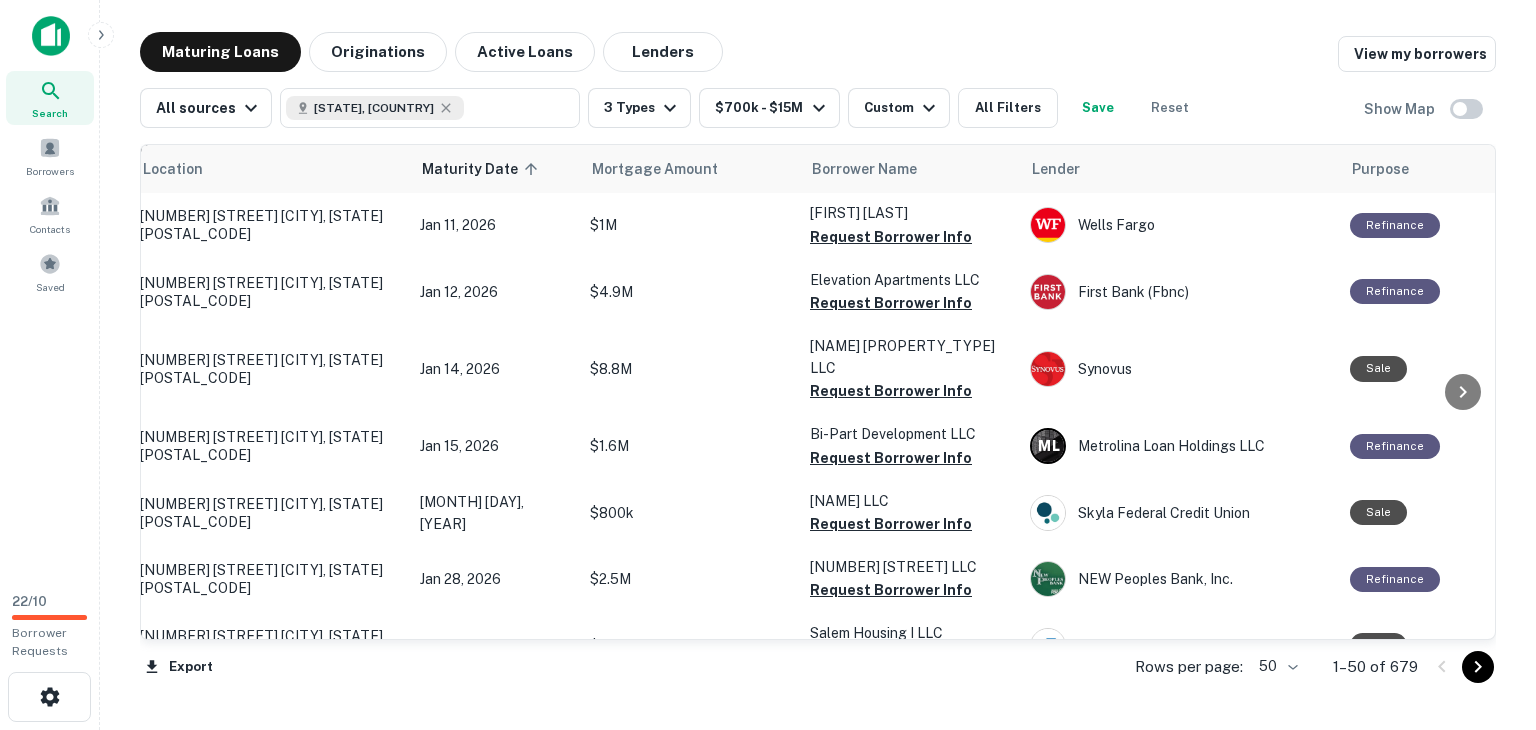 scroll, scrollTop: 2714, scrollLeft: 0, axis: vertical 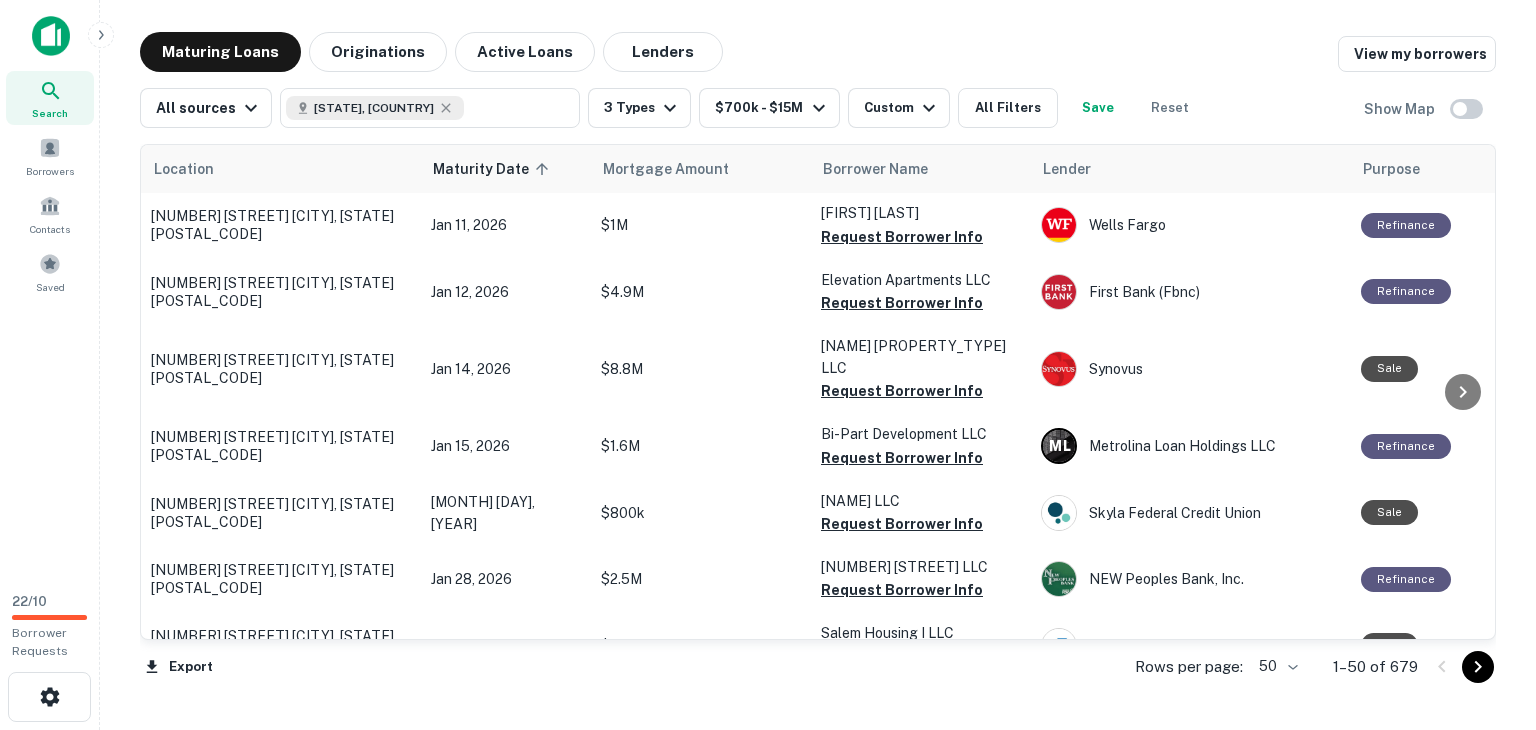 click on "Save" at bounding box center [1098, 108] 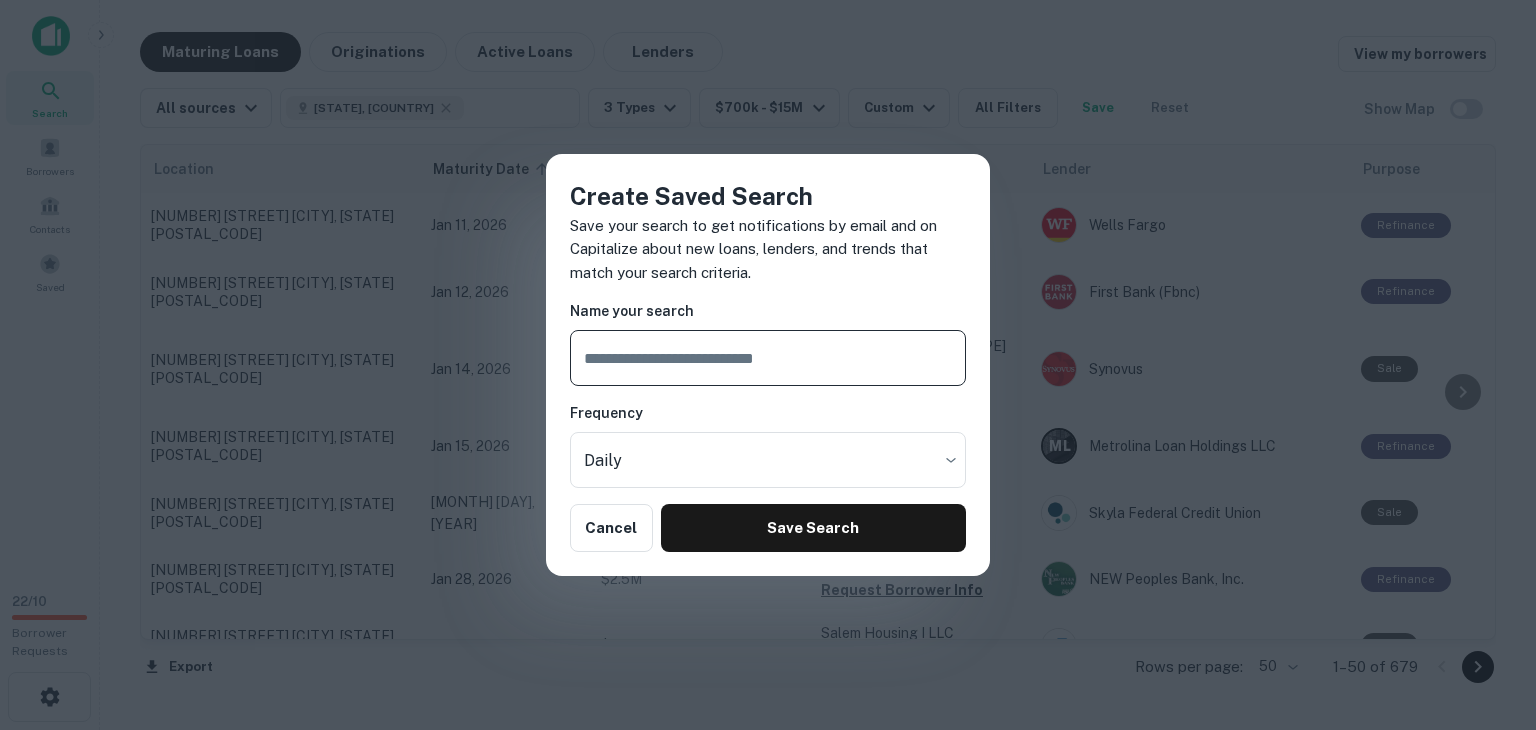 click at bounding box center (768, 358) 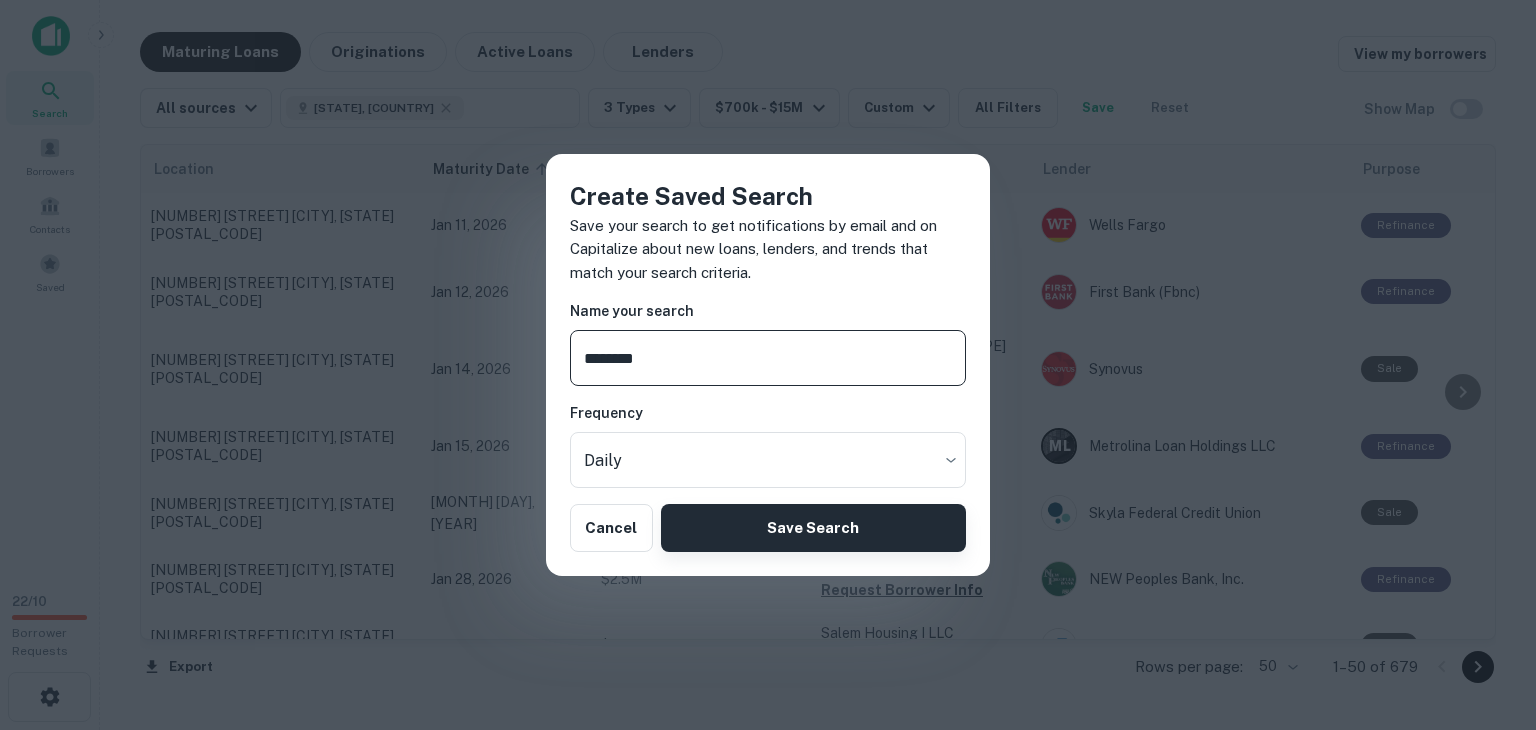 type on "********" 